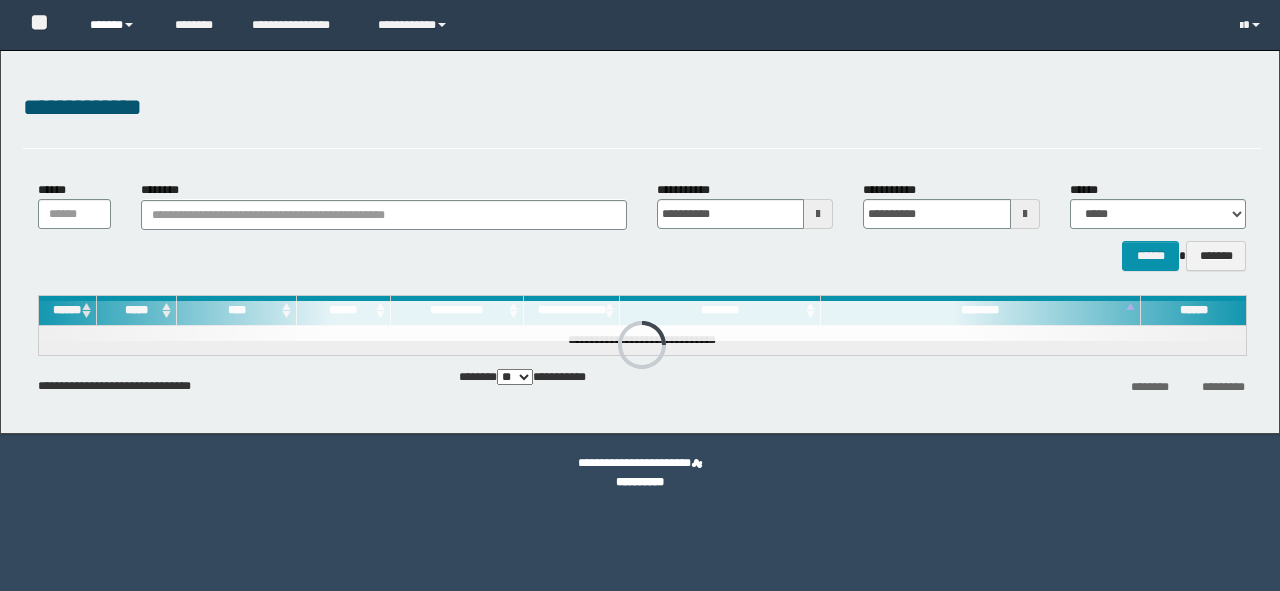 scroll, scrollTop: 0, scrollLeft: 0, axis: both 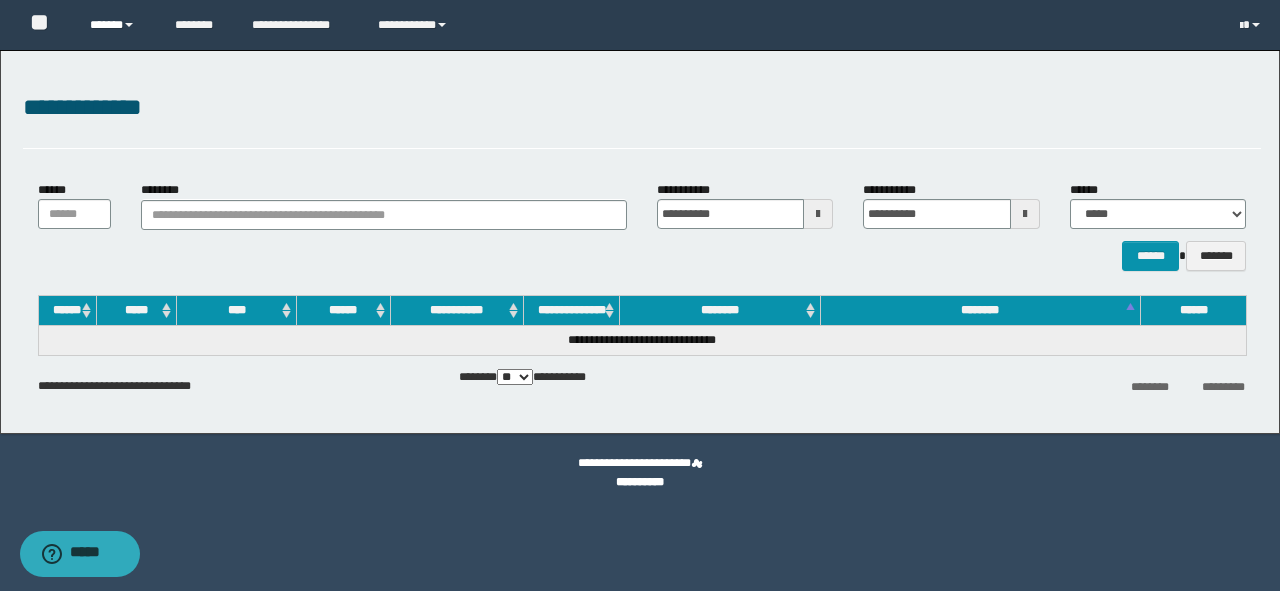 click on "******" at bounding box center (117, 25) 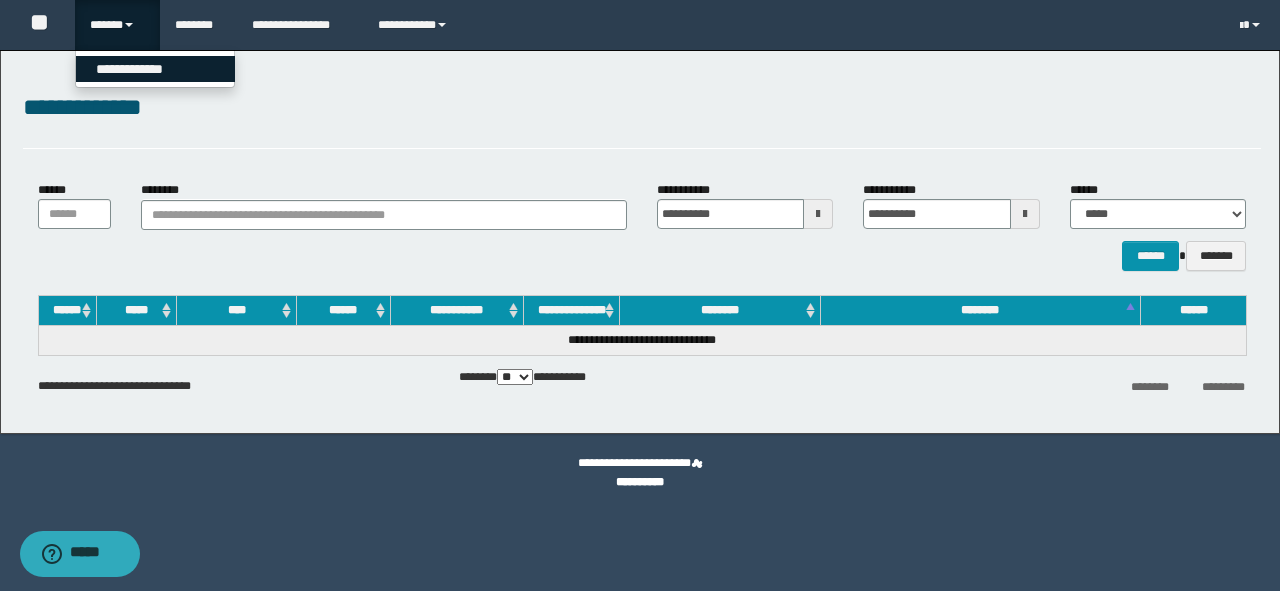 click on "**********" at bounding box center (155, 69) 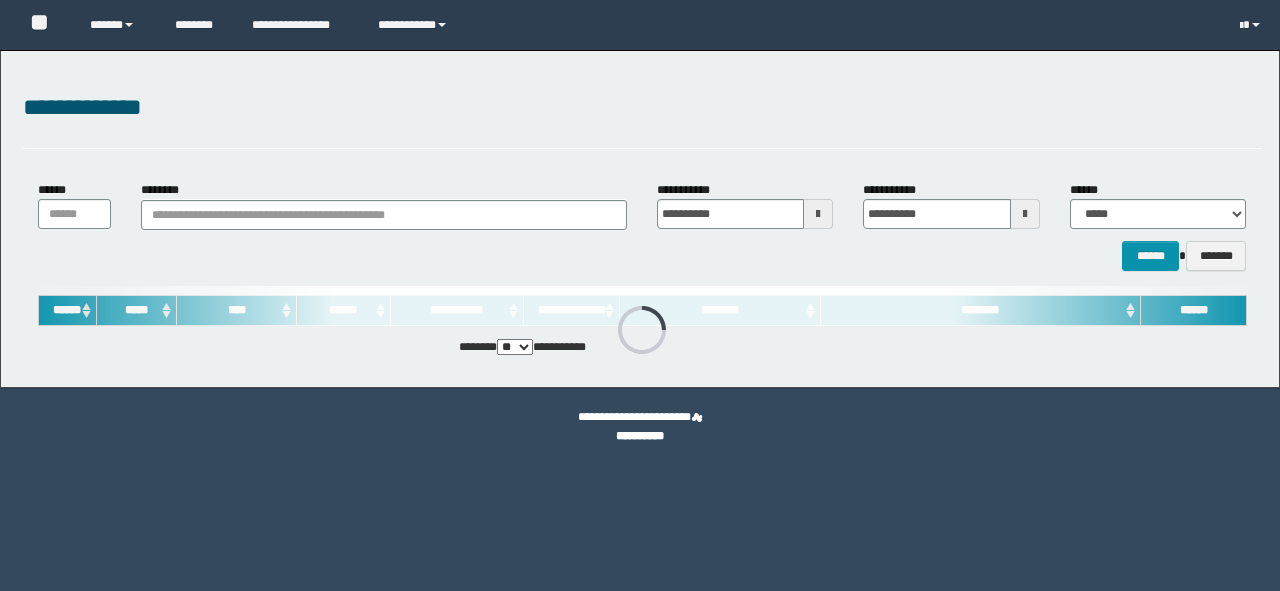 scroll, scrollTop: 0, scrollLeft: 0, axis: both 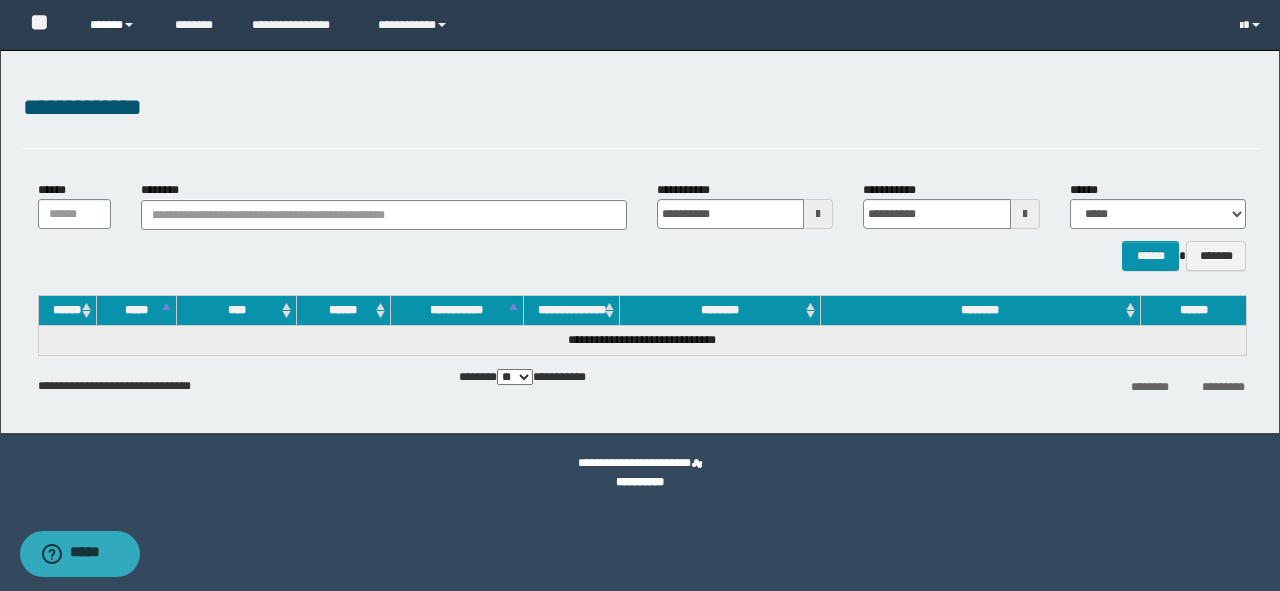 click on "******" at bounding box center [117, 25] 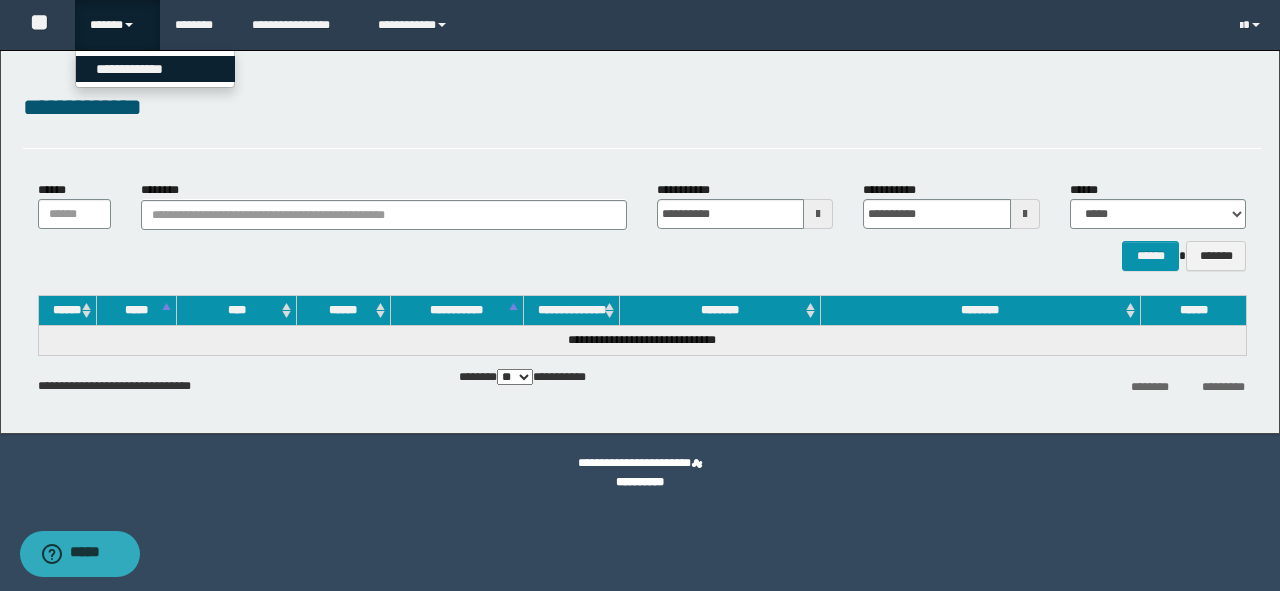 click on "**********" at bounding box center (155, 69) 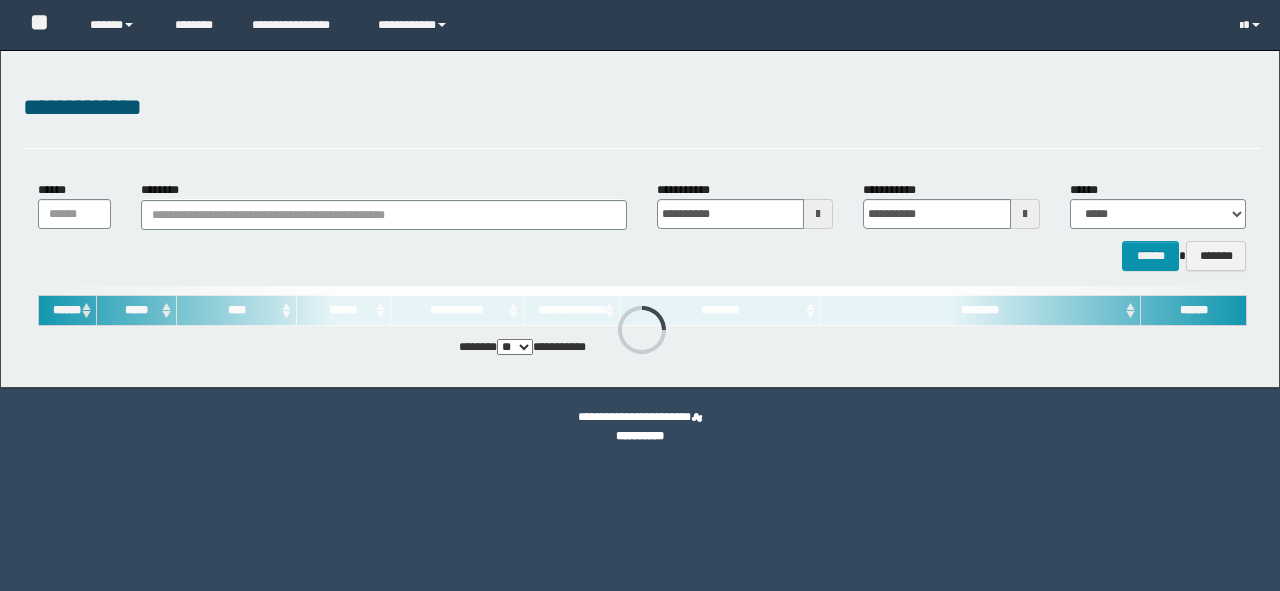 scroll, scrollTop: 0, scrollLeft: 0, axis: both 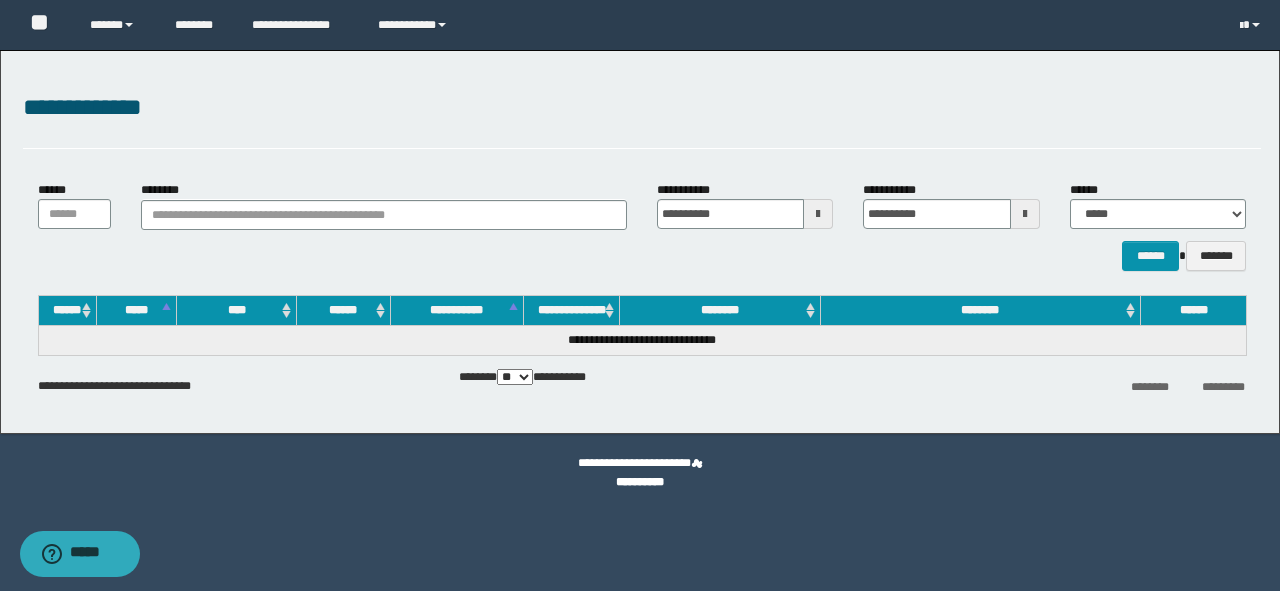 click on "**********" at bounding box center (640, 242) 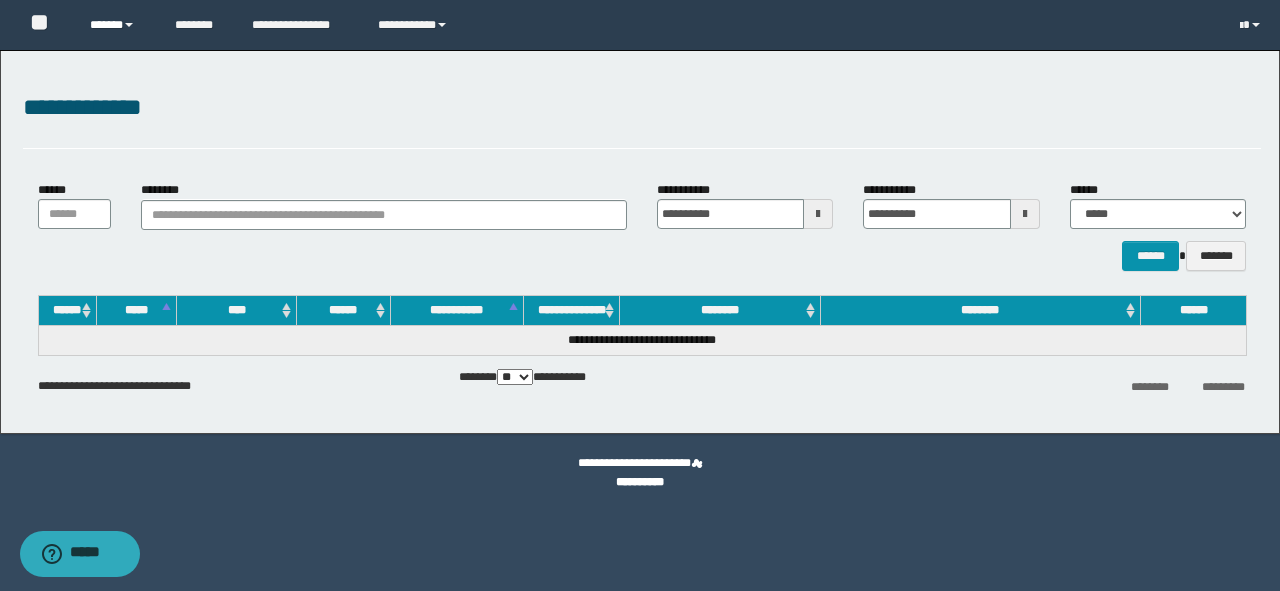 click on "******" at bounding box center (117, 25) 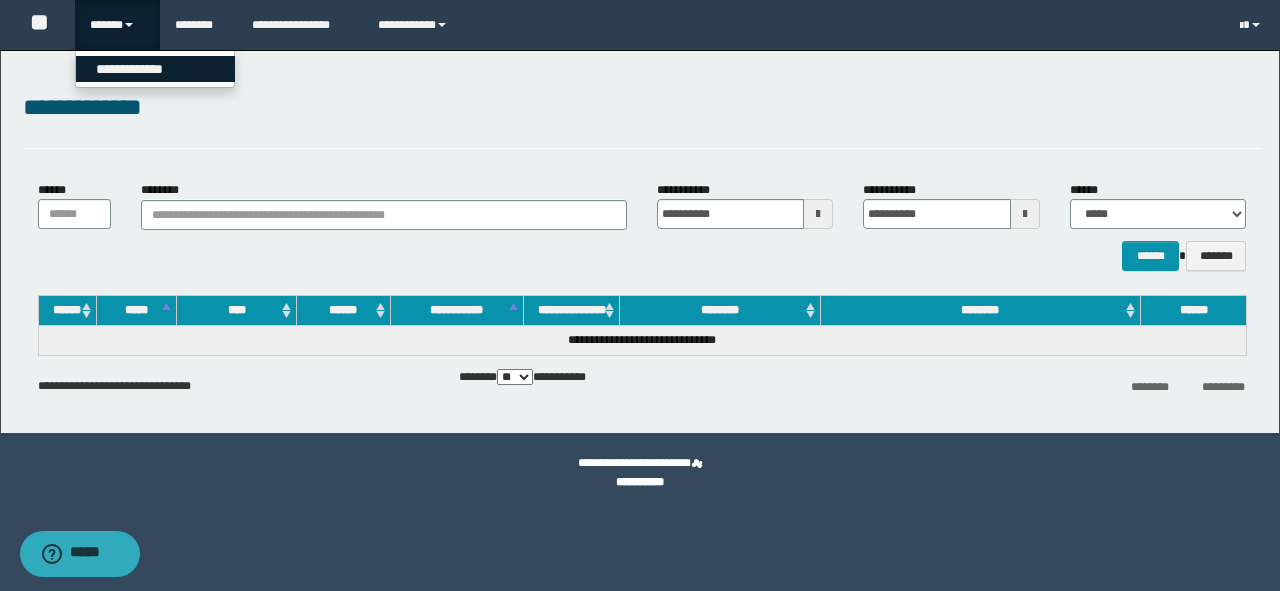 click on "**********" at bounding box center [155, 69] 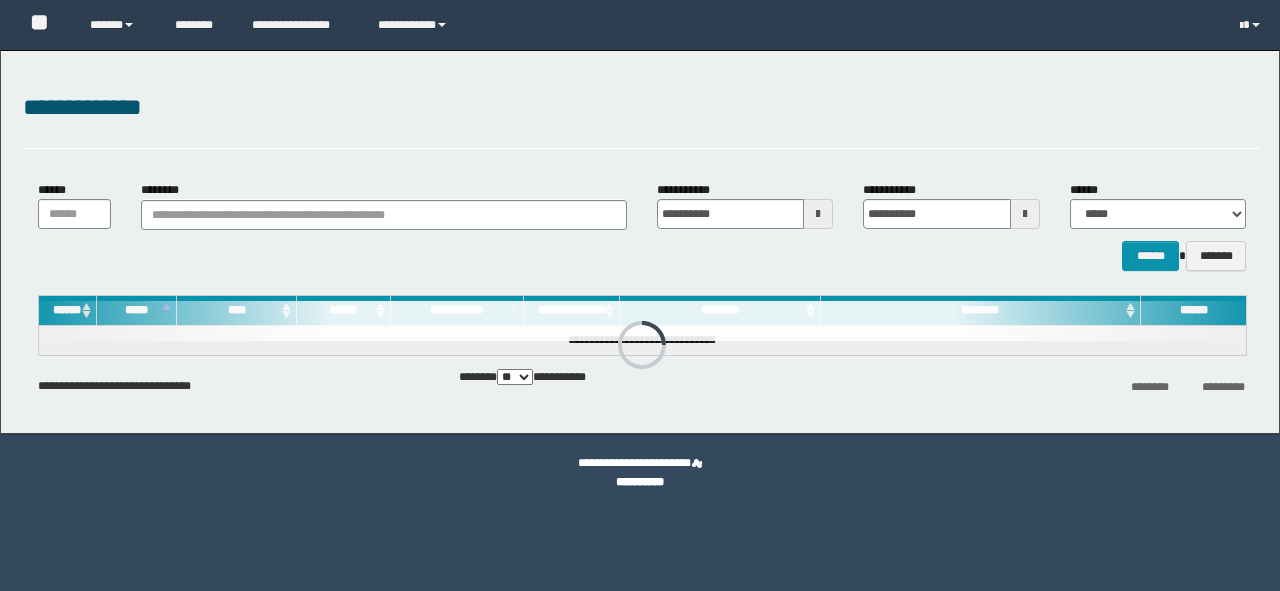 scroll, scrollTop: 0, scrollLeft: 0, axis: both 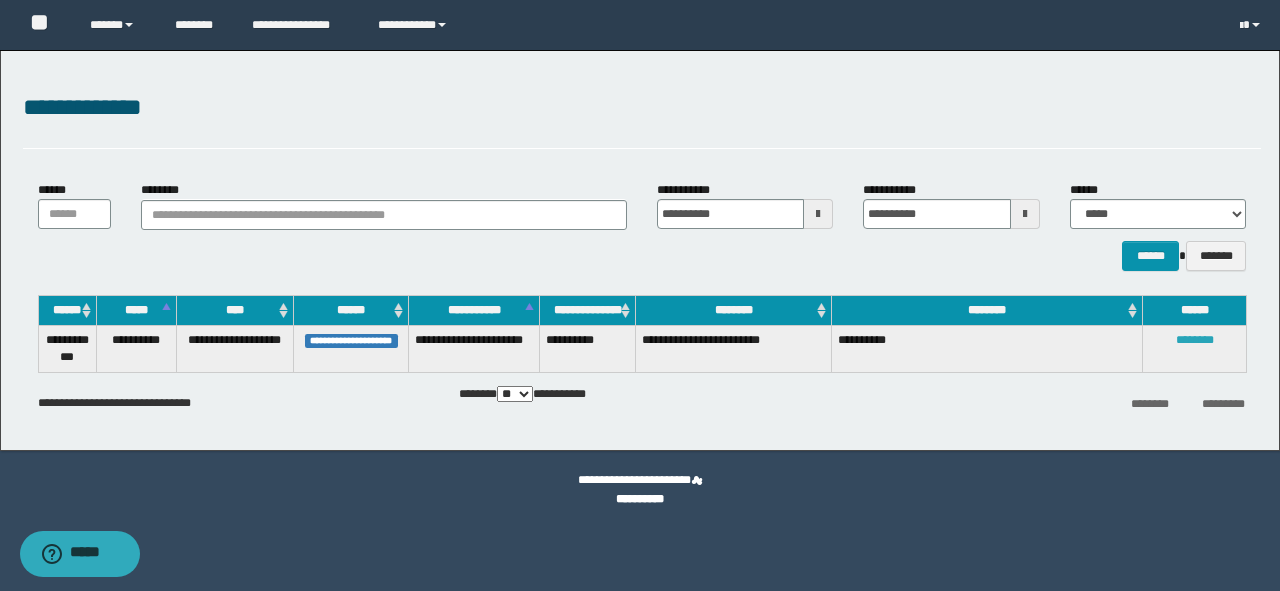 click on "********" at bounding box center (1195, 340) 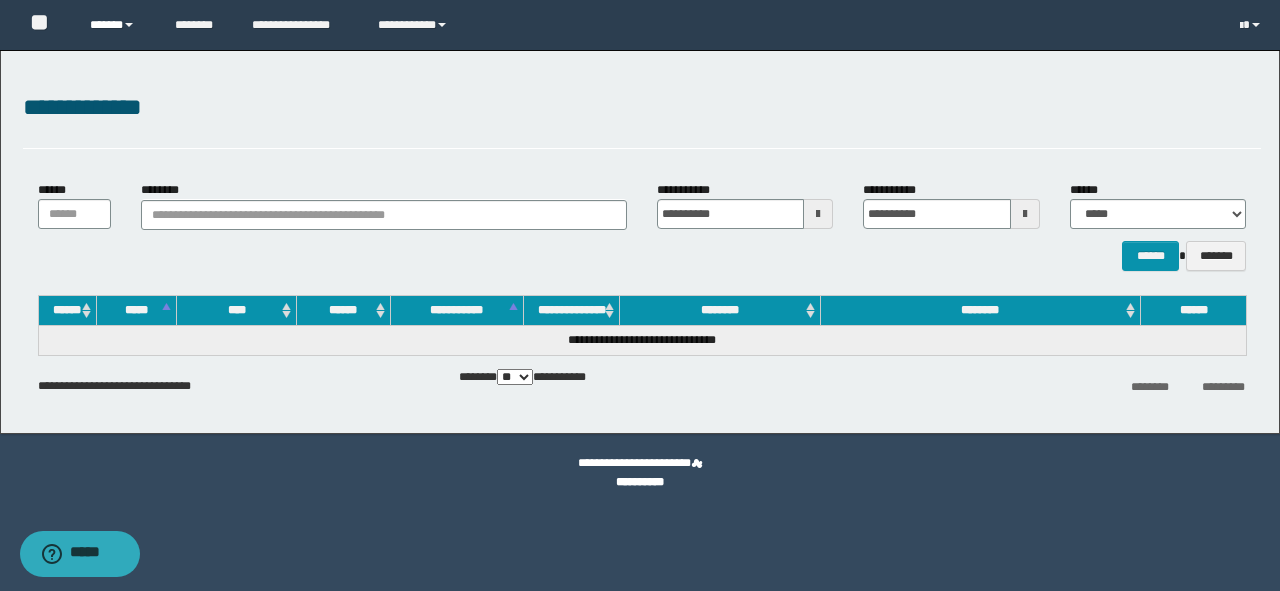 click on "******" at bounding box center (117, 25) 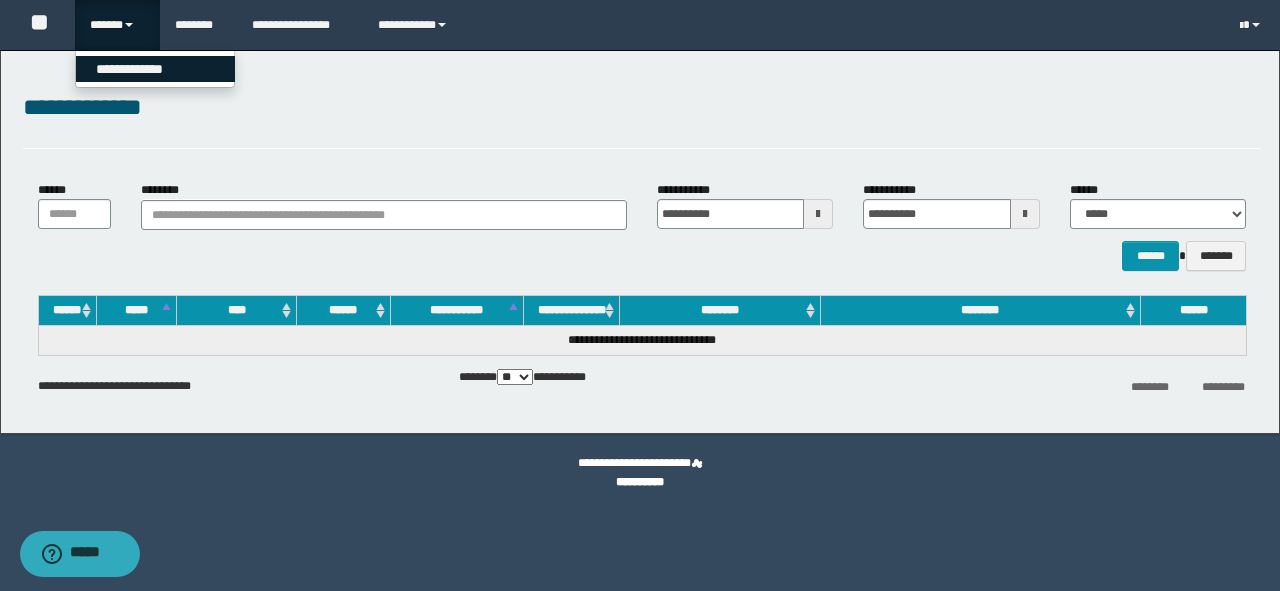 click on "**********" at bounding box center [155, 69] 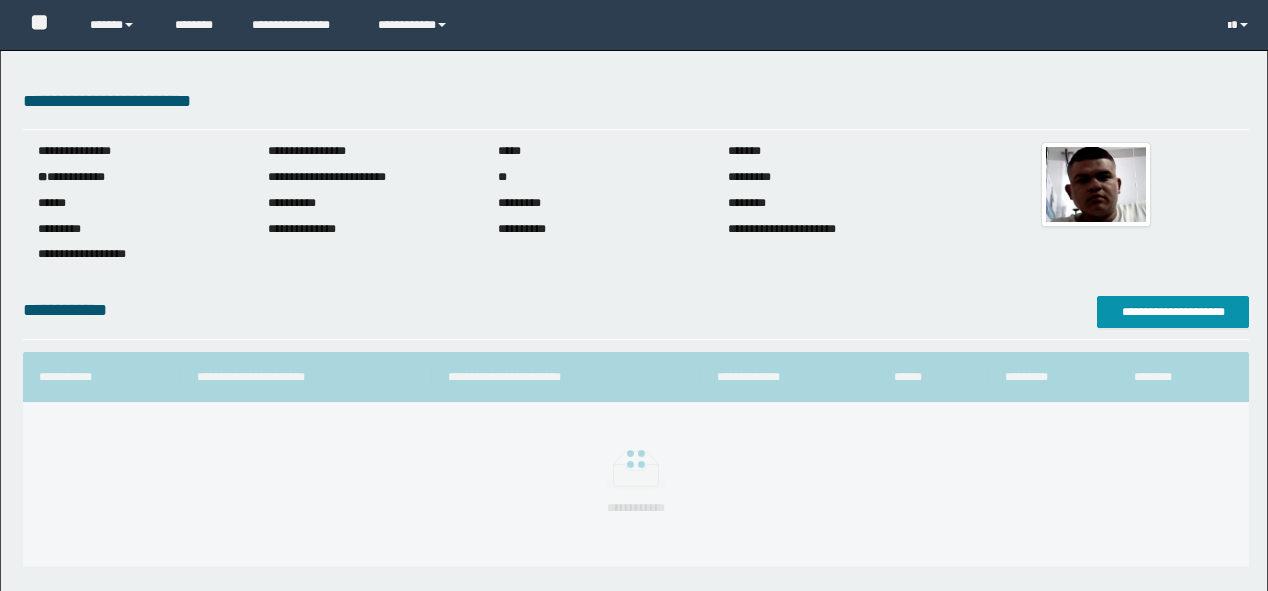 scroll, scrollTop: 0, scrollLeft: 0, axis: both 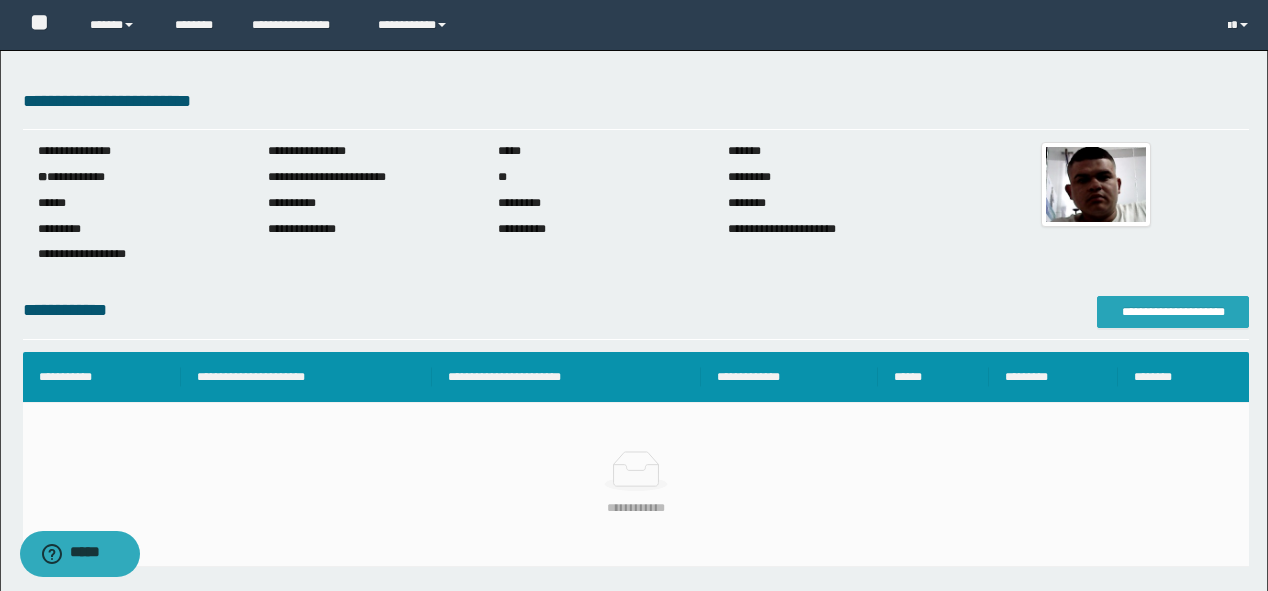 click on "**********" at bounding box center (1173, 312) 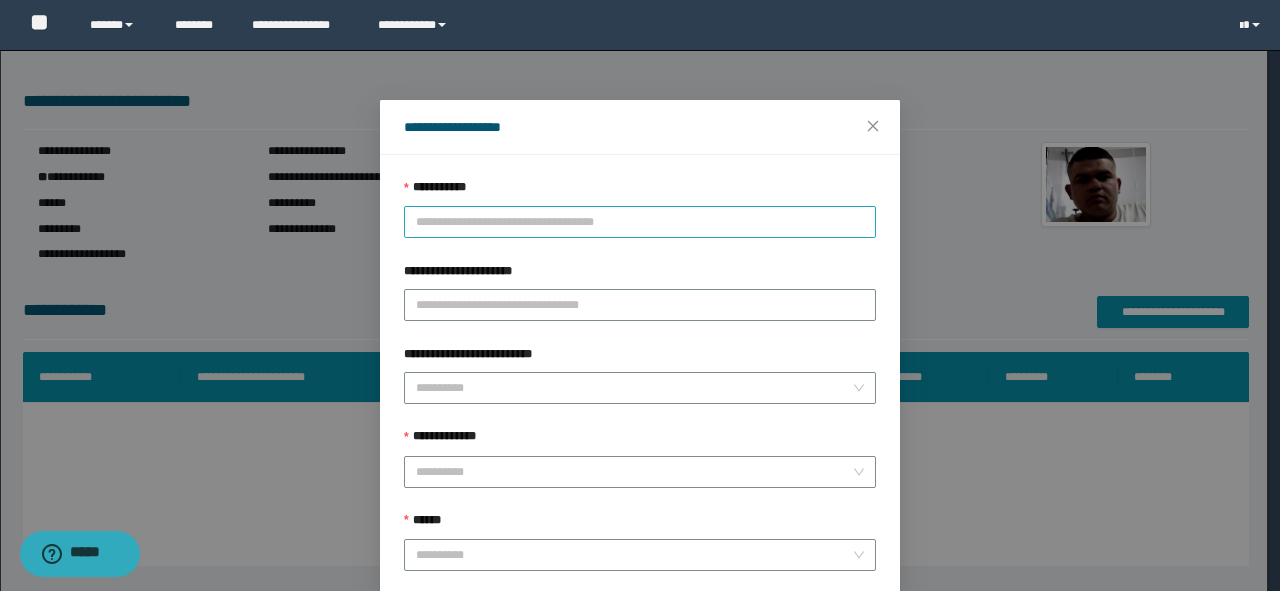 click on "**********" at bounding box center (640, 222) 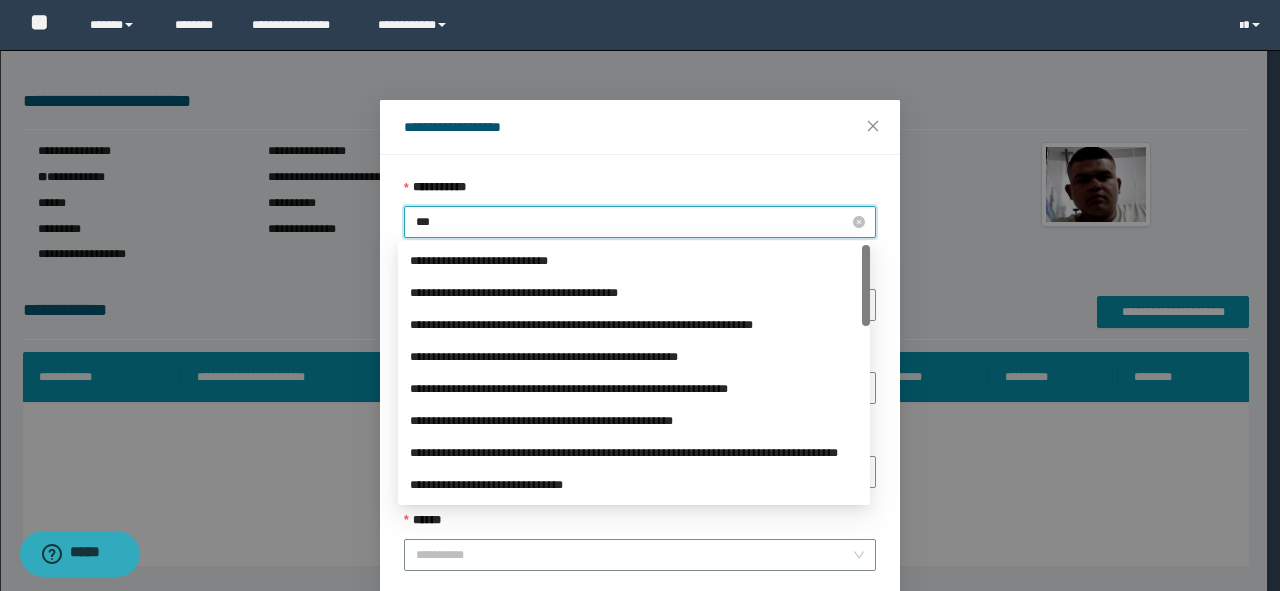 type on "****" 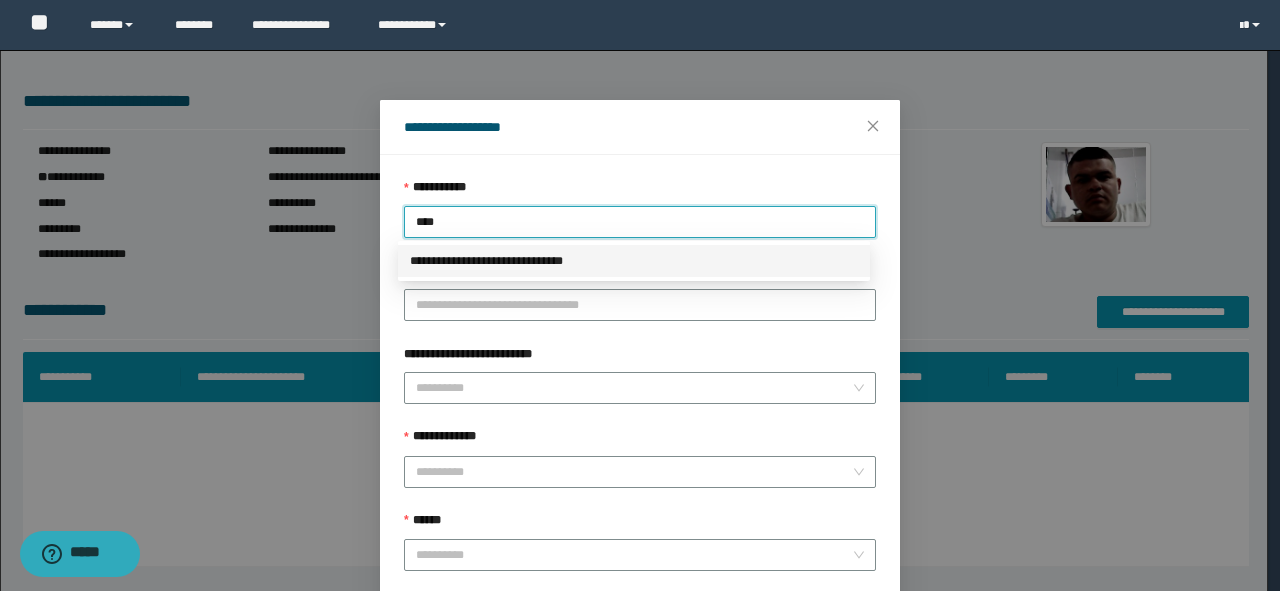 click on "**********" at bounding box center (634, 261) 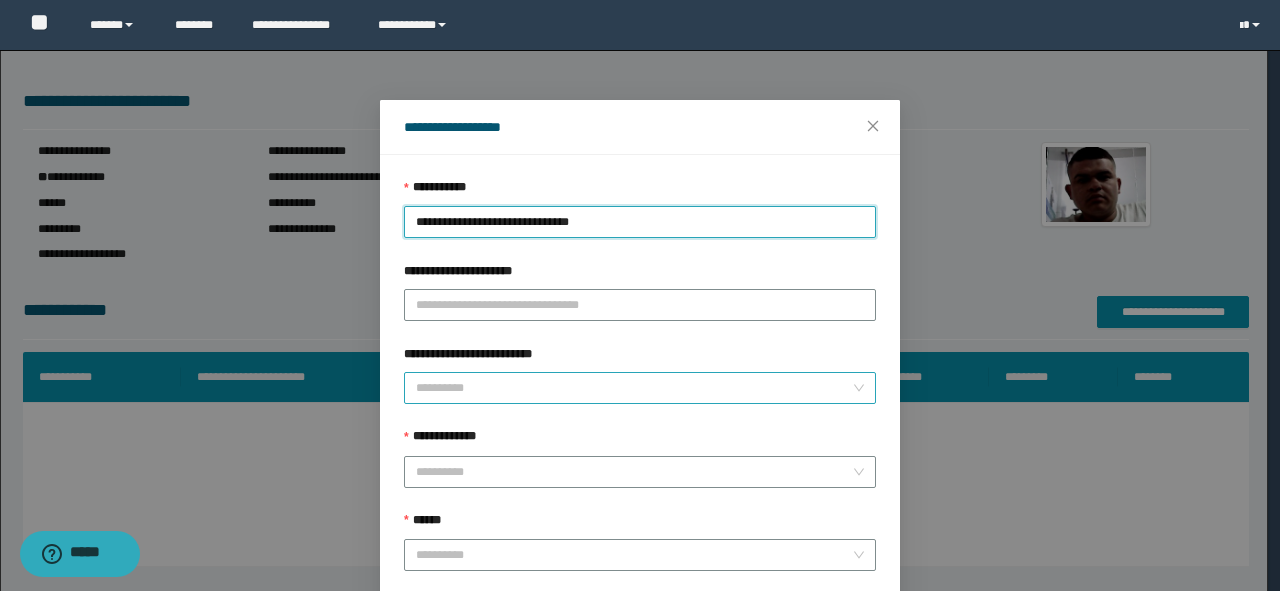 click on "**********" at bounding box center [634, 388] 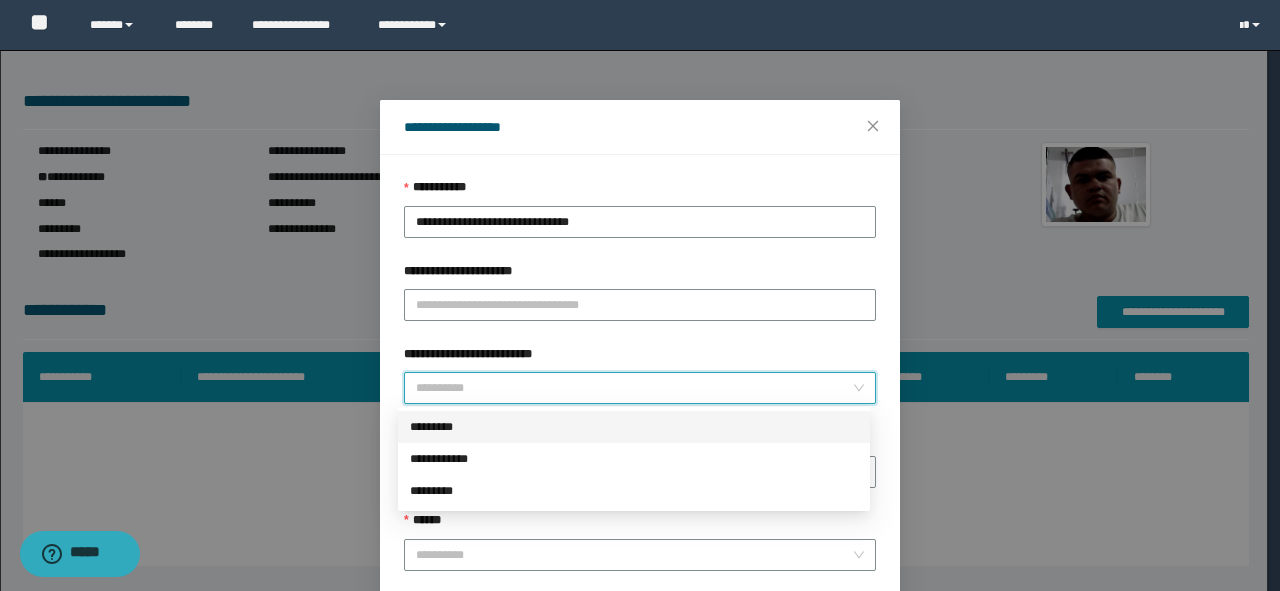 click on "*********" at bounding box center (634, 427) 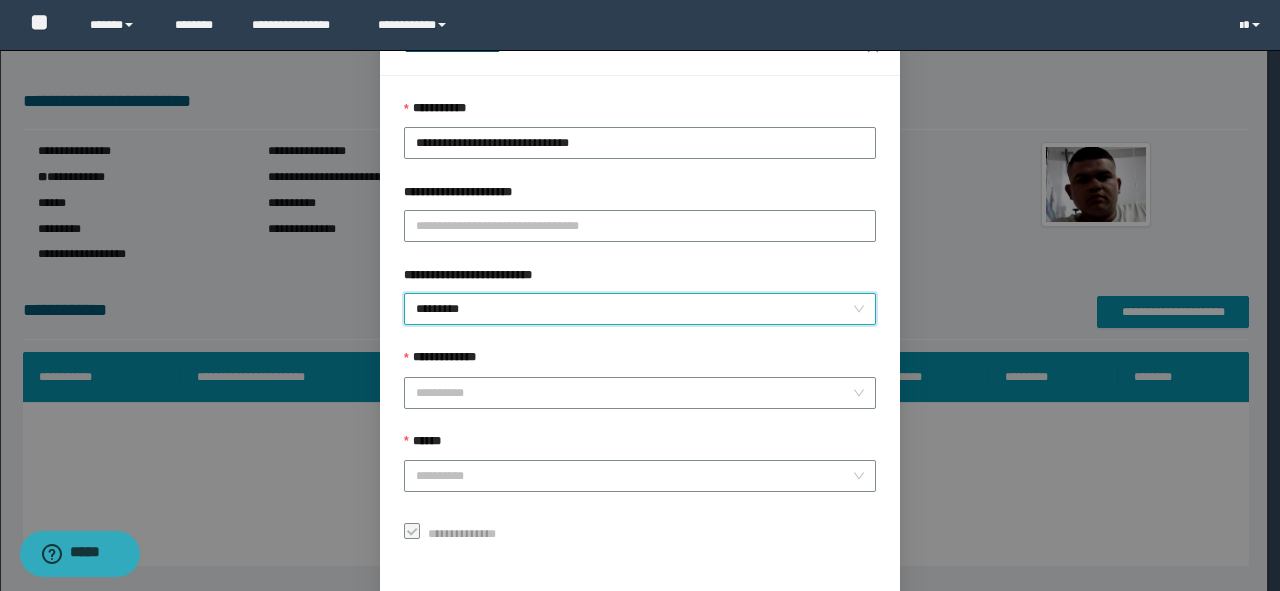 scroll, scrollTop: 80, scrollLeft: 0, axis: vertical 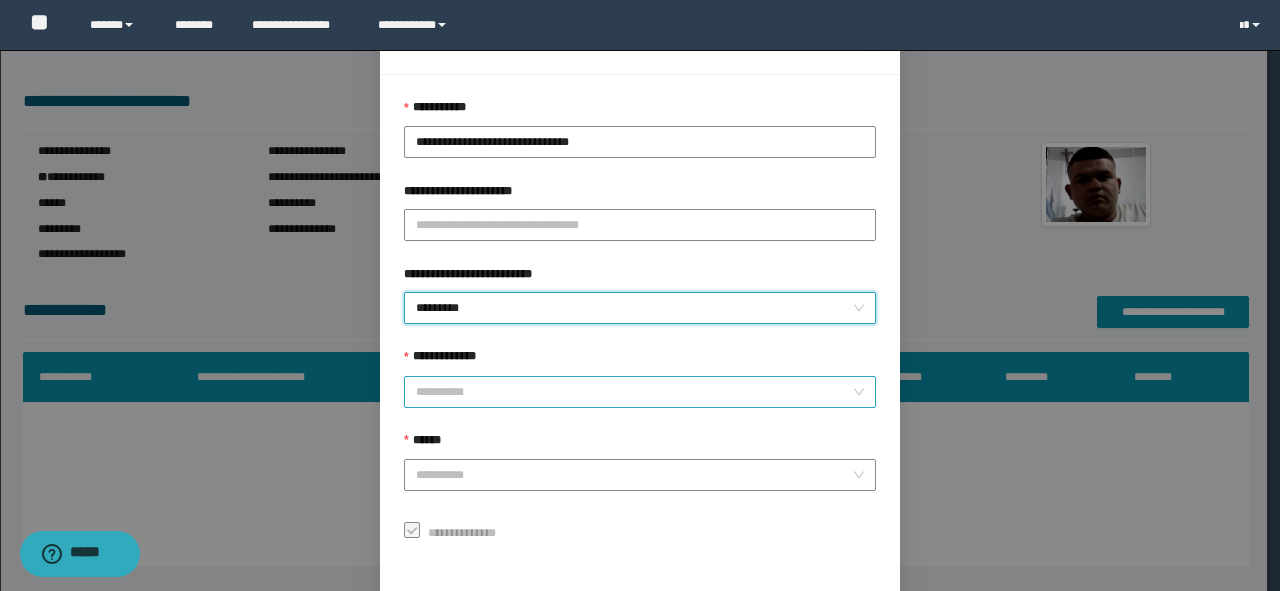 click on "**********" at bounding box center [634, 392] 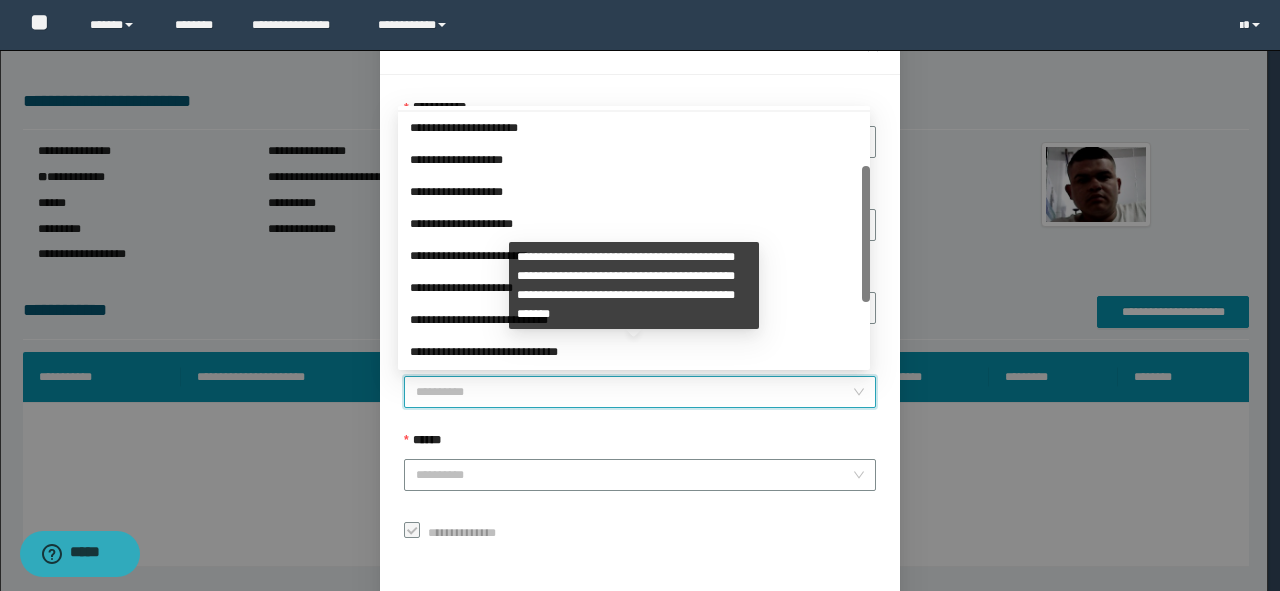 scroll, scrollTop: 160, scrollLeft: 0, axis: vertical 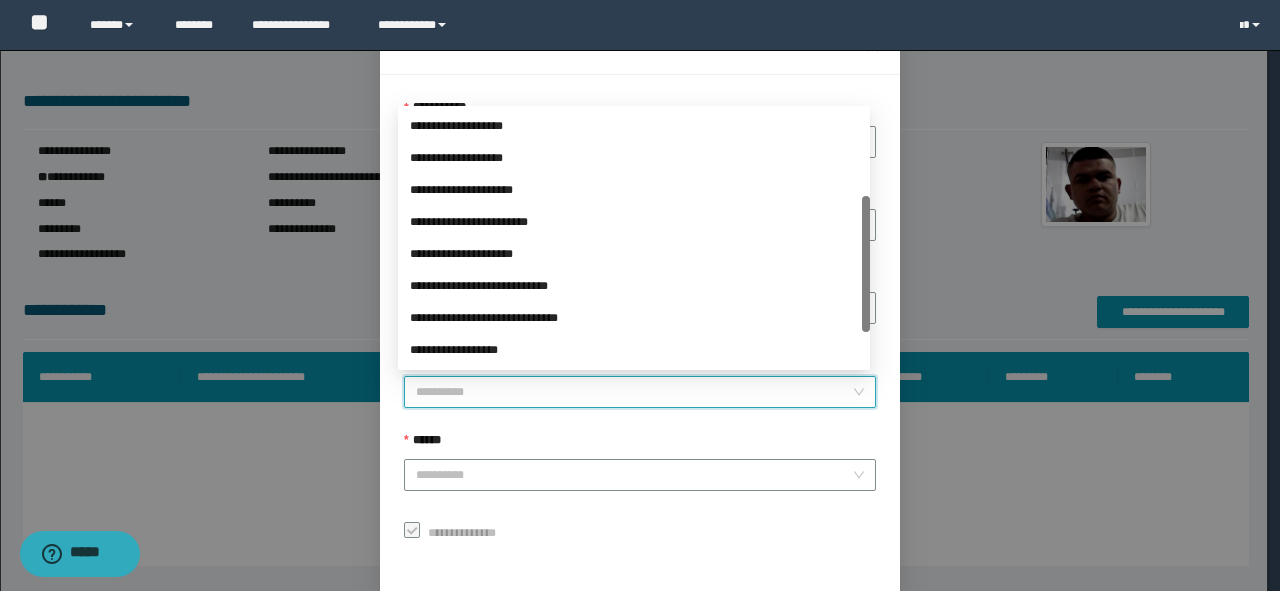 drag, startPoint x: 864, startPoint y: 228, endPoint x: 871, endPoint y: 314, distance: 86.28442 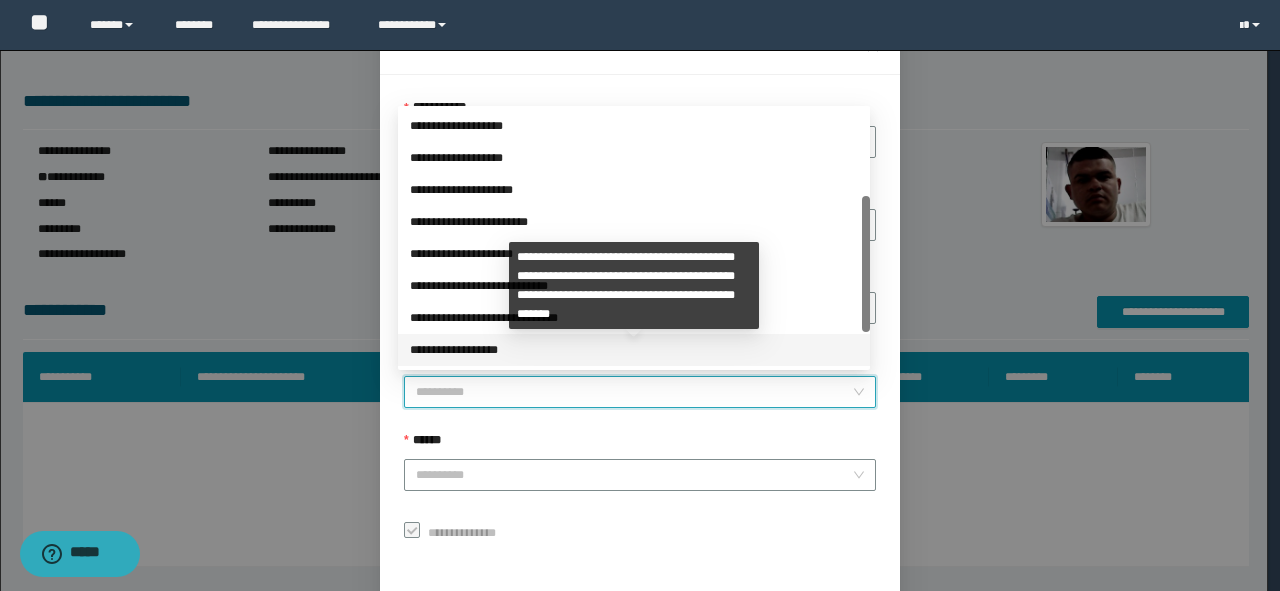 click on "**********" at bounding box center [634, 350] 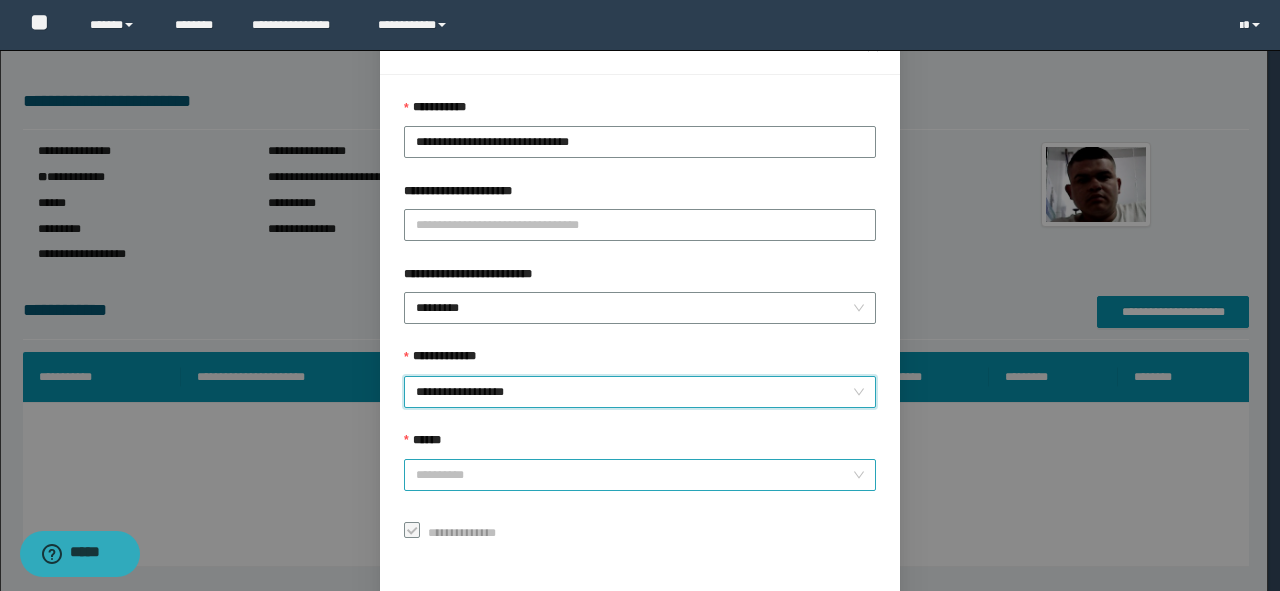 click on "******" at bounding box center (634, 475) 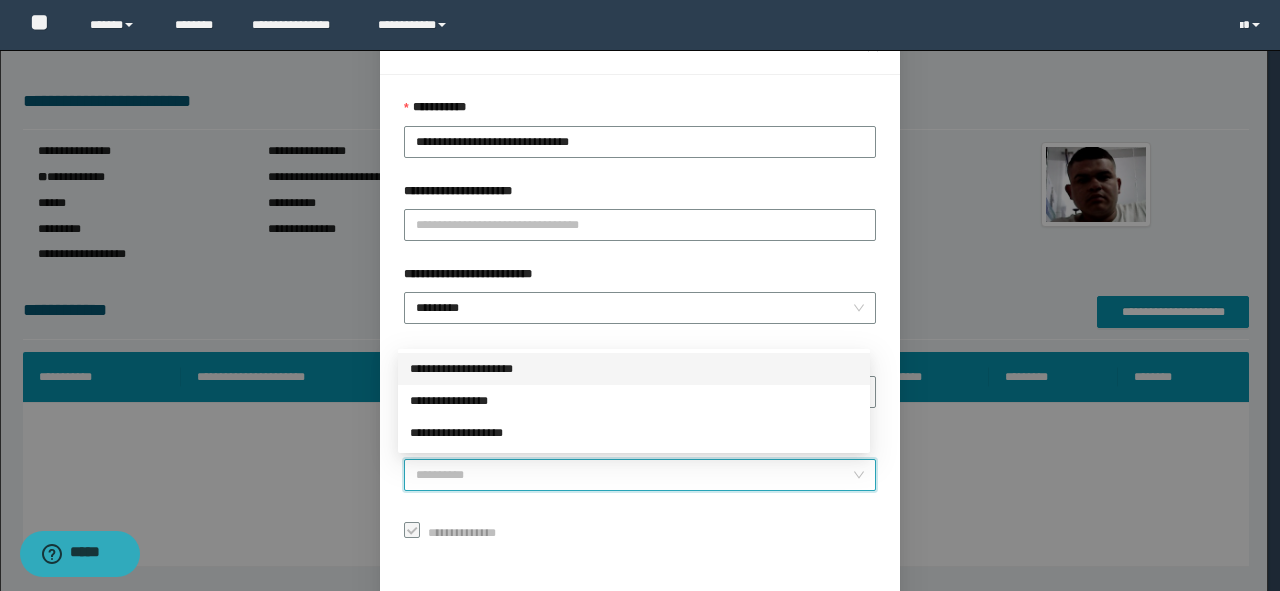 click on "**********" at bounding box center [634, 369] 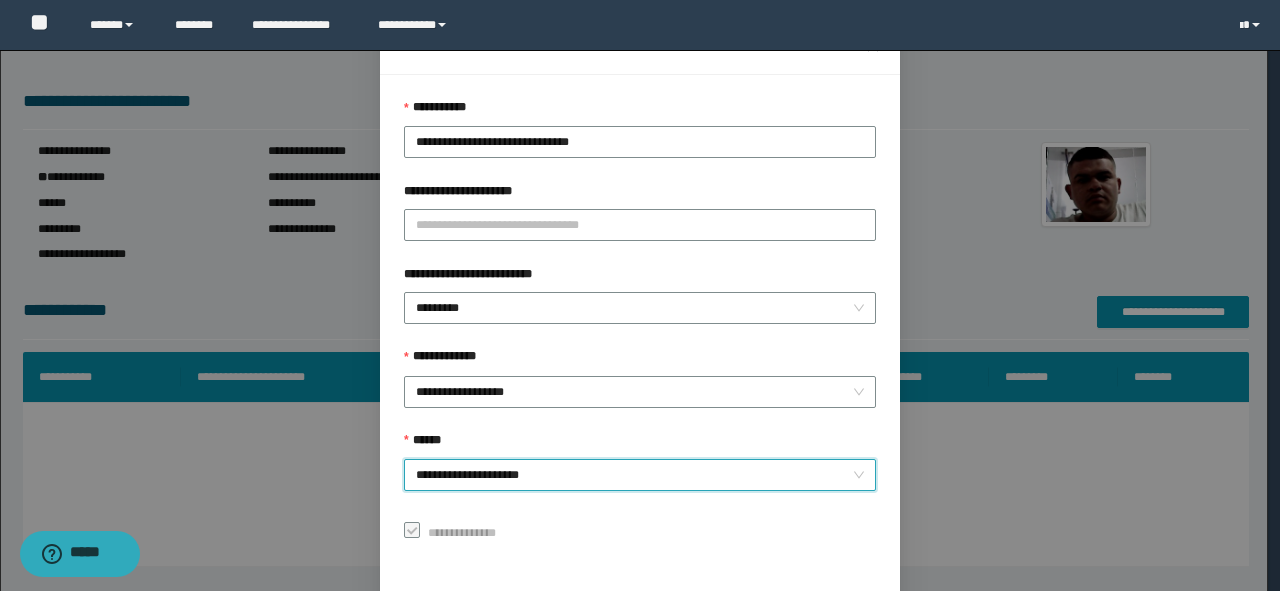 scroll, scrollTop: 159, scrollLeft: 0, axis: vertical 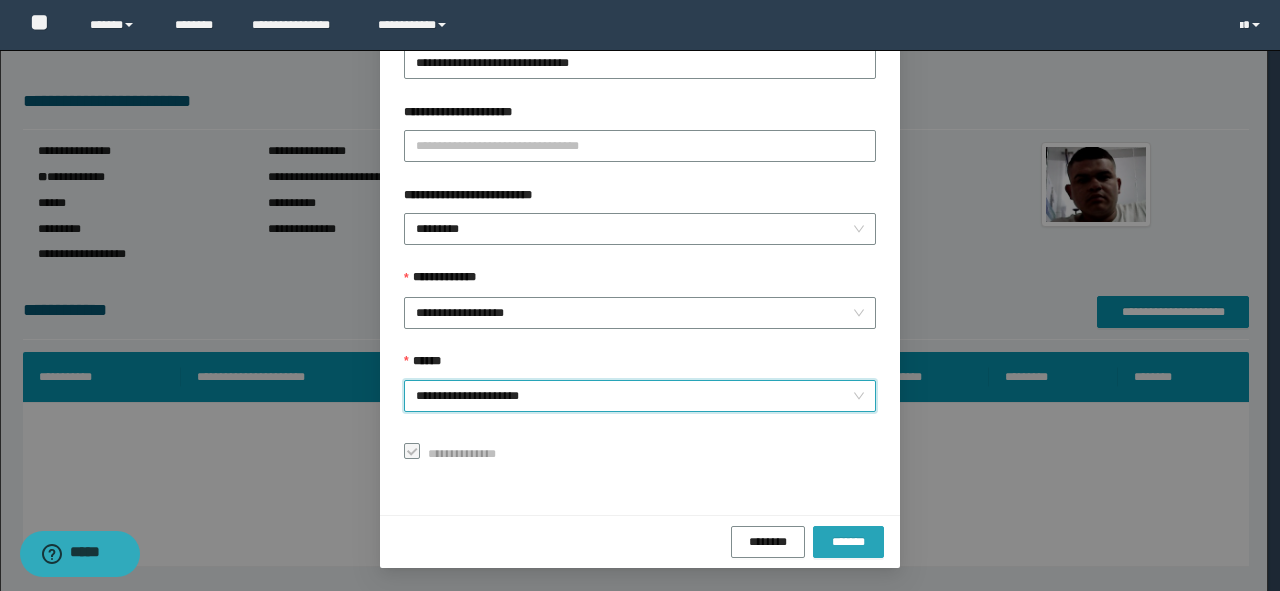 click on "*******" at bounding box center (848, 541) 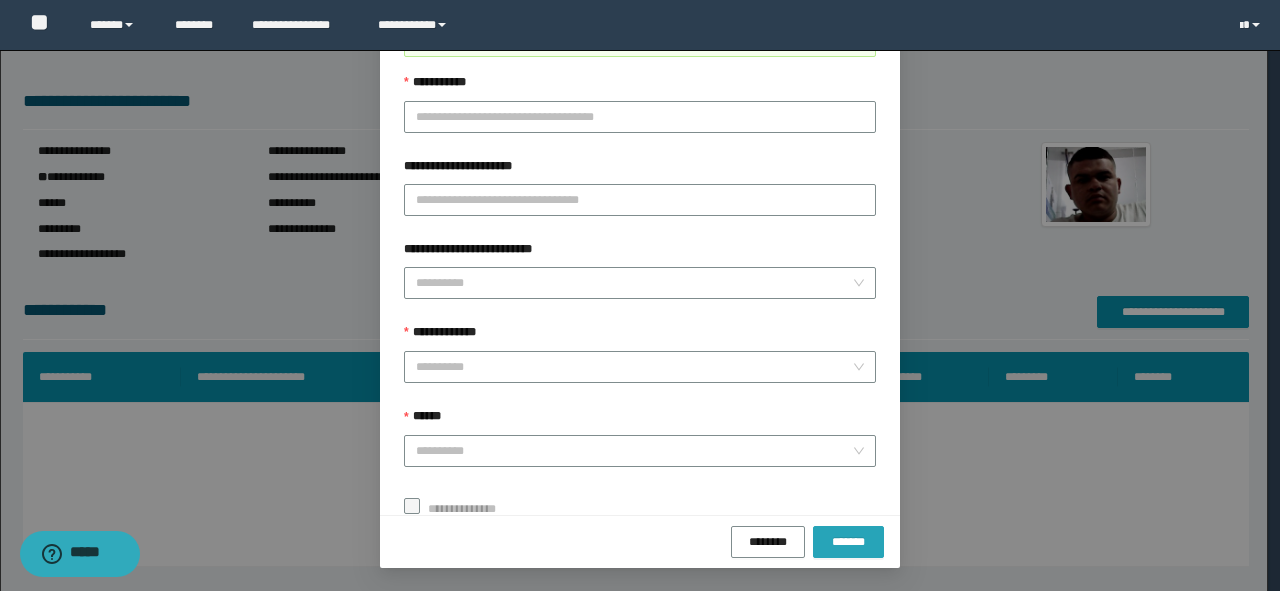 scroll, scrollTop: 176, scrollLeft: 0, axis: vertical 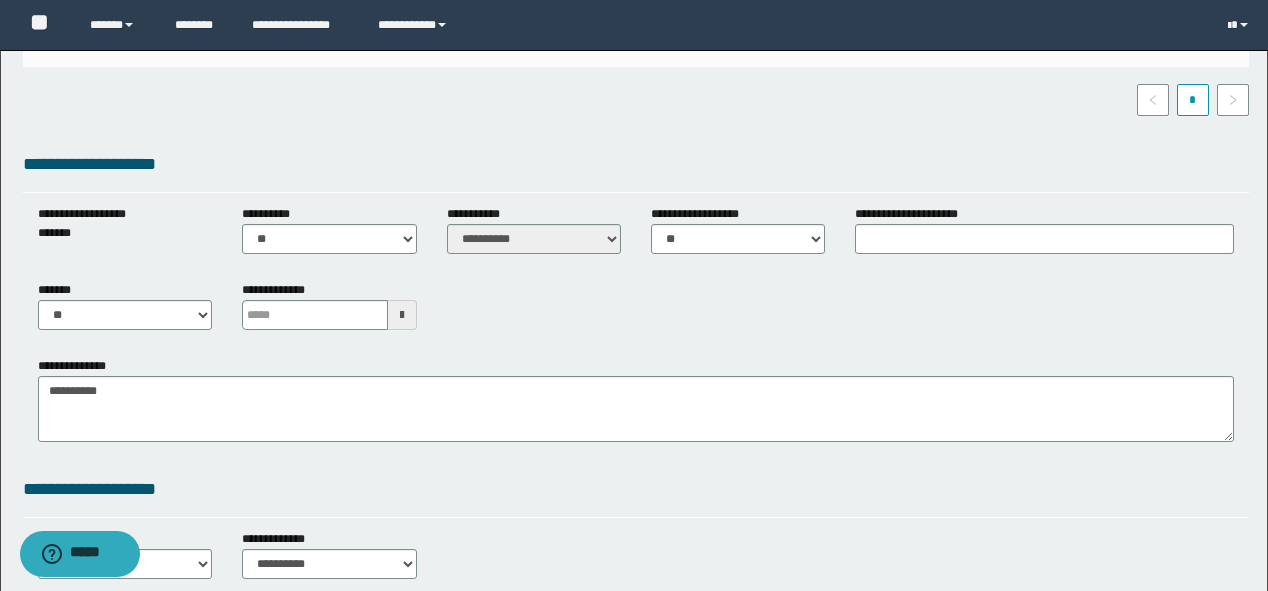 click at bounding box center (402, 315) 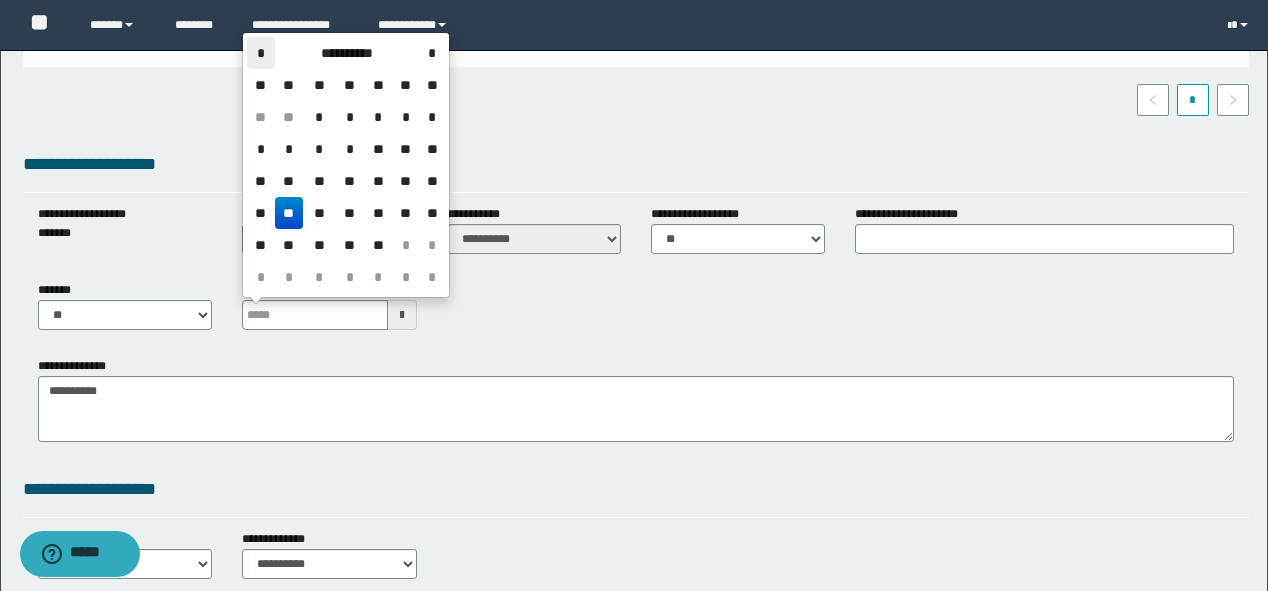 click on "*" at bounding box center (261, 53) 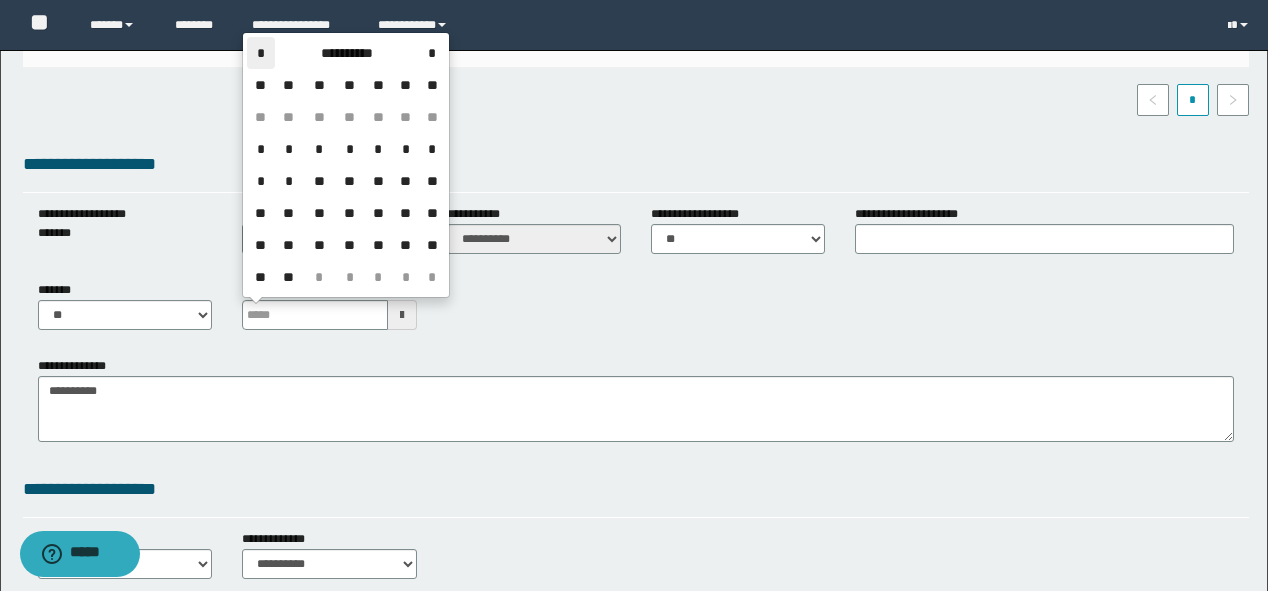 click on "*" at bounding box center (261, 53) 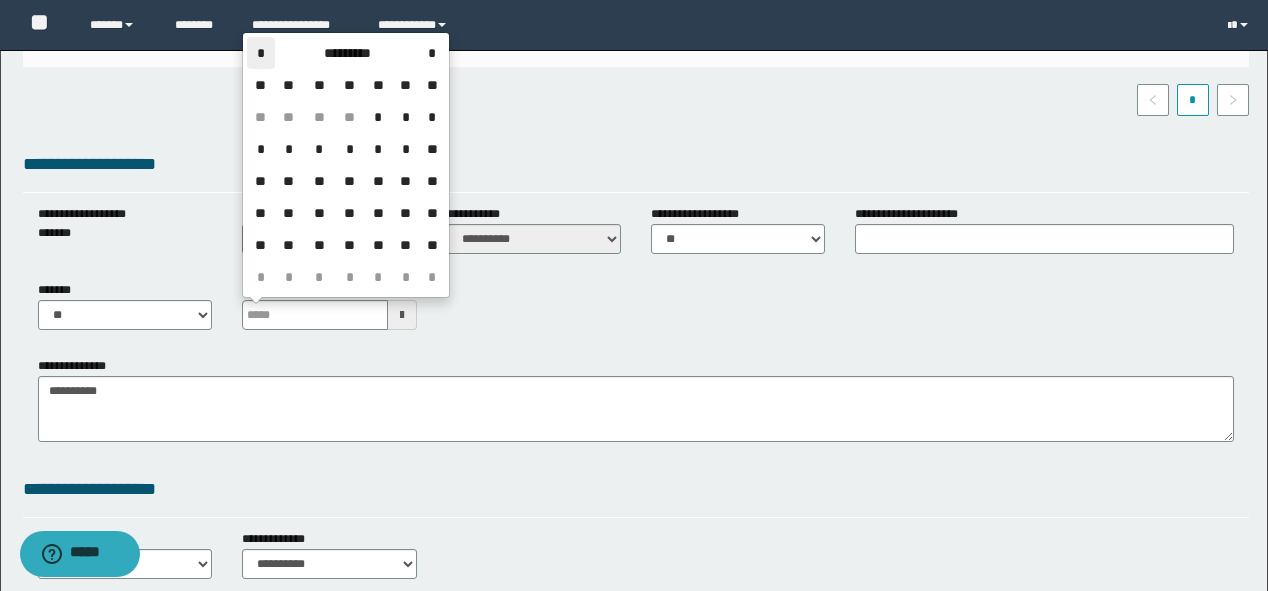 click on "*" at bounding box center [261, 53] 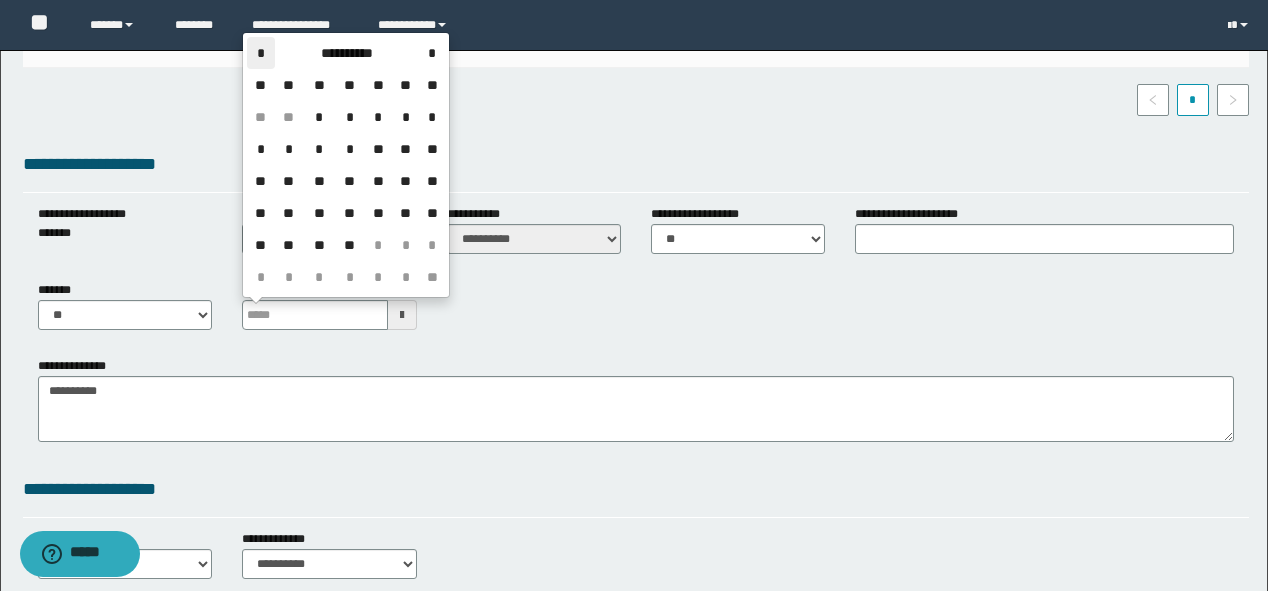 click on "*" at bounding box center (261, 53) 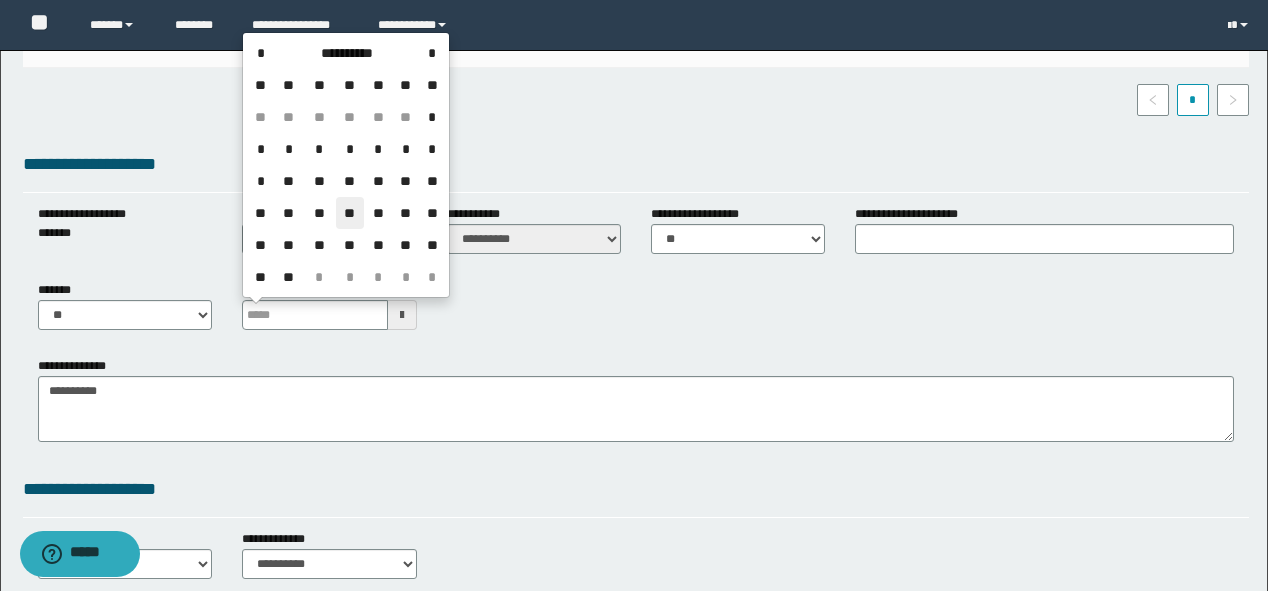 click on "**" at bounding box center [350, 213] 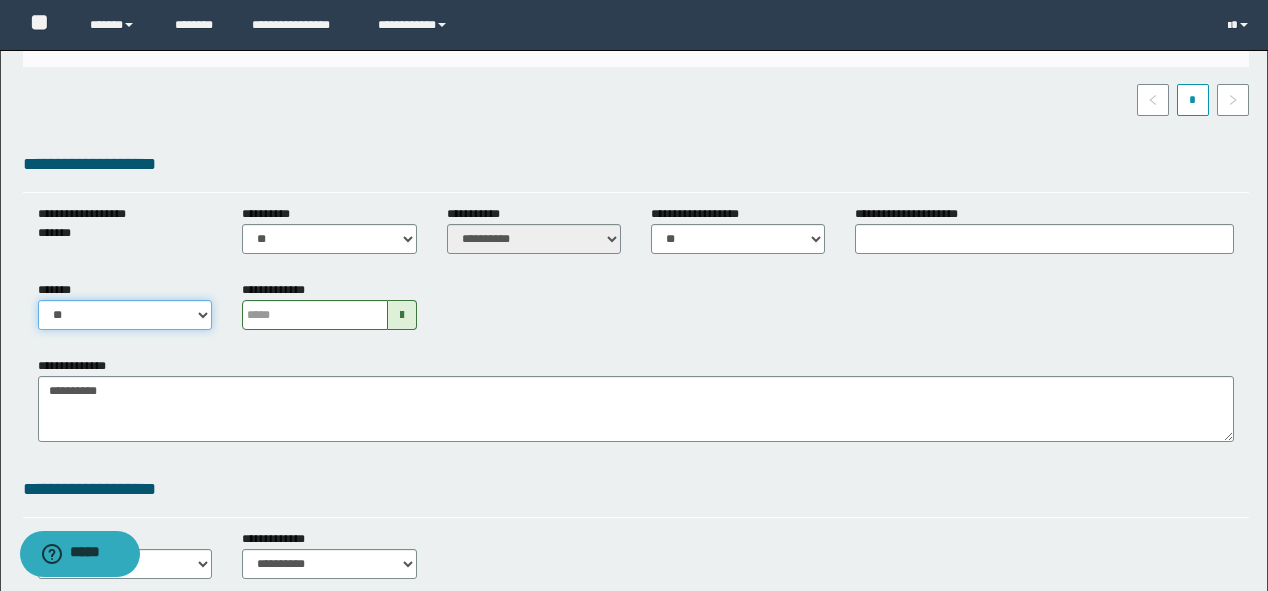 click on "**
**" at bounding box center [125, 315] 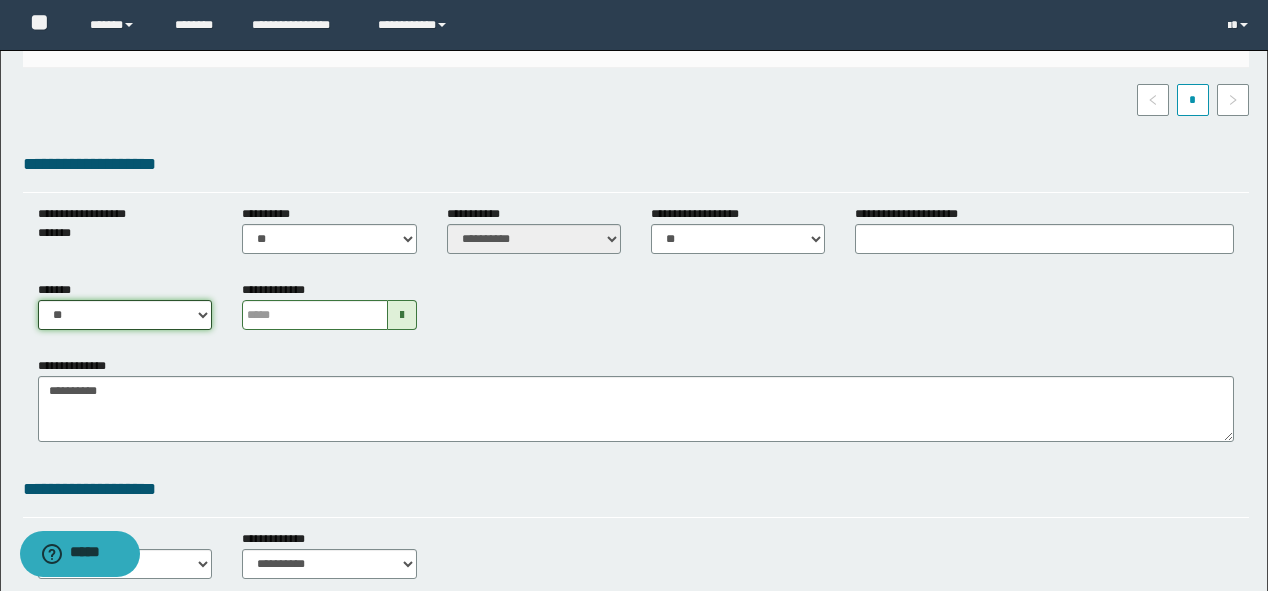 select on "****" 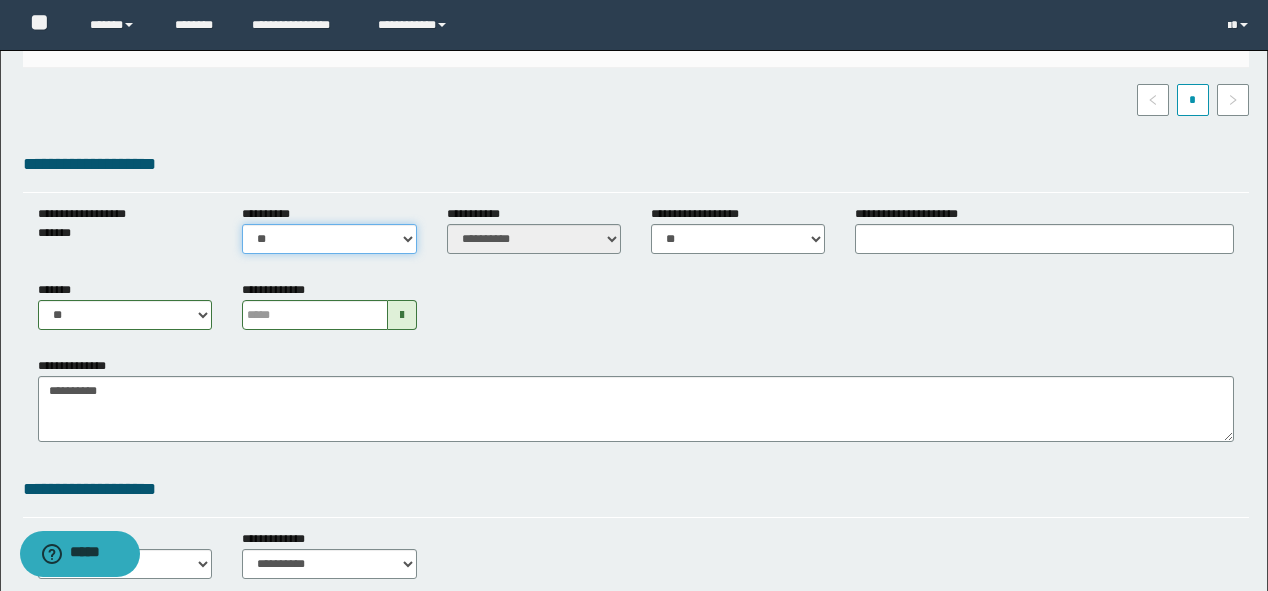 click on "**
**" at bounding box center [329, 239] 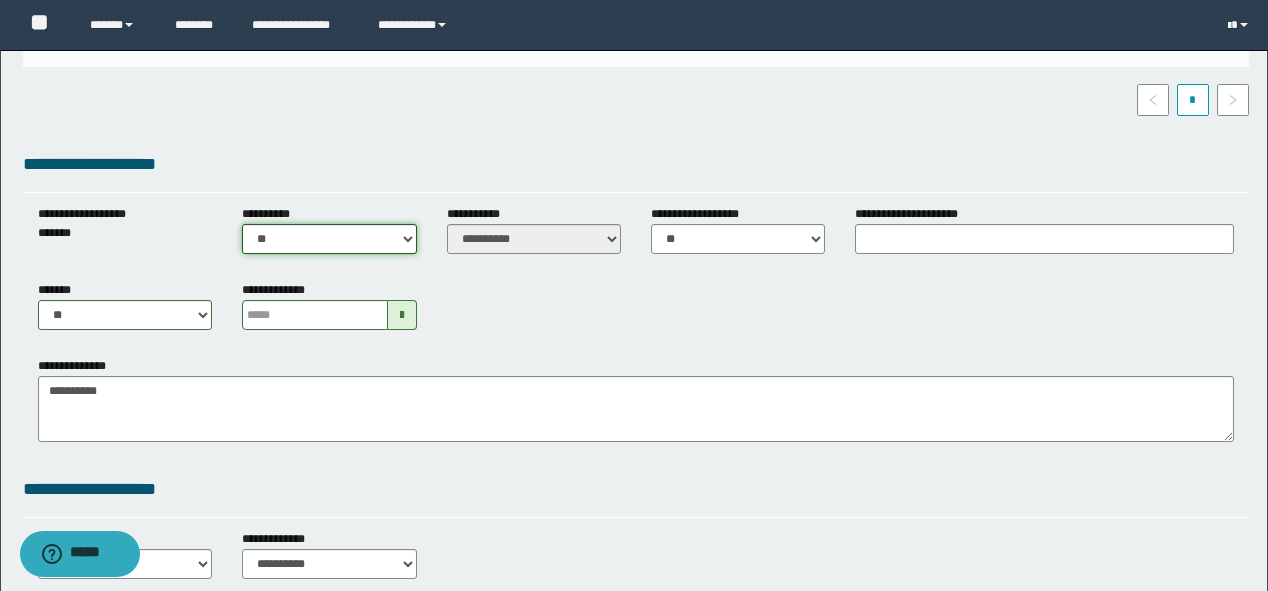 select on "****" 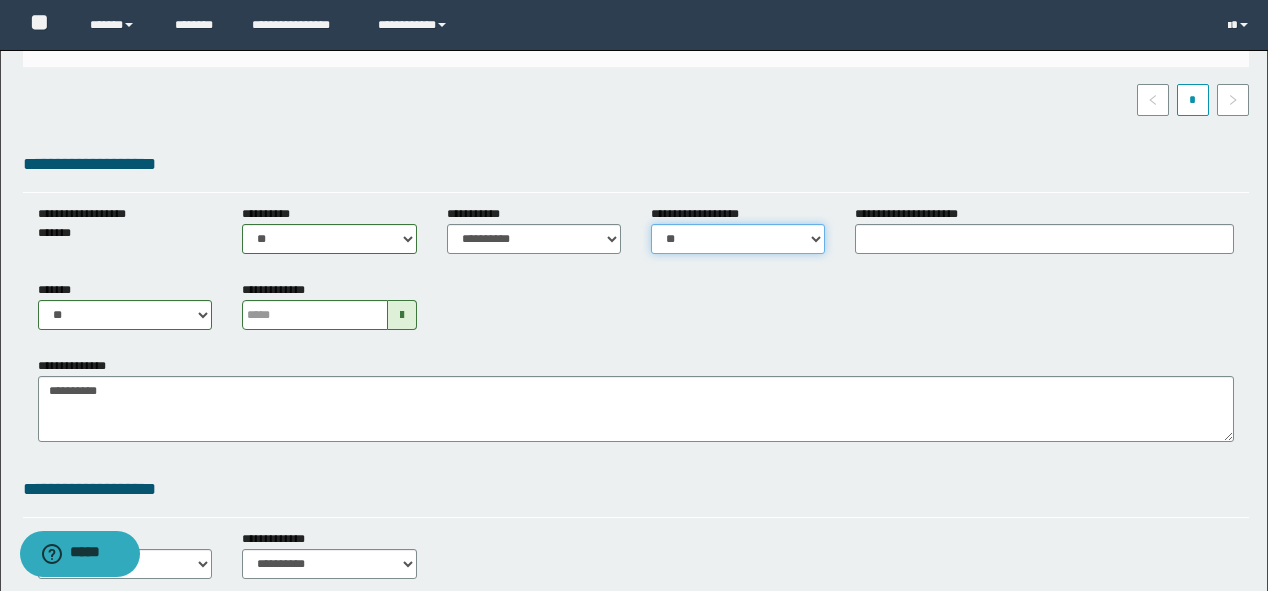 click on "**
**" at bounding box center (738, 239) 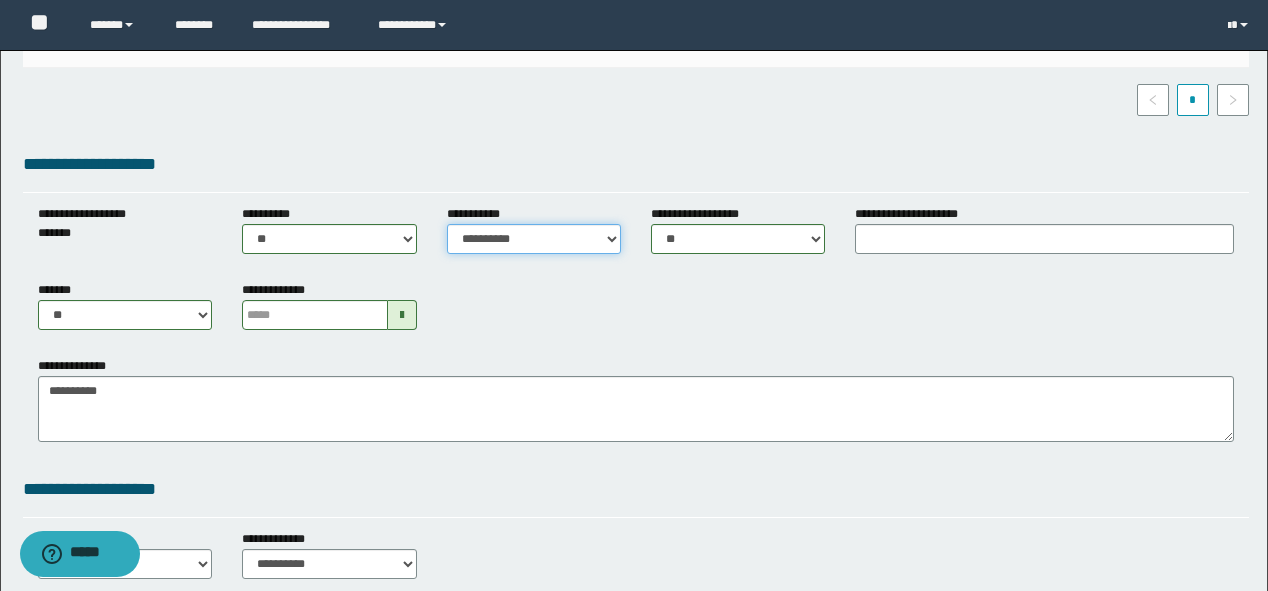 click on "**********" at bounding box center (534, 239) 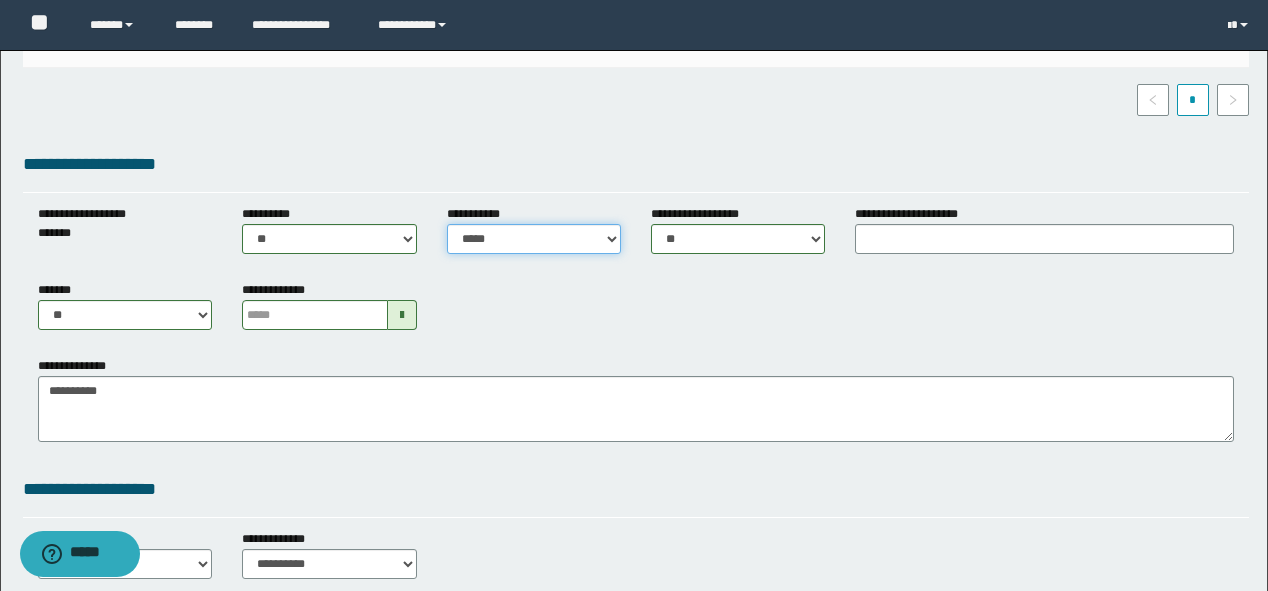 click on "**********" at bounding box center [534, 239] 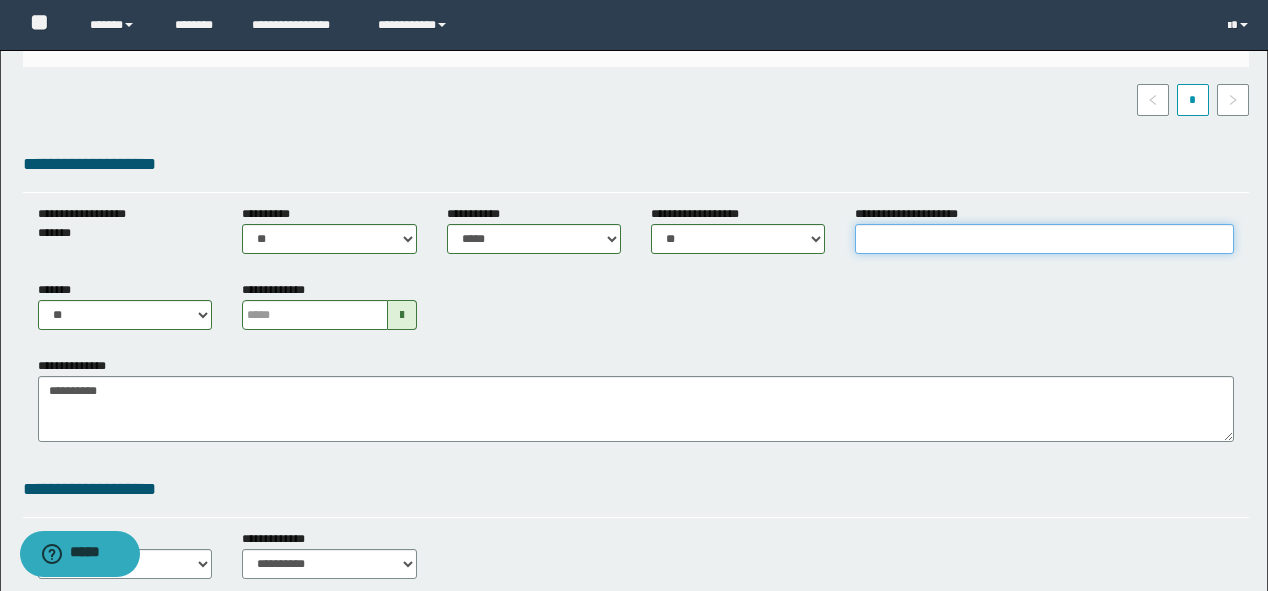 click on "**********" at bounding box center [1044, 239] 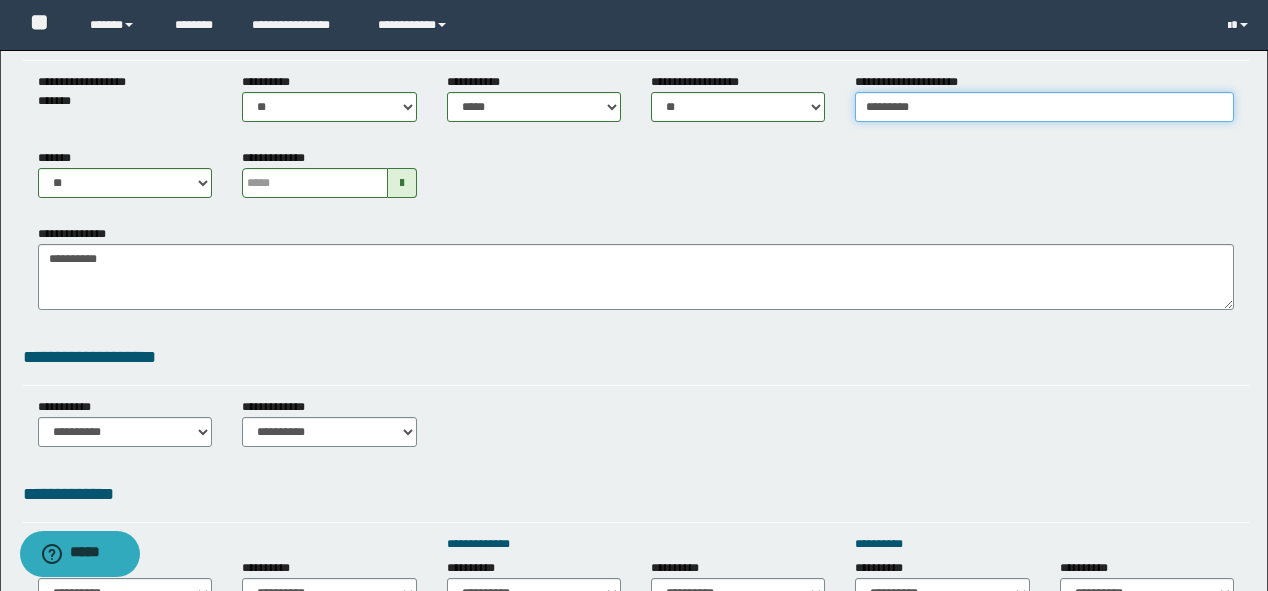scroll, scrollTop: 560, scrollLeft: 0, axis: vertical 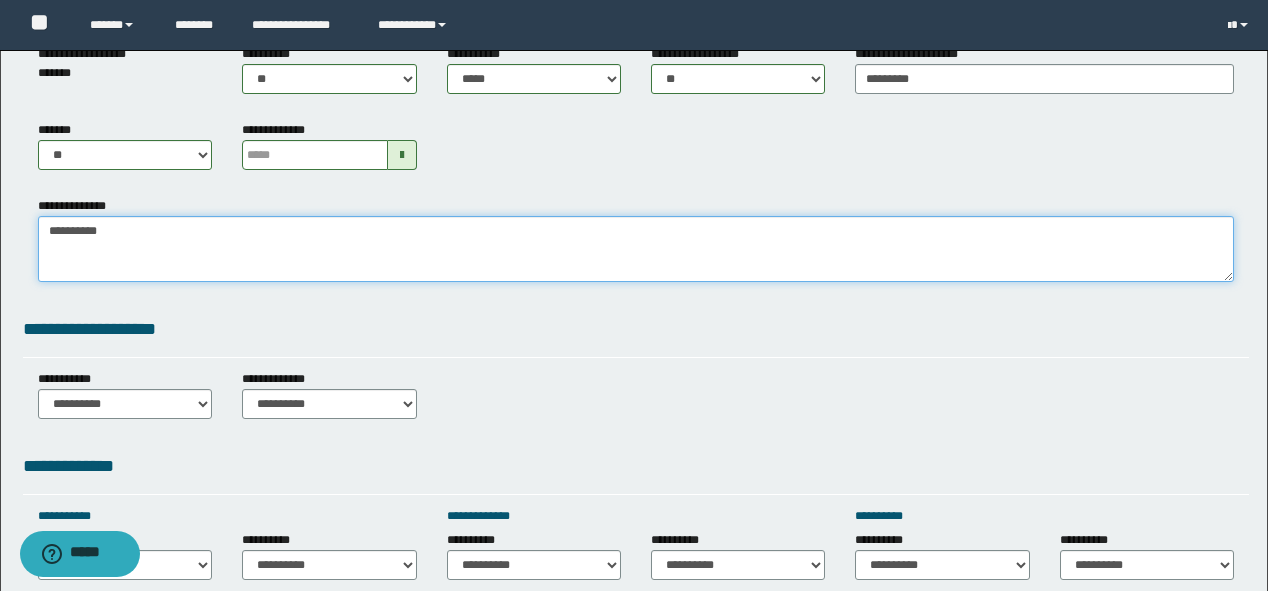 click on "**********" at bounding box center [636, 249] 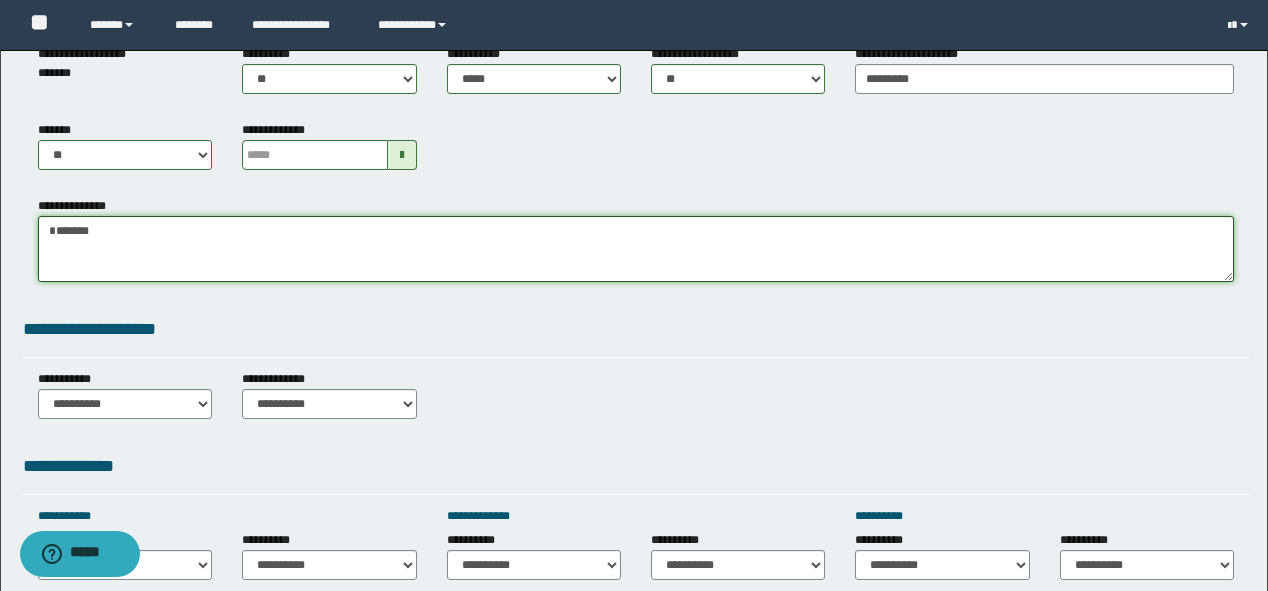click on "**********" at bounding box center [636, 249] 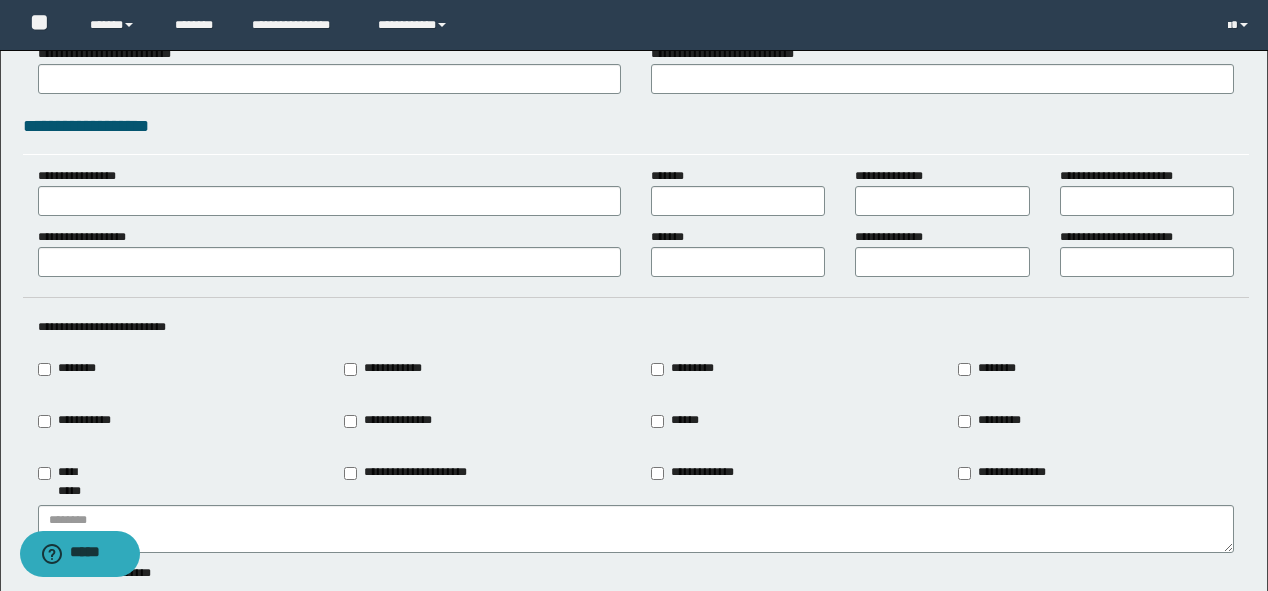 scroll, scrollTop: 1920, scrollLeft: 0, axis: vertical 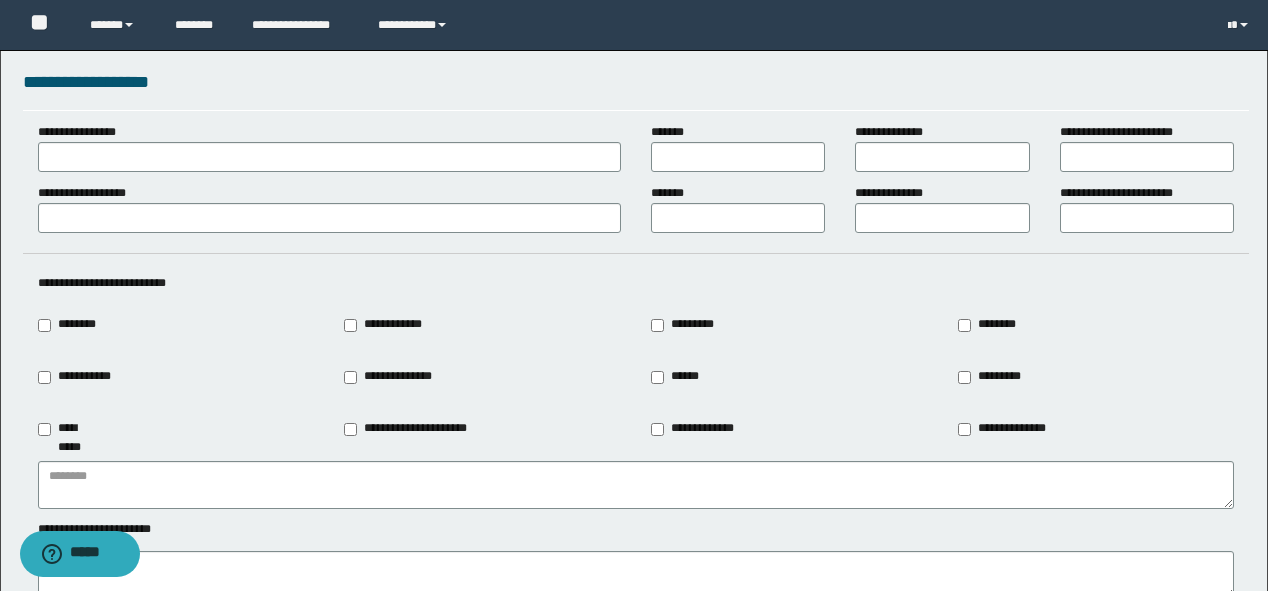 type on "**********" 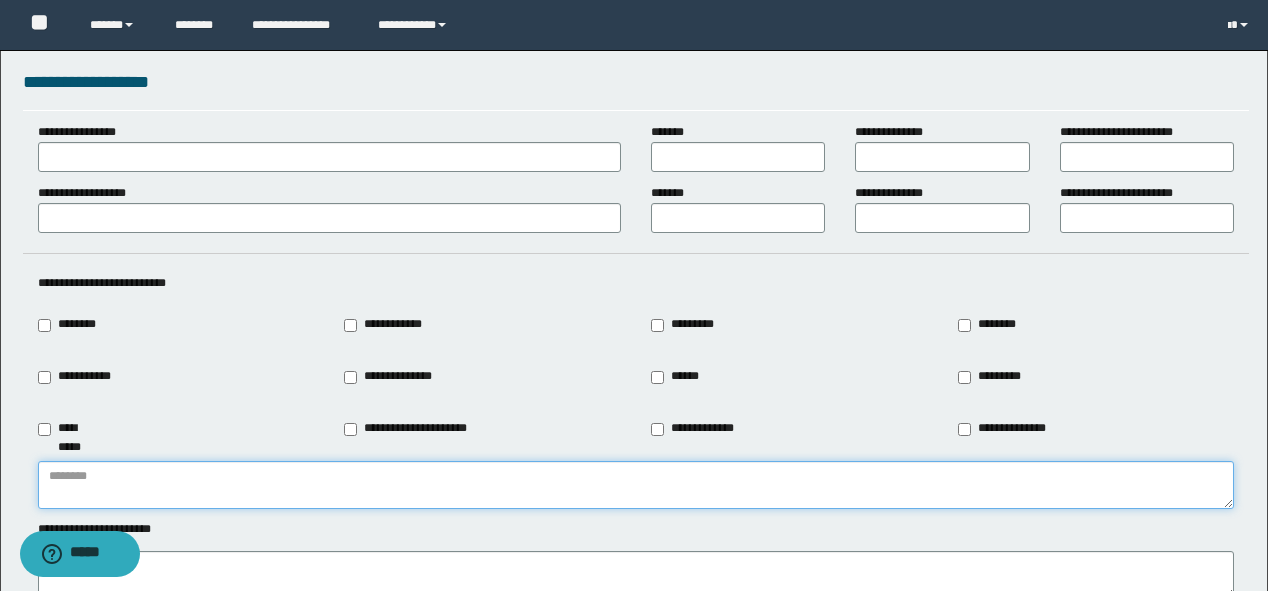 click at bounding box center [636, 485] 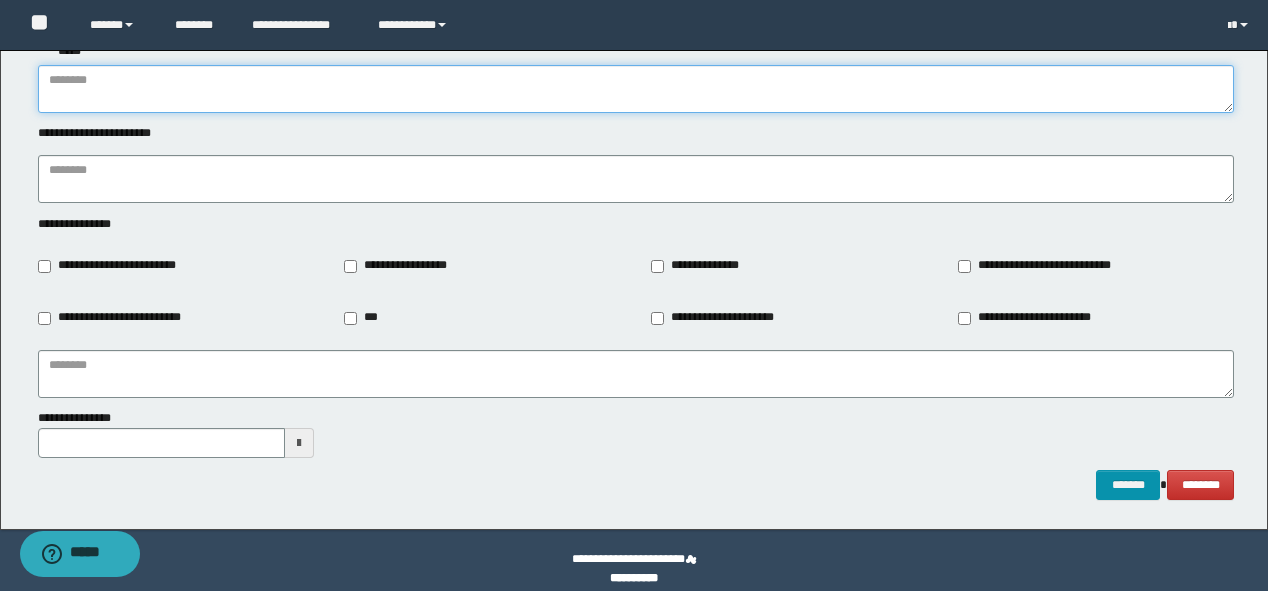 scroll, scrollTop: 2332, scrollLeft: 0, axis: vertical 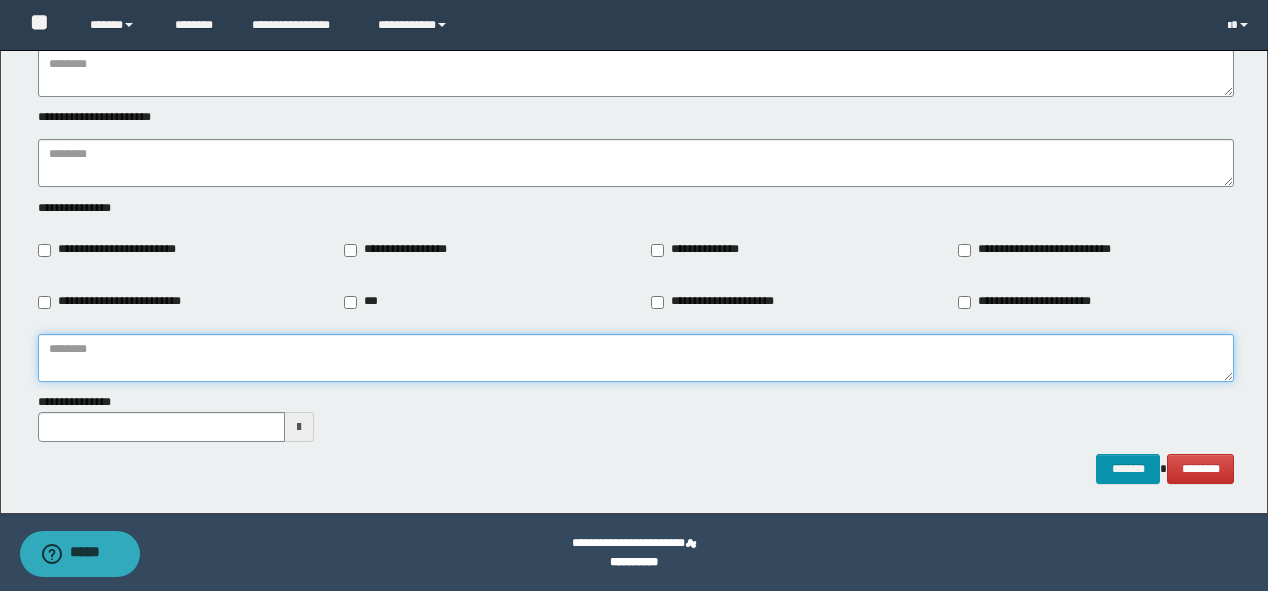 click at bounding box center [636, 358] 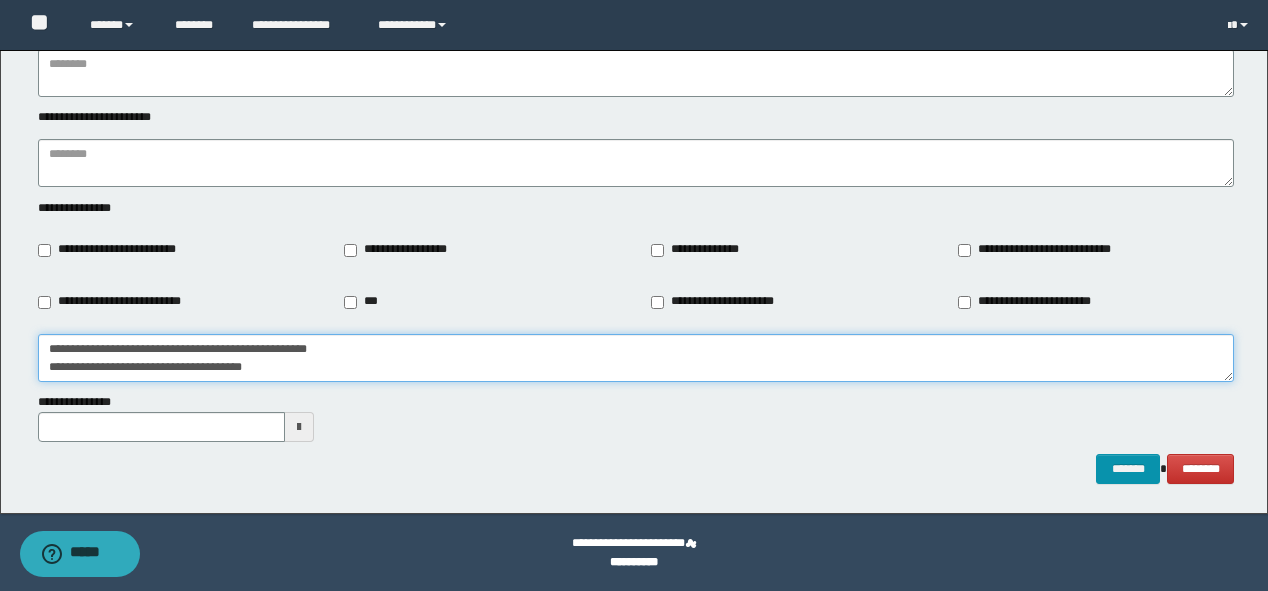 scroll, scrollTop: 12, scrollLeft: 0, axis: vertical 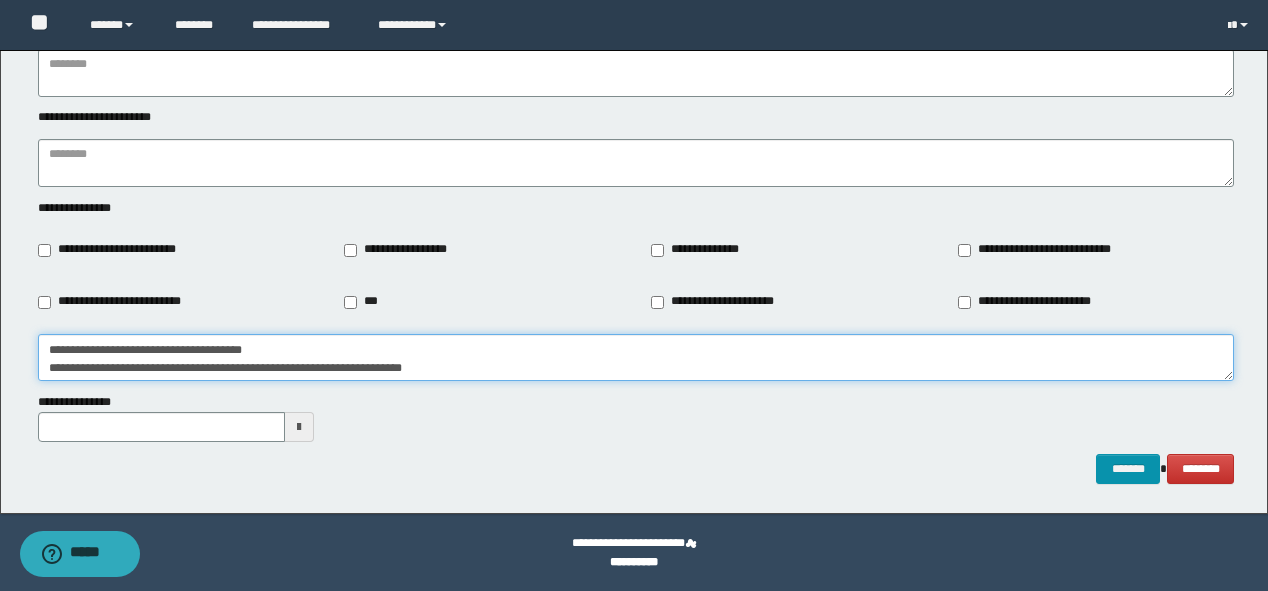 drag, startPoint x: 138, startPoint y: 370, endPoint x: 47, endPoint y: 374, distance: 91.08787 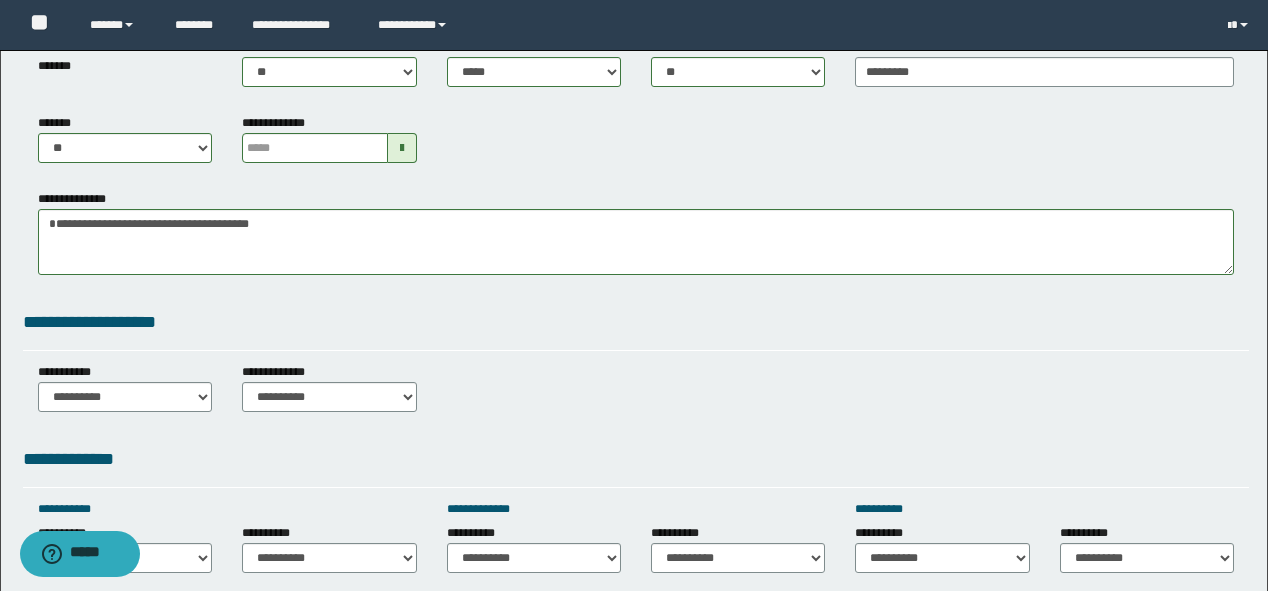 scroll, scrollTop: 412, scrollLeft: 0, axis: vertical 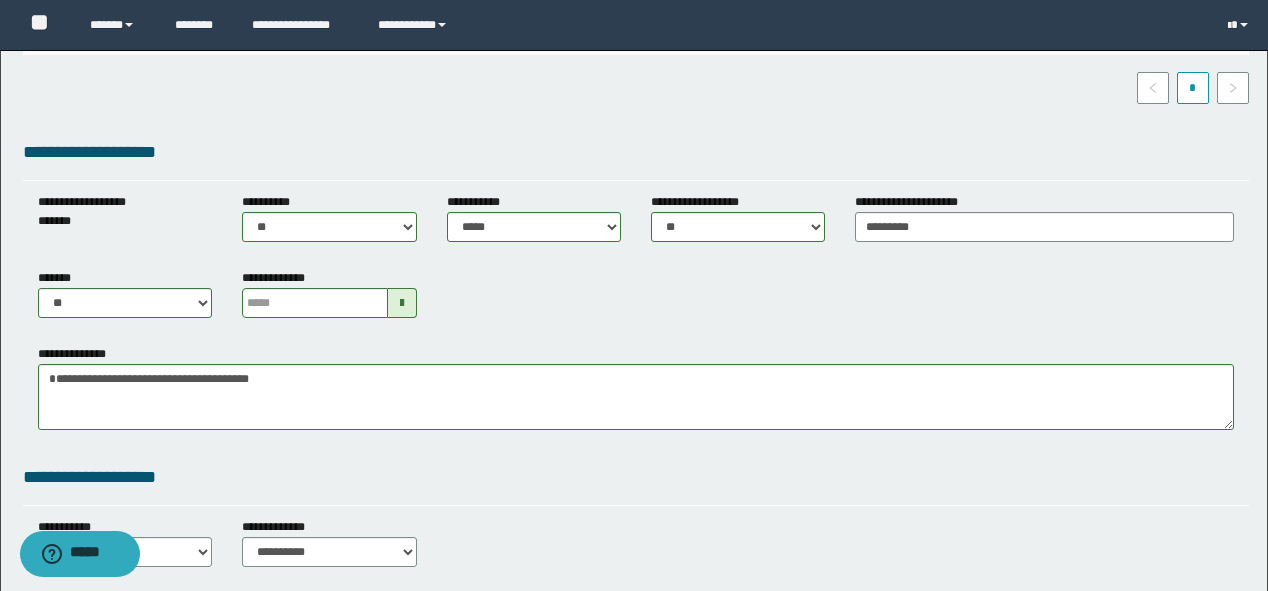 type on "**********" 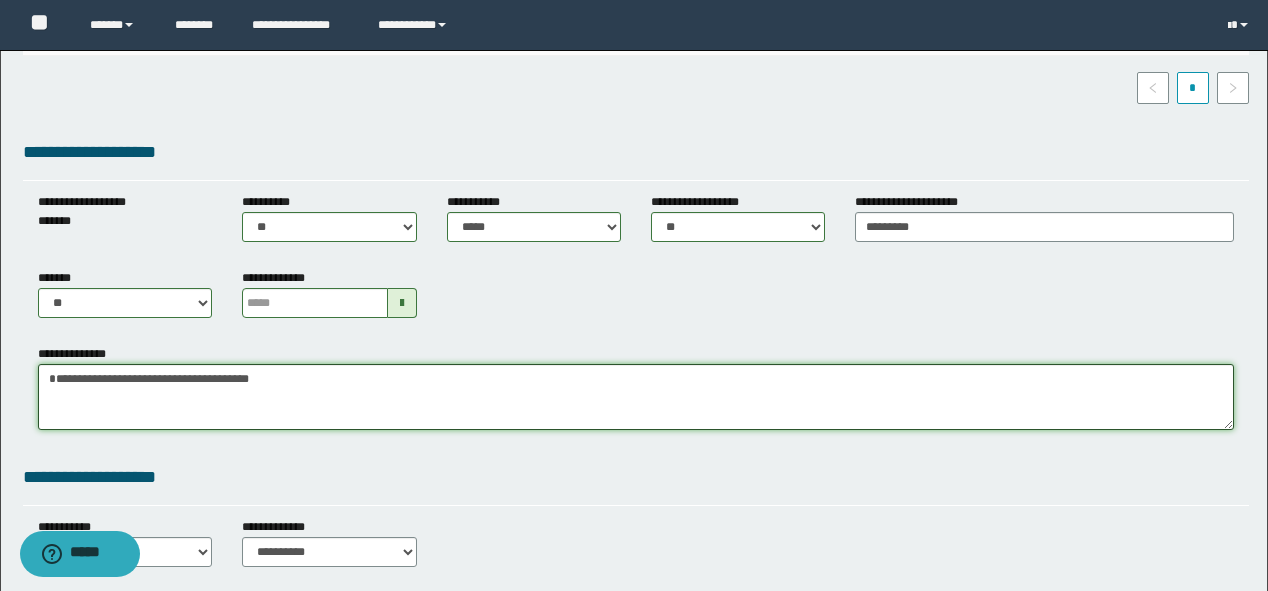 drag, startPoint x: 264, startPoint y: 376, endPoint x: 156, endPoint y: 377, distance: 108.00463 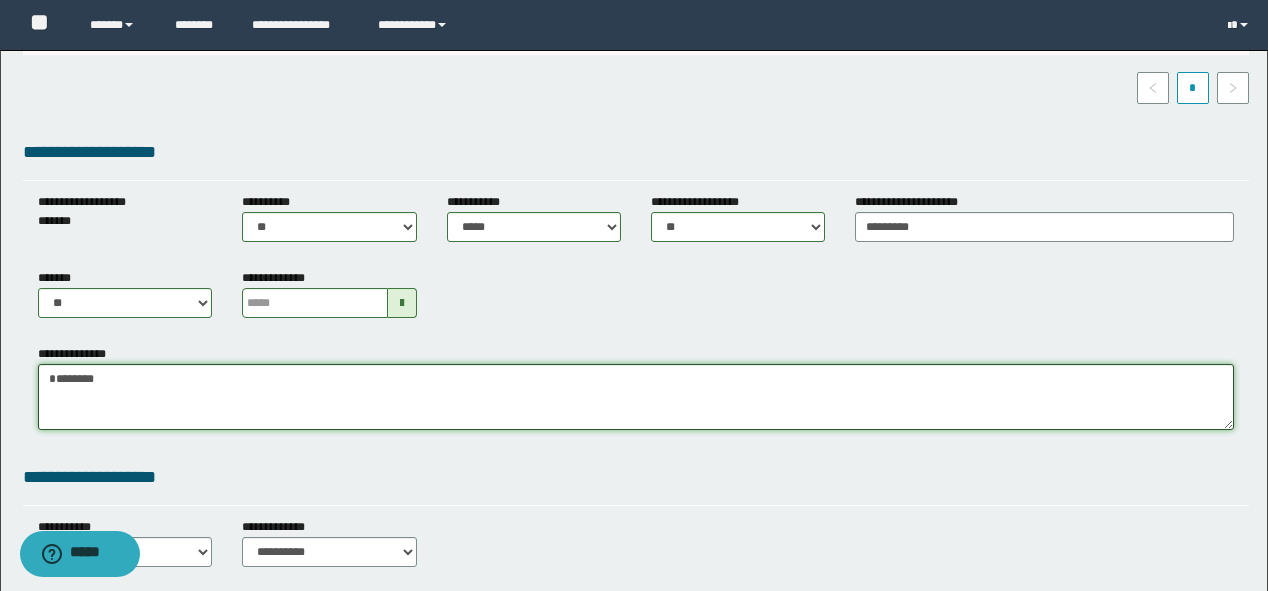 click on "**********" at bounding box center (636, 397) 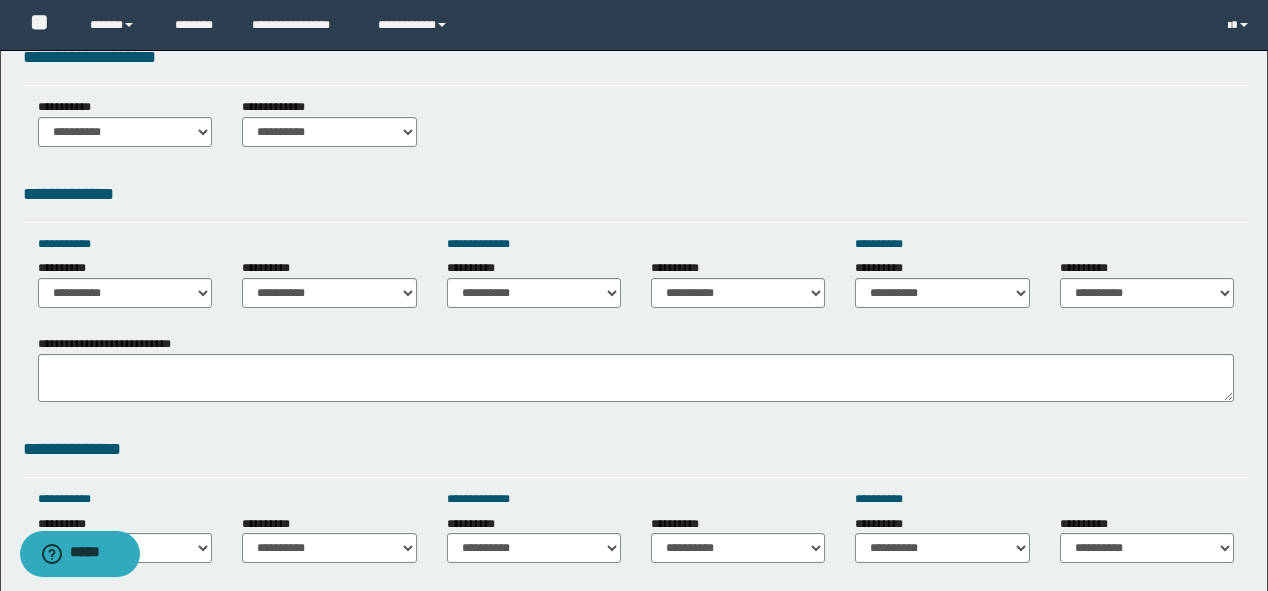 scroll, scrollTop: 892, scrollLeft: 0, axis: vertical 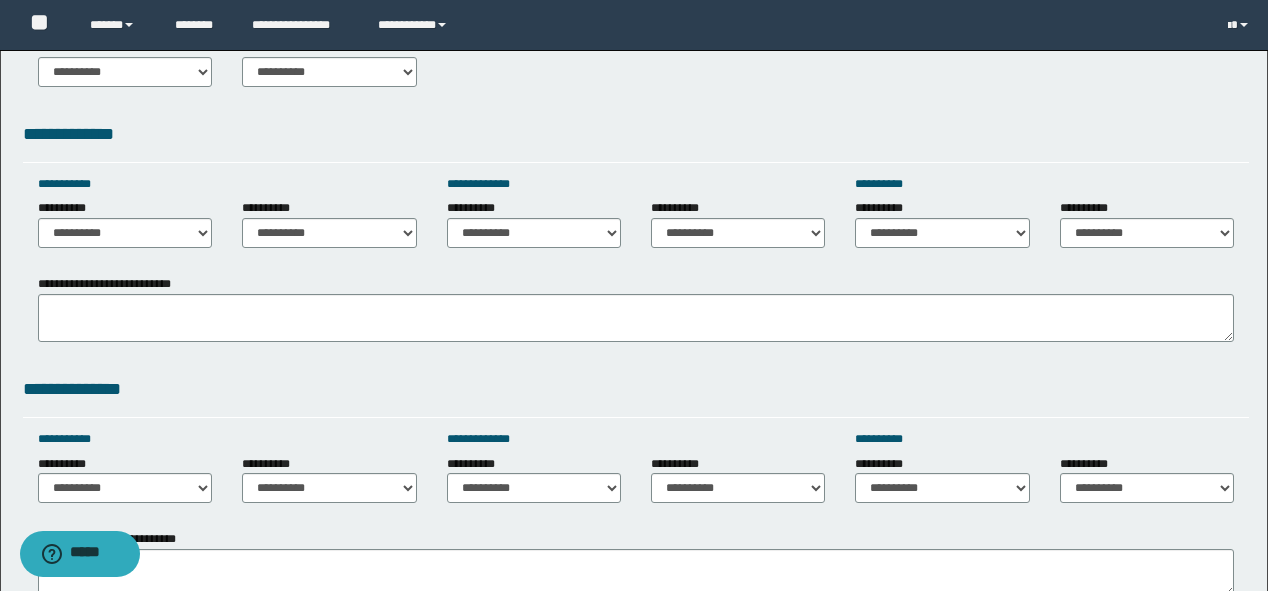 type on "**********" 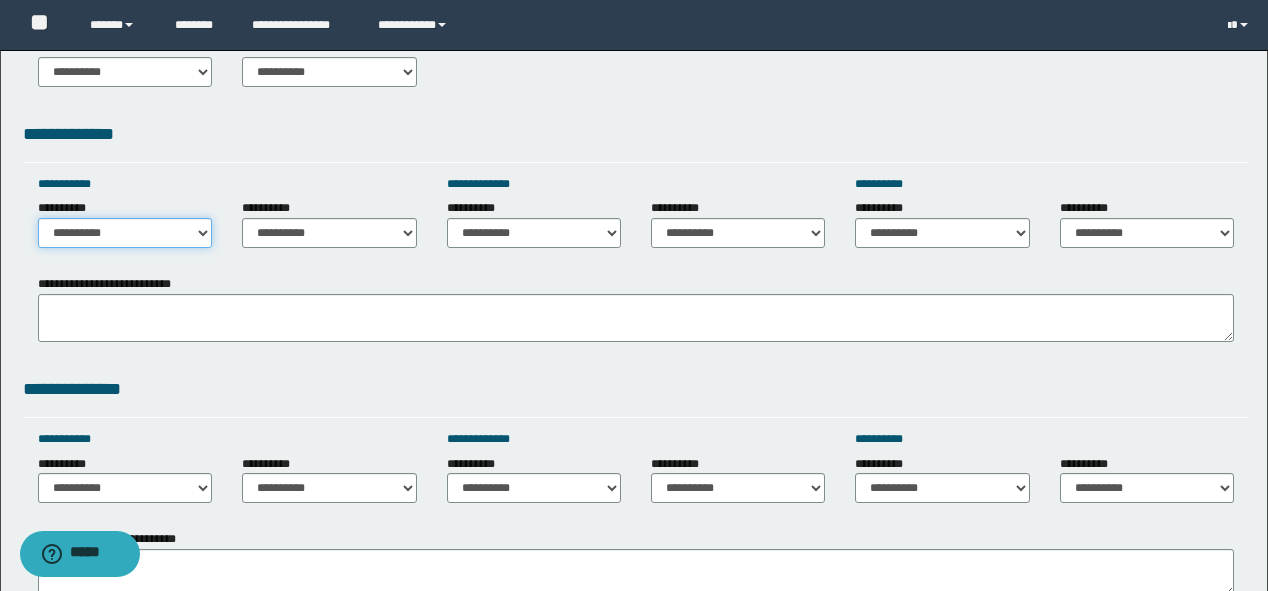 click on "**********" at bounding box center (125, 233) 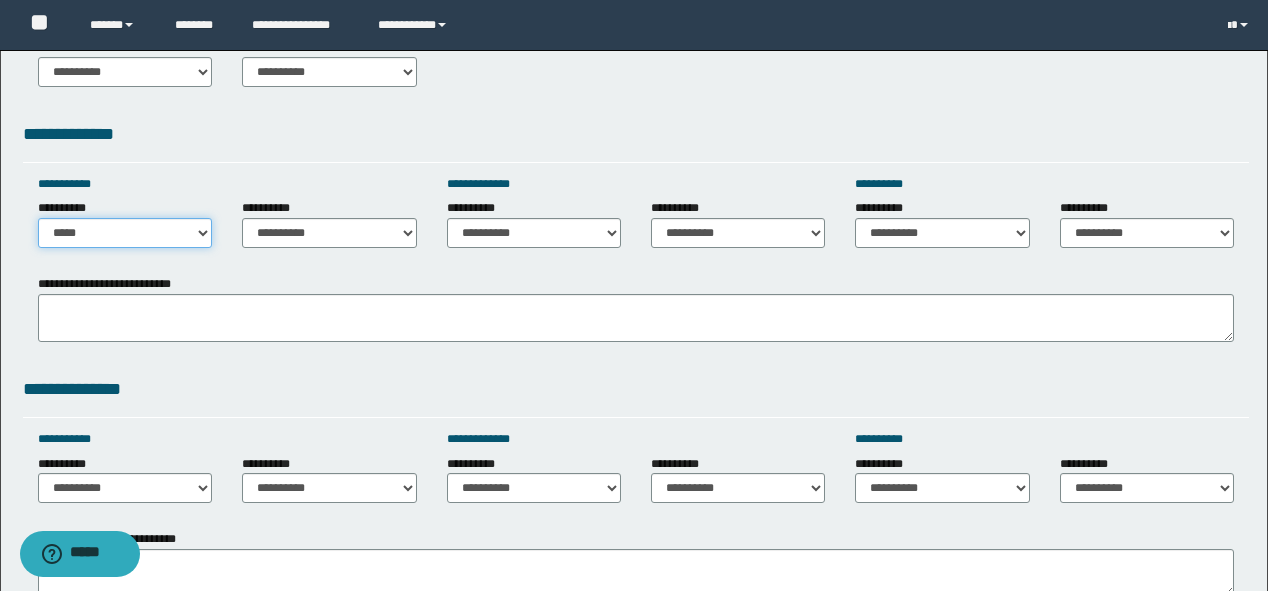click on "**********" at bounding box center (125, 233) 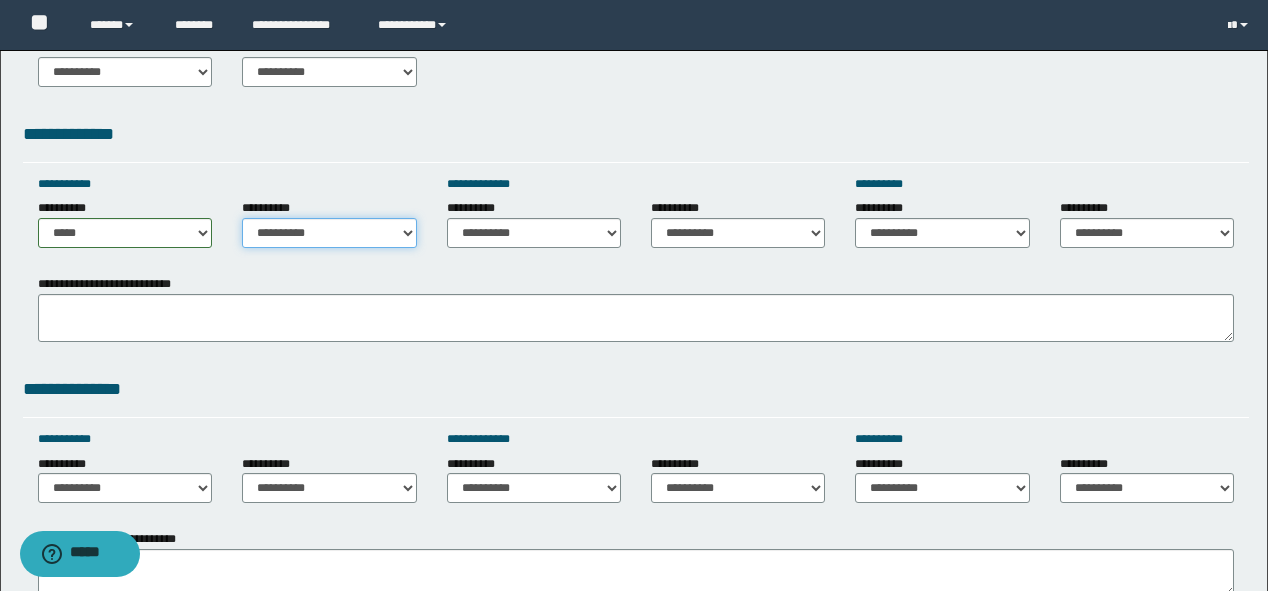 click on "**********" at bounding box center [329, 233] 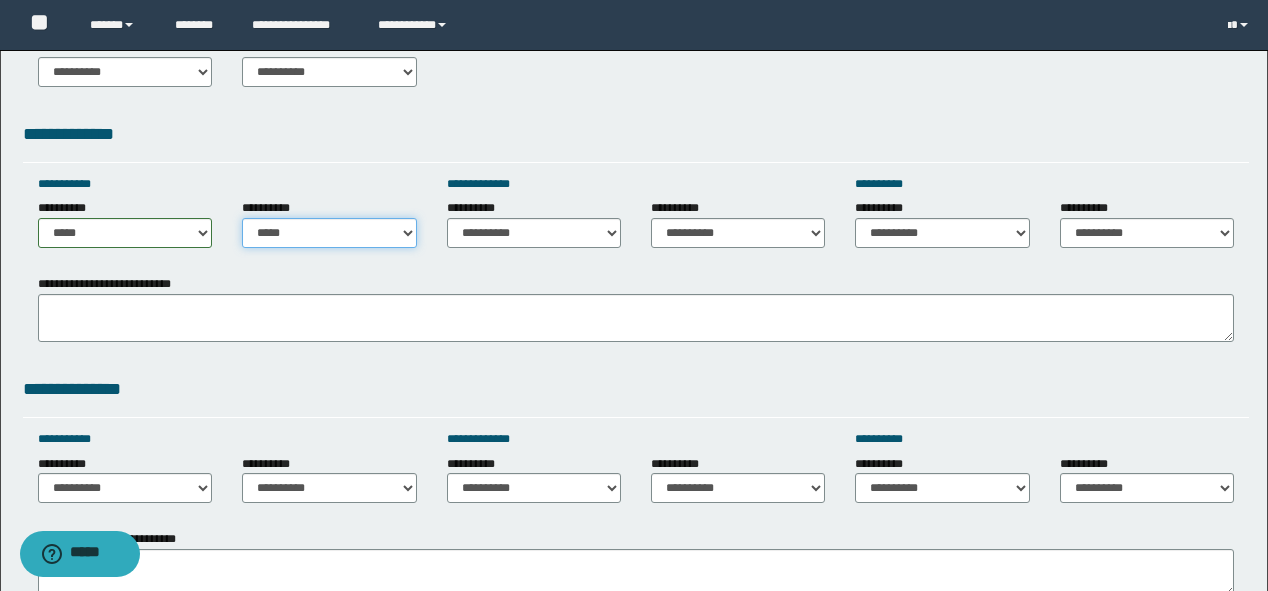 click on "**********" at bounding box center (329, 233) 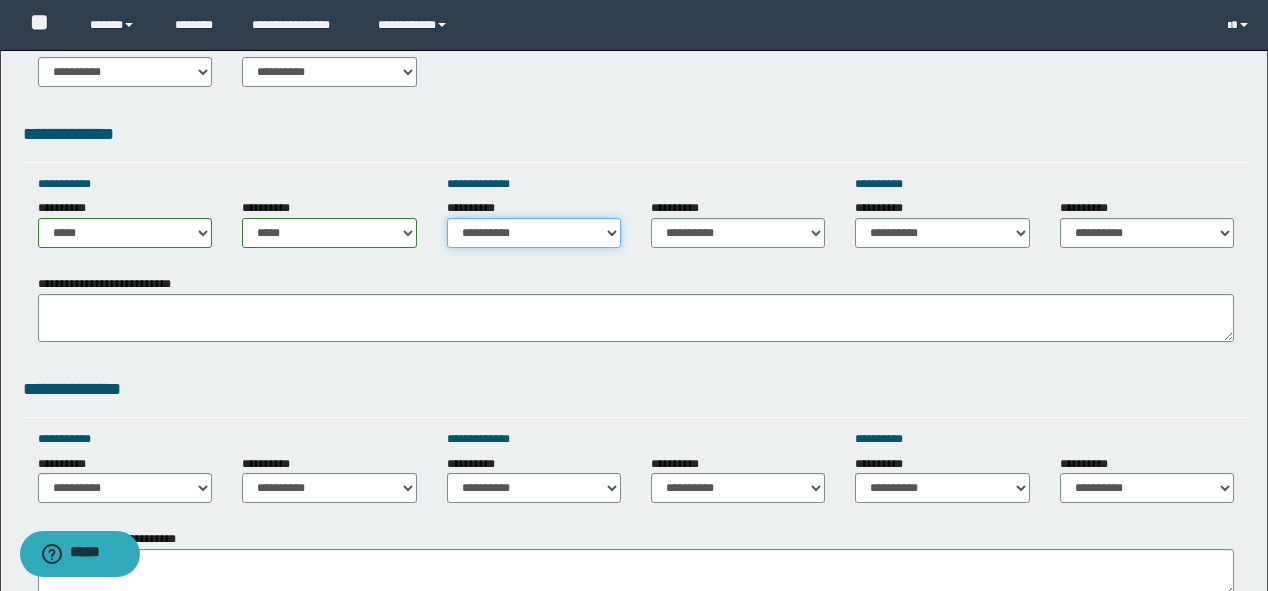 click on "**********" at bounding box center [534, 233] 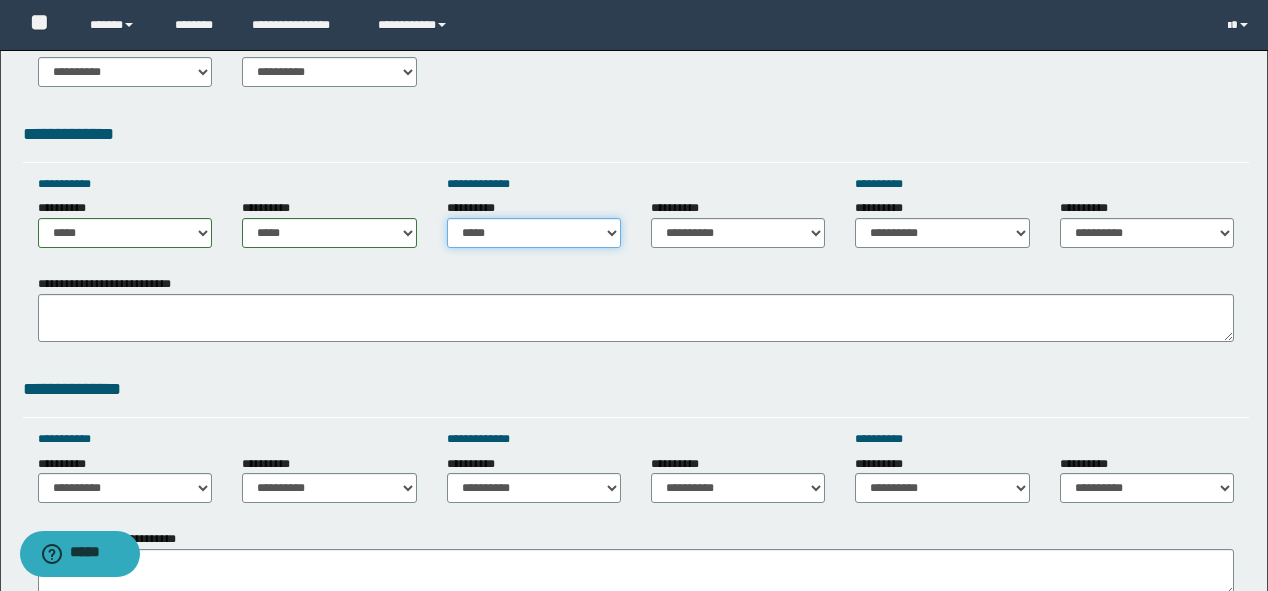 click on "**********" at bounding box center (534, 233) 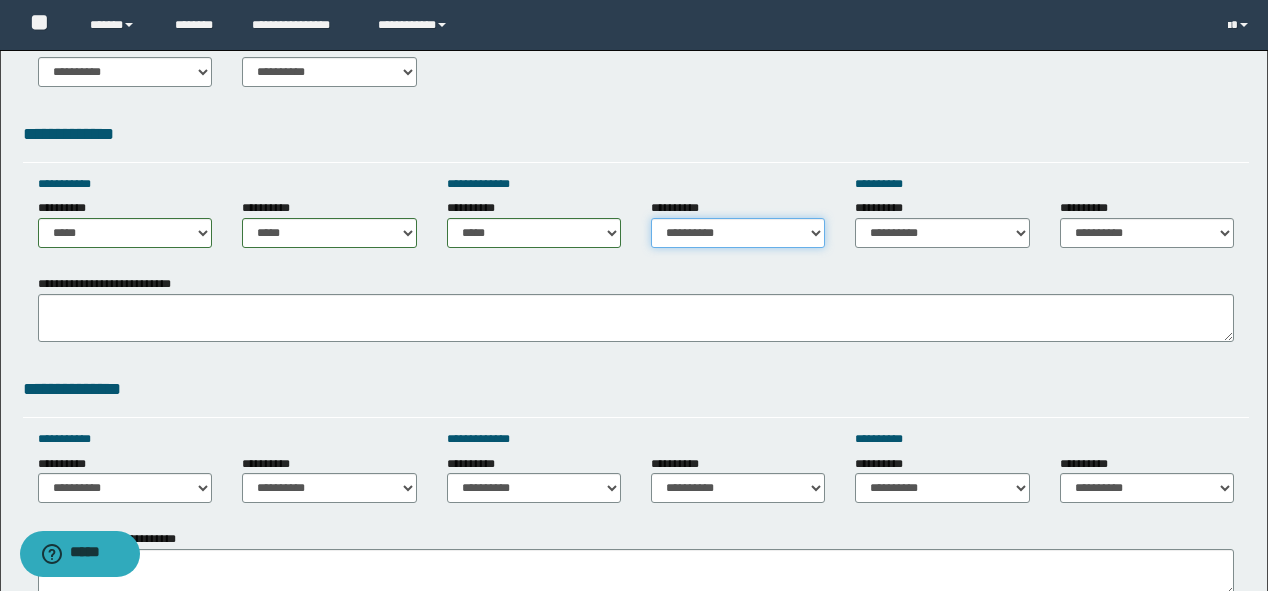click on "**********" at bounding box center (738, 233) 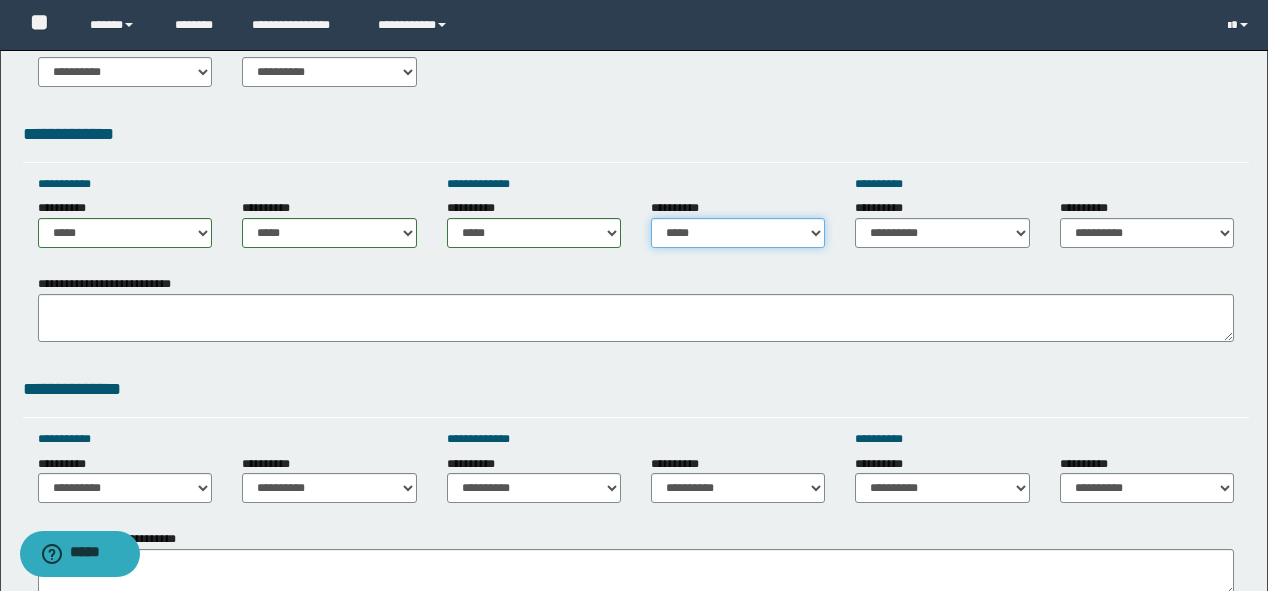 click on "**********" at bounding box center [738, 233] 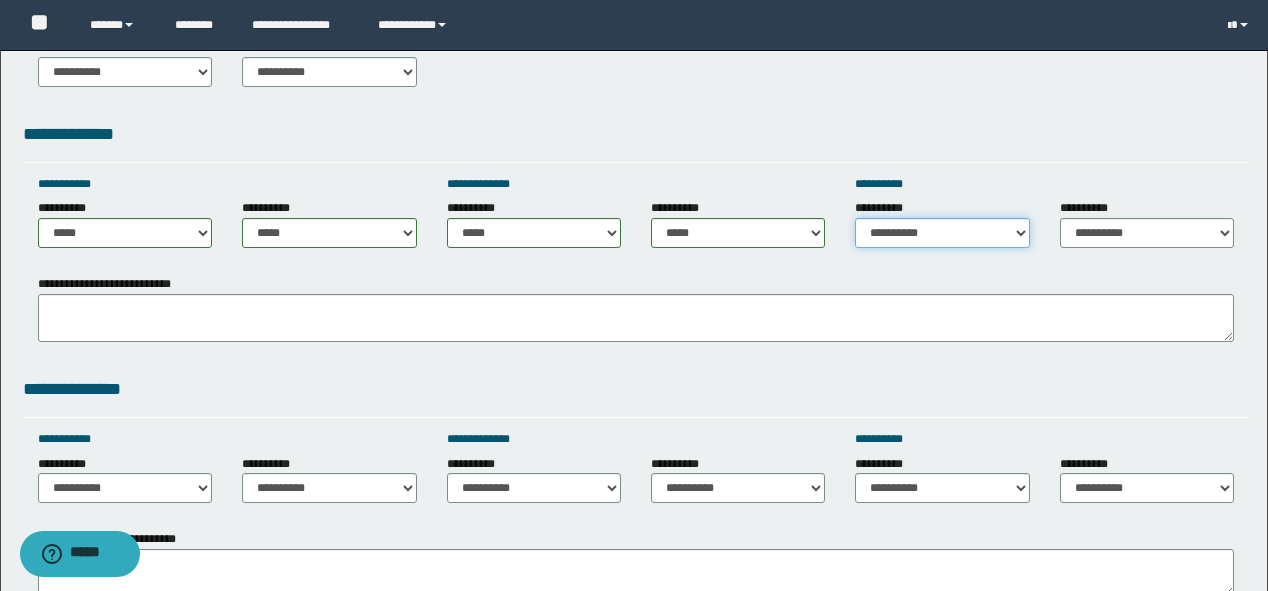 click on "**********" at bounding box center (942, 233) 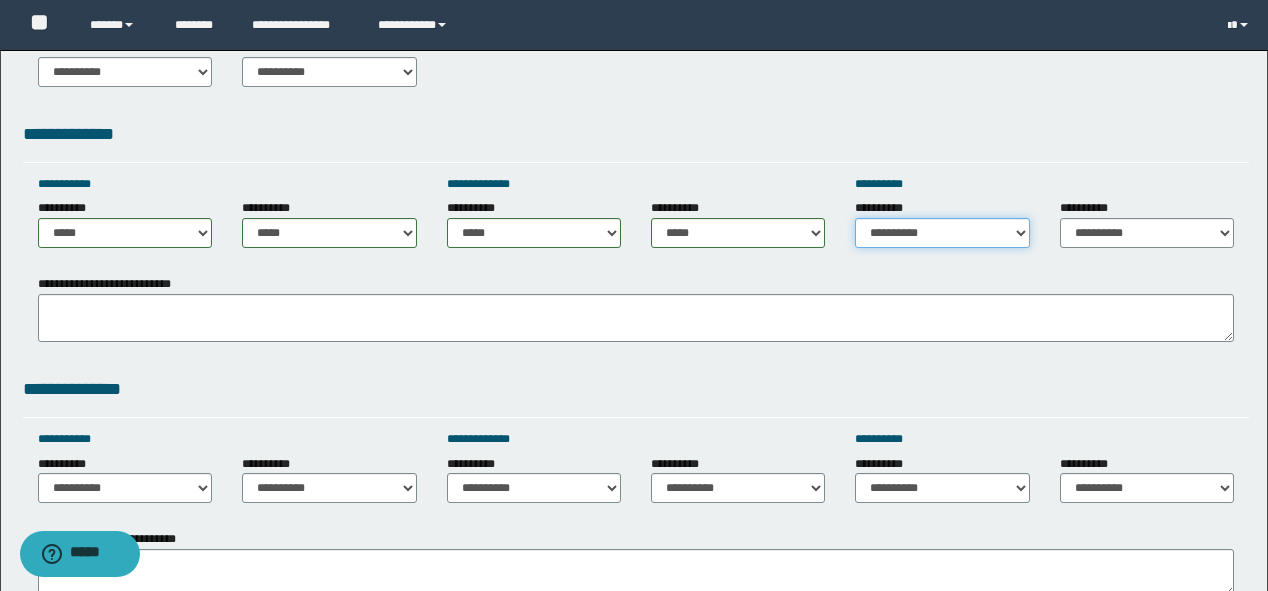 select on "*****" 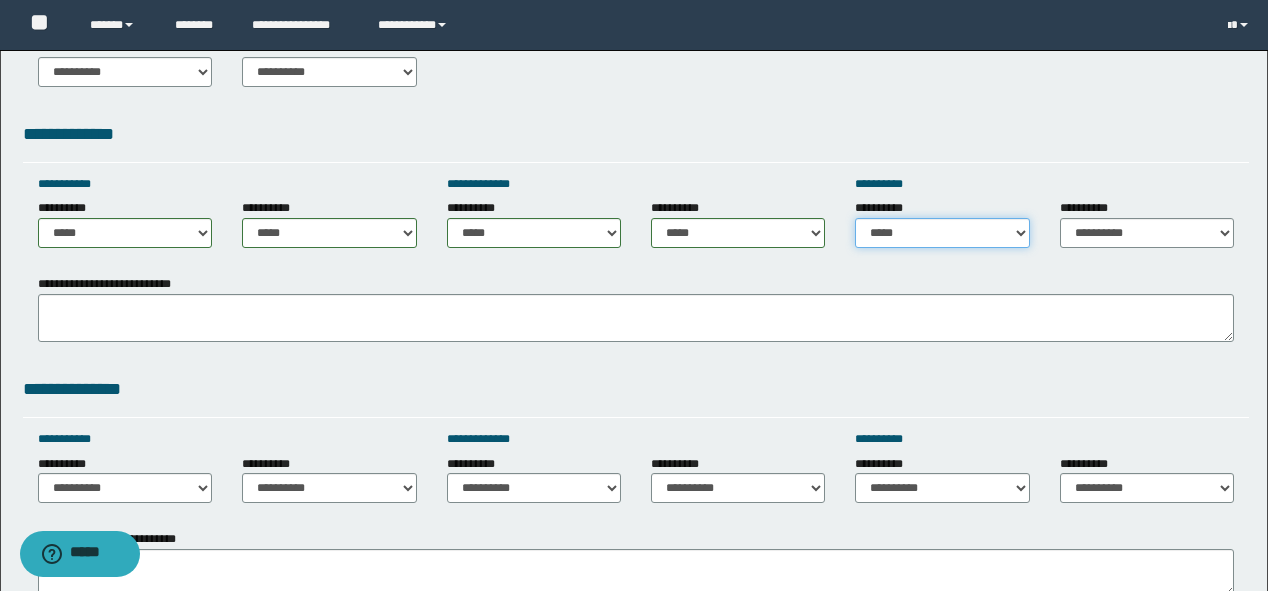 click on "**********" at bounding box center [942, 233] 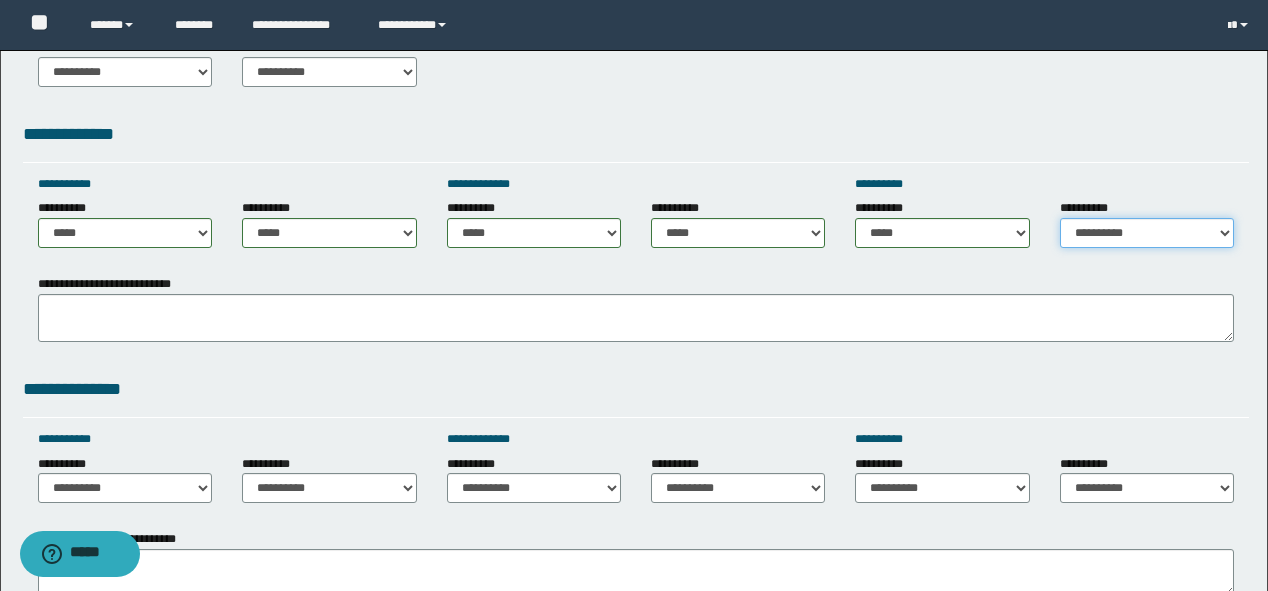 click on "**********" at bounding box center [1147, 233] 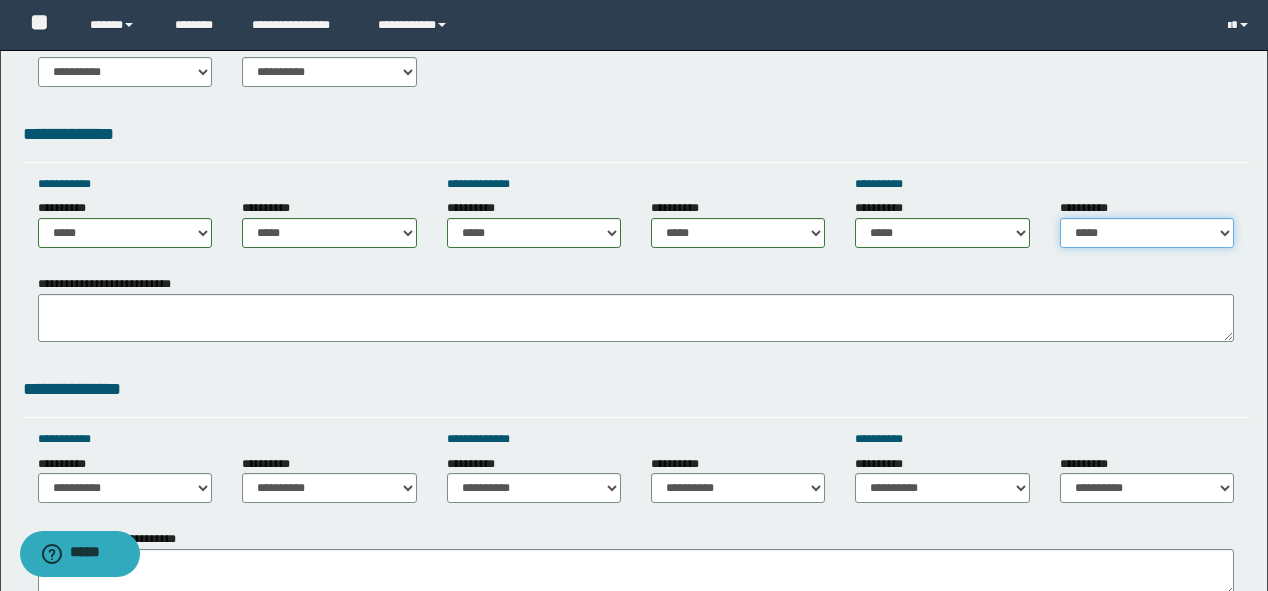 click on "**********" at bounding box center [1147, 233] 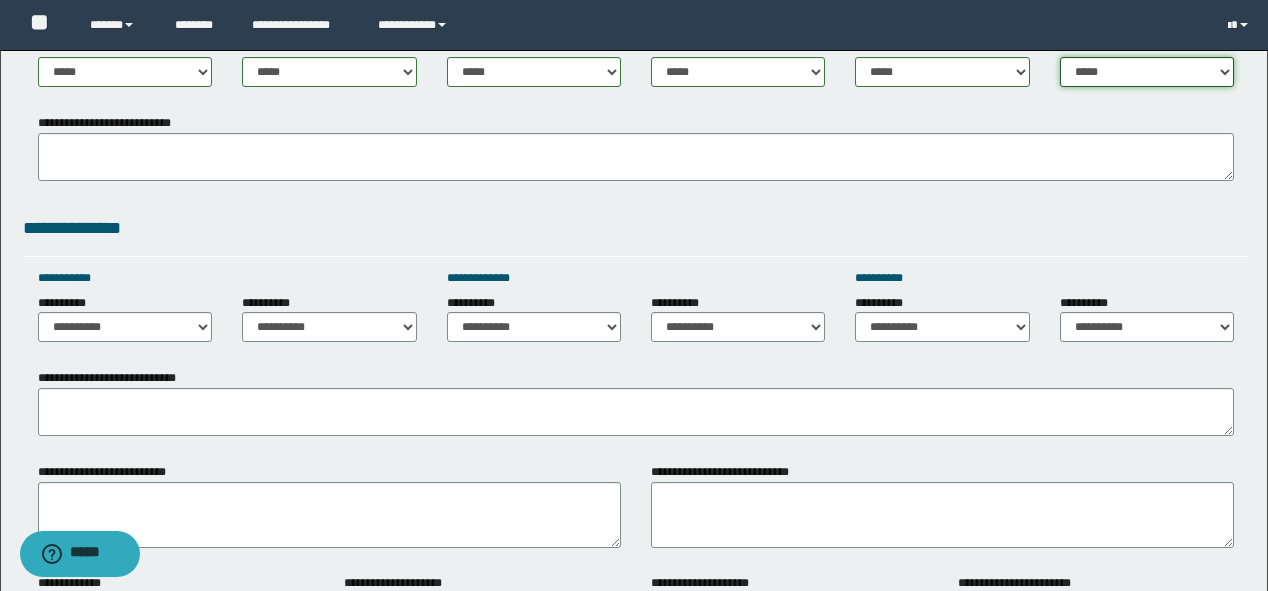 scroll, scrollTop: 1212, scrollLeft: 0, axis: vertical 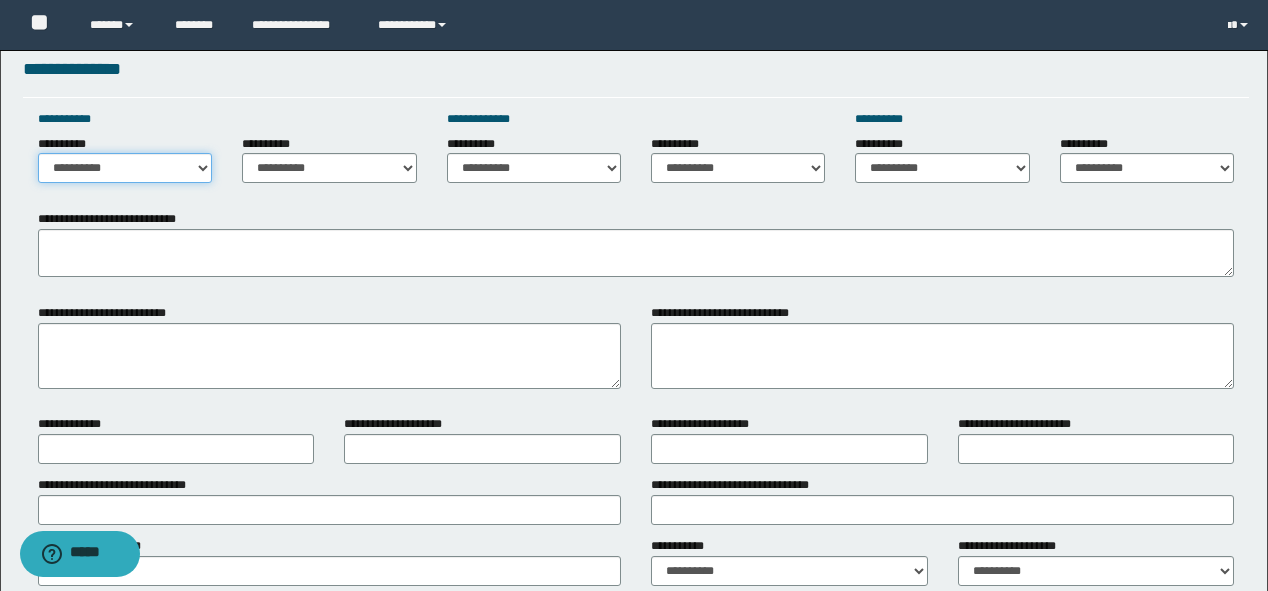 click on "**********" at bounding box center (125, 168) 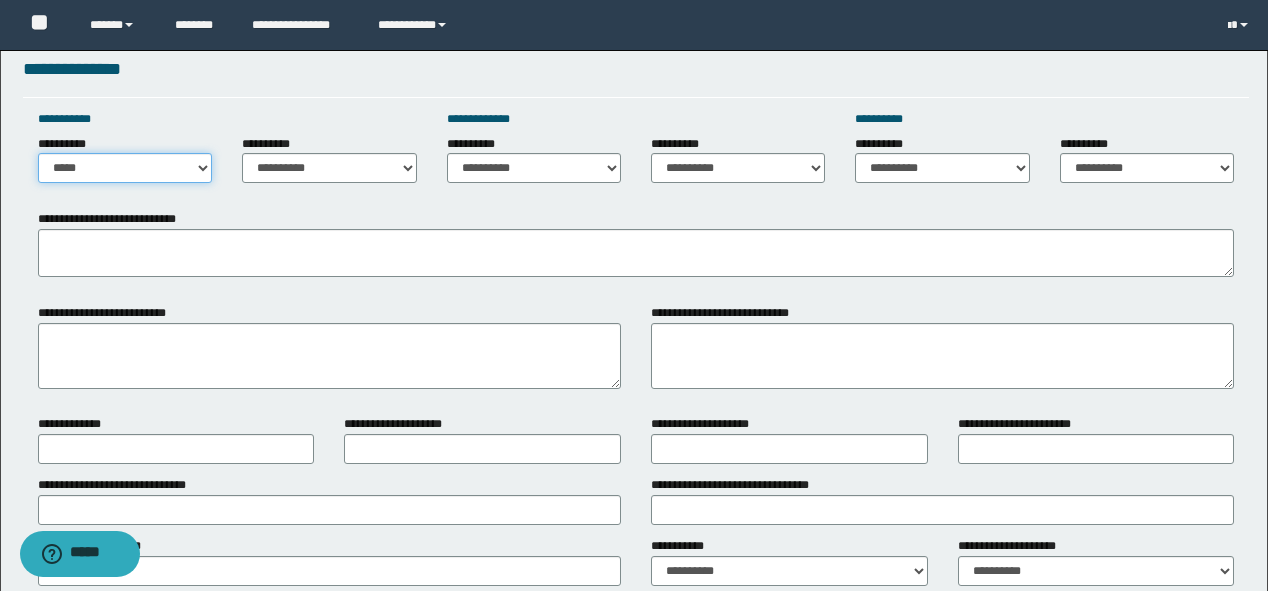 click on "**********" at bounding box center (125, 168) 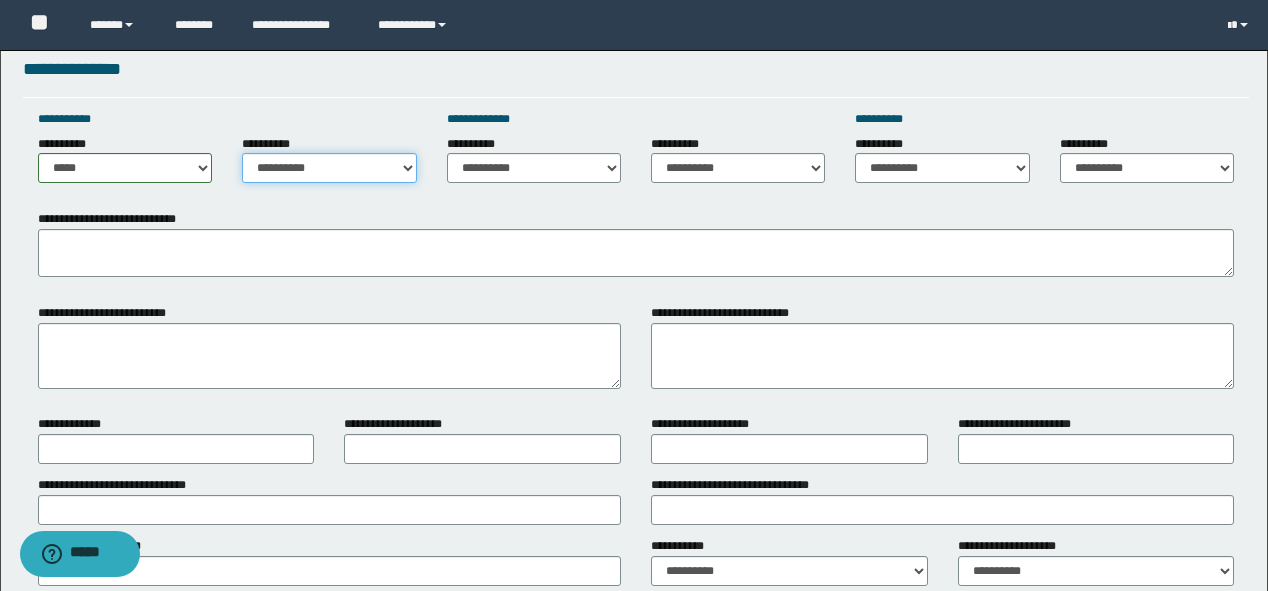 click on "**********" at bounding box center [329, 168] 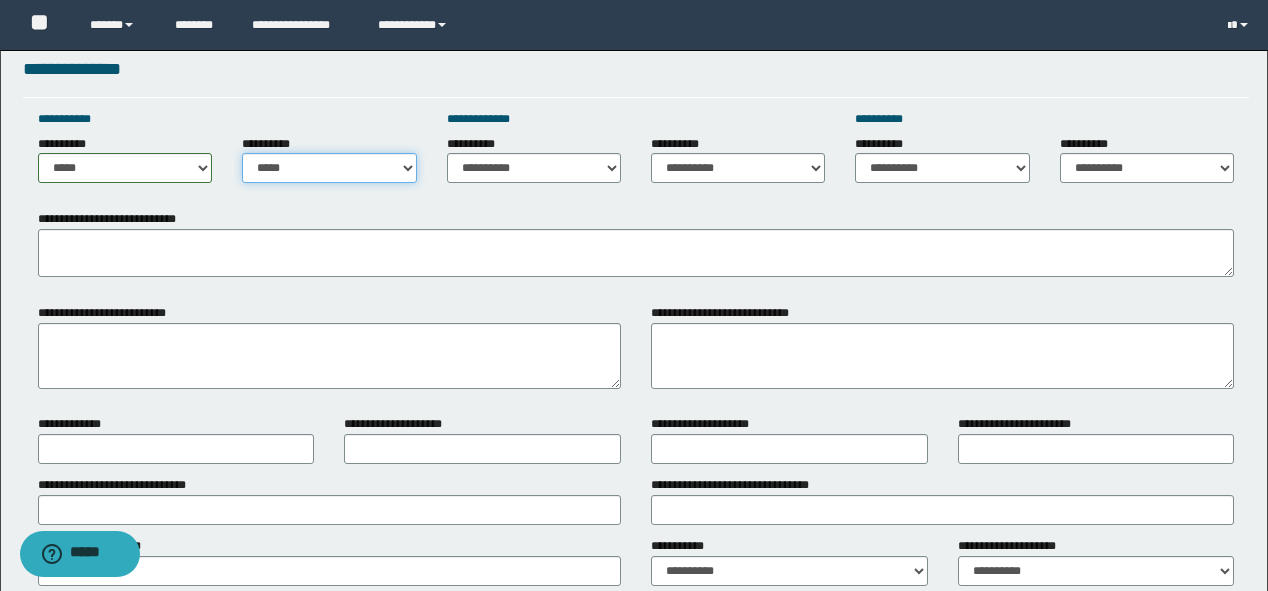 click on "**********" at bounding box center (329, 168) 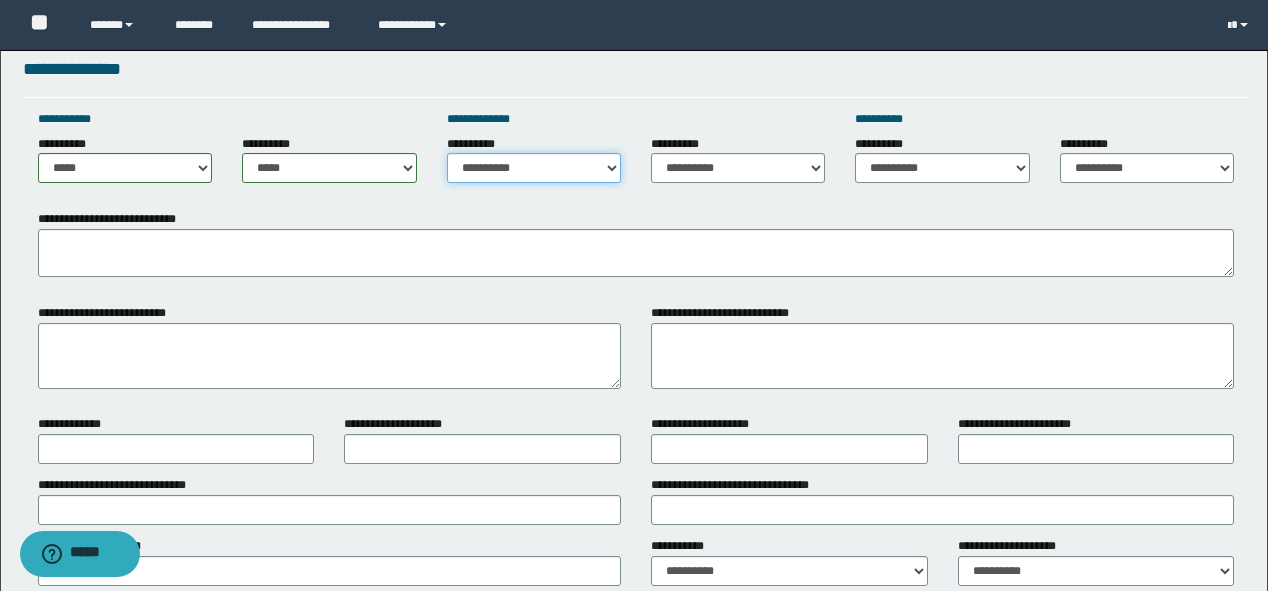 click on "**********" at bounding box center [534, 168] 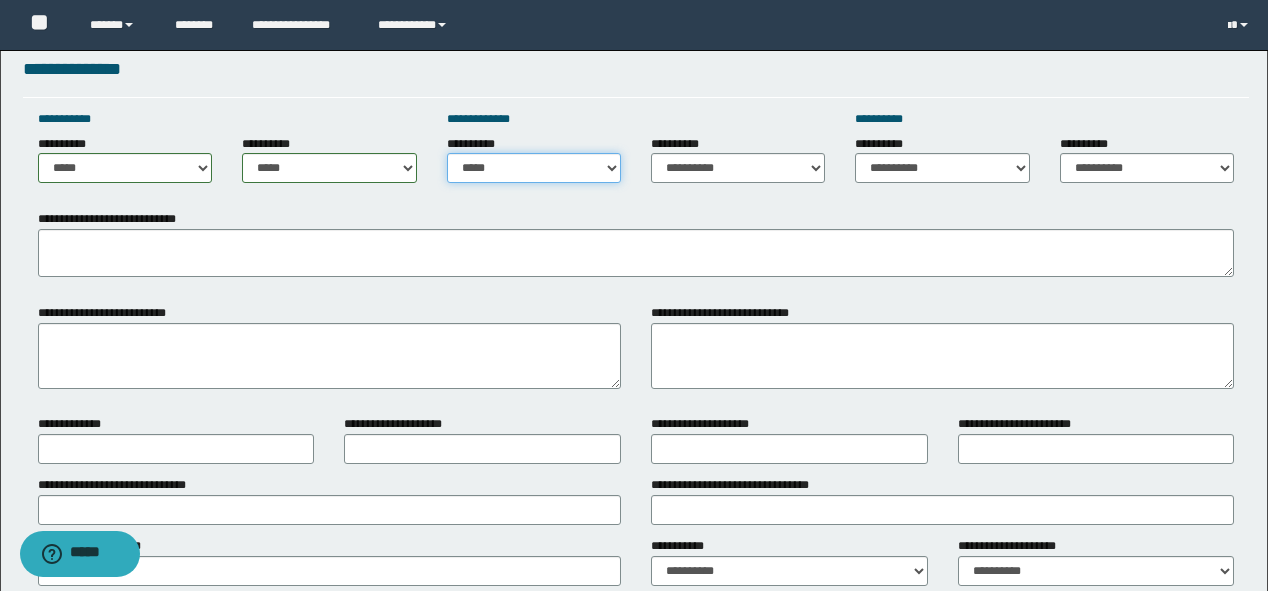 click on "**********" at bounding box center (534, 168) 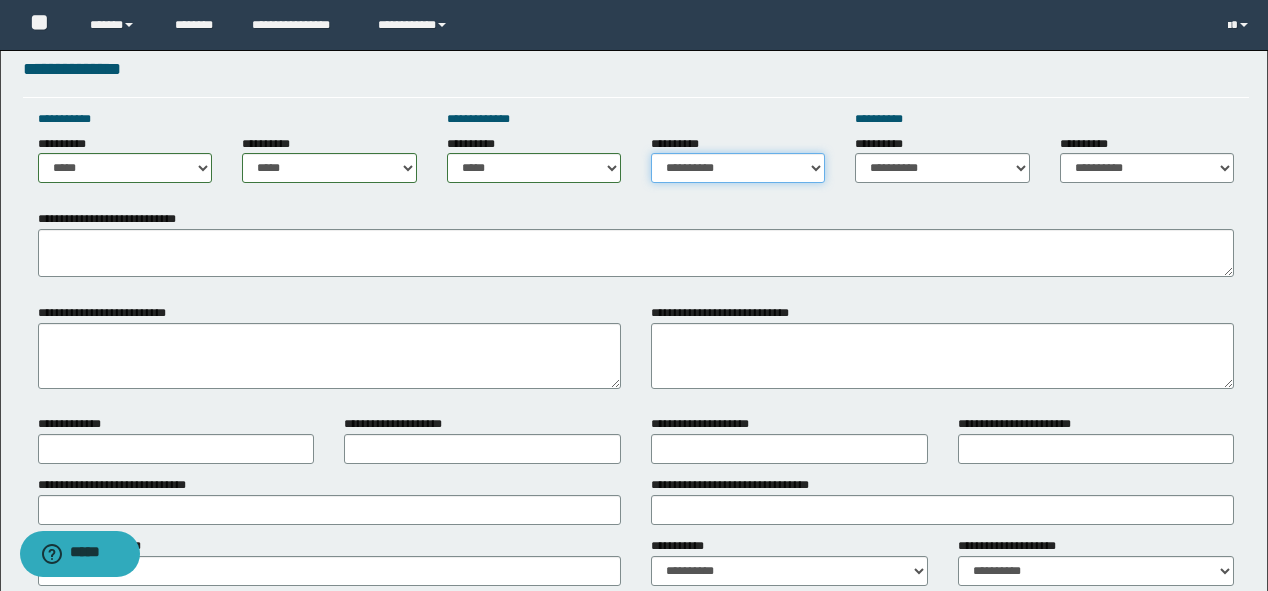 click on "**********" at bounding box center [738, 168] 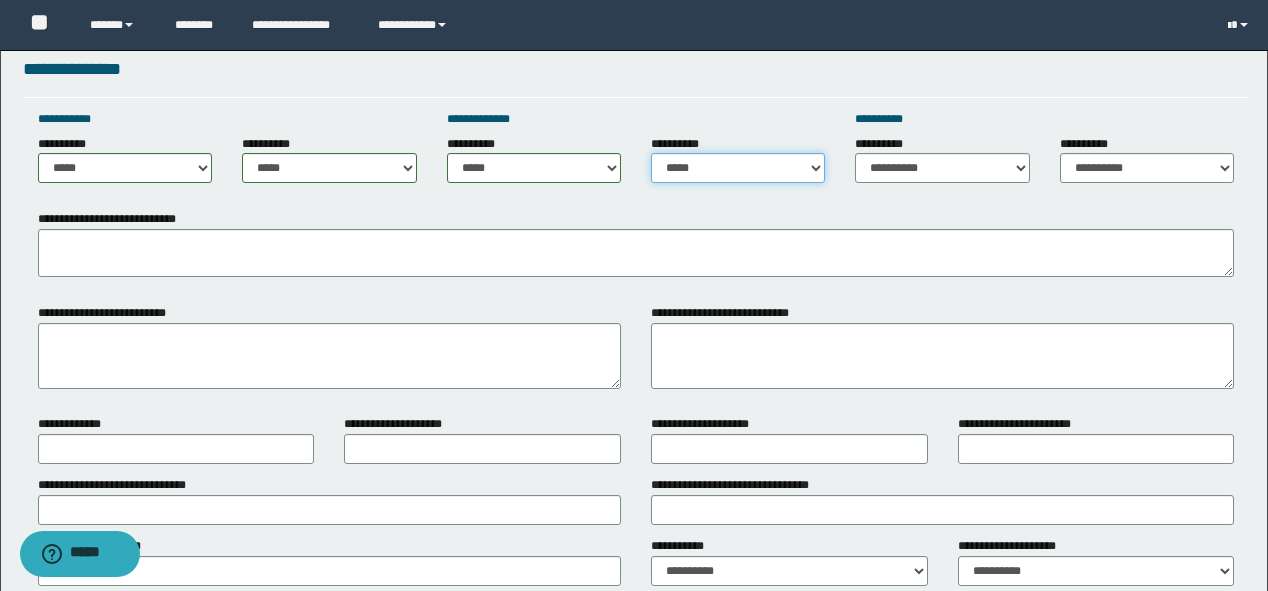click on "**********" at bounding box center (738, 168) 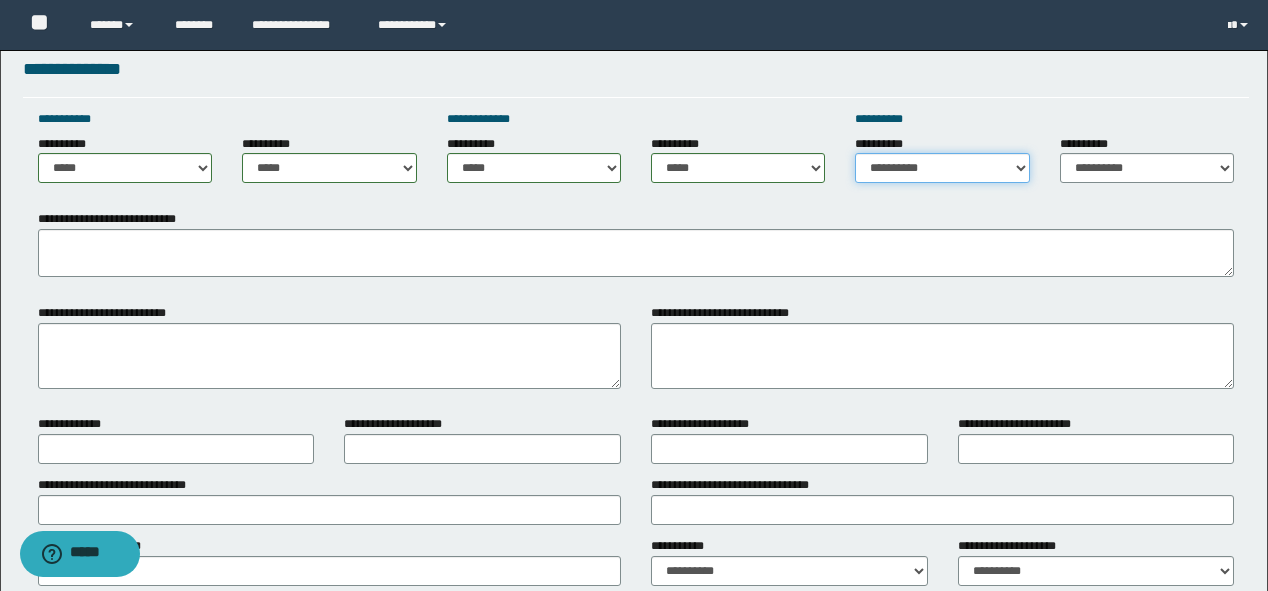 click on "**********" at bounding box center (942, 168) 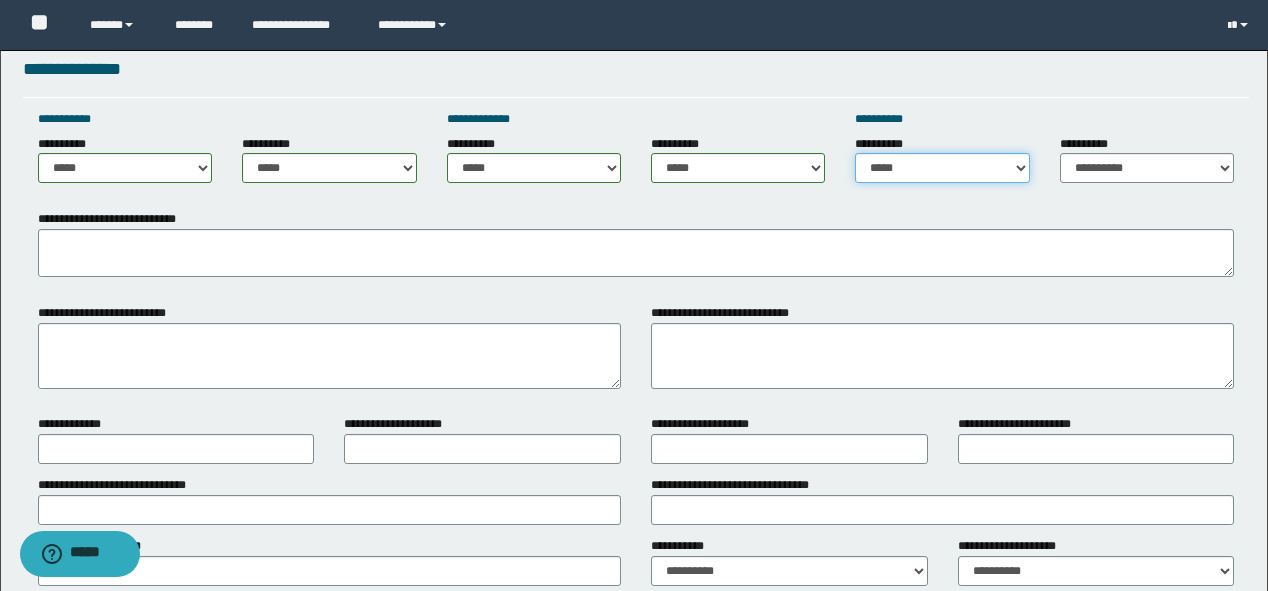 click on "**********" at bounding box center (942, 168) 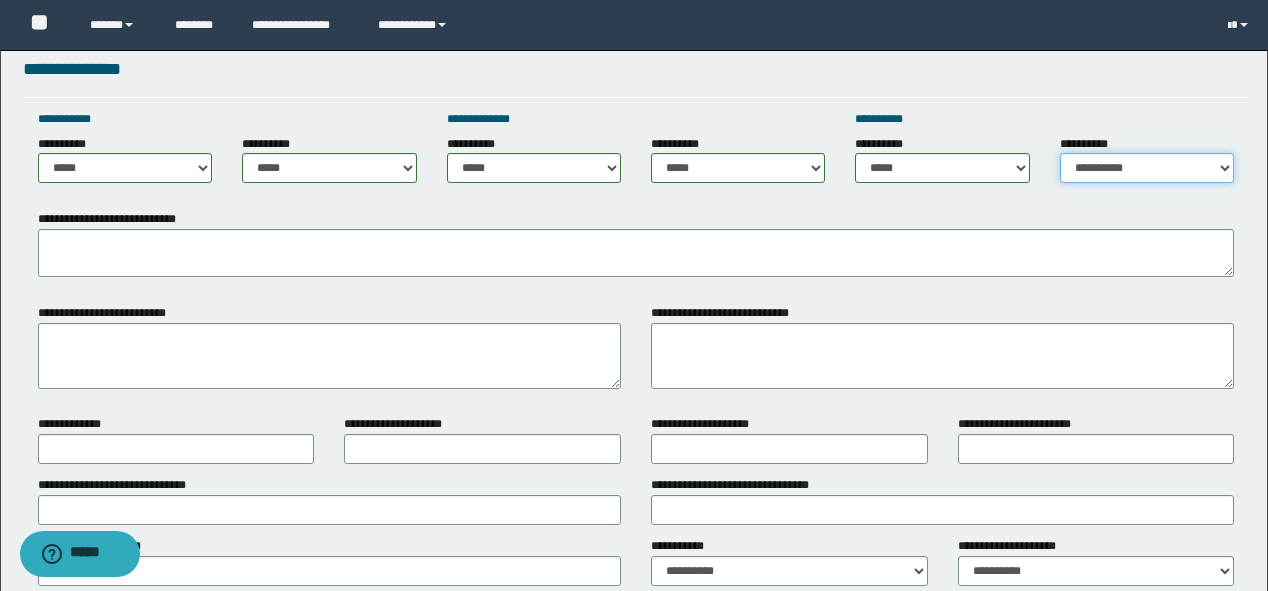 click on "**********" at bounding box center (1147, 168) 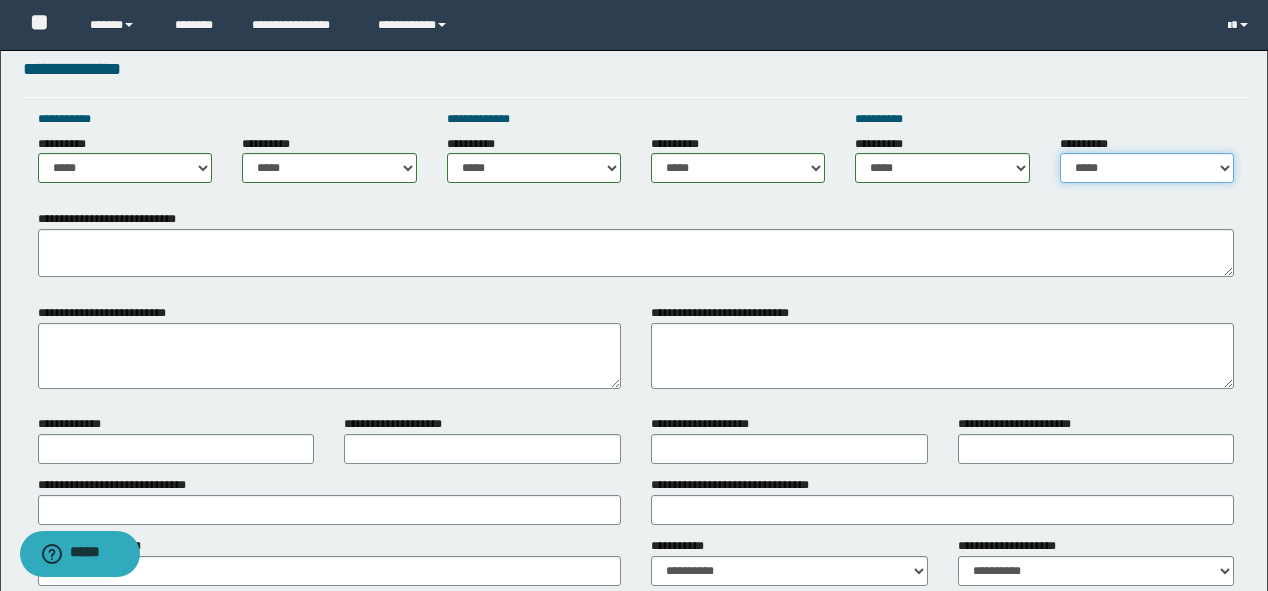 click on "**********" at bounding box center (1147, 168) 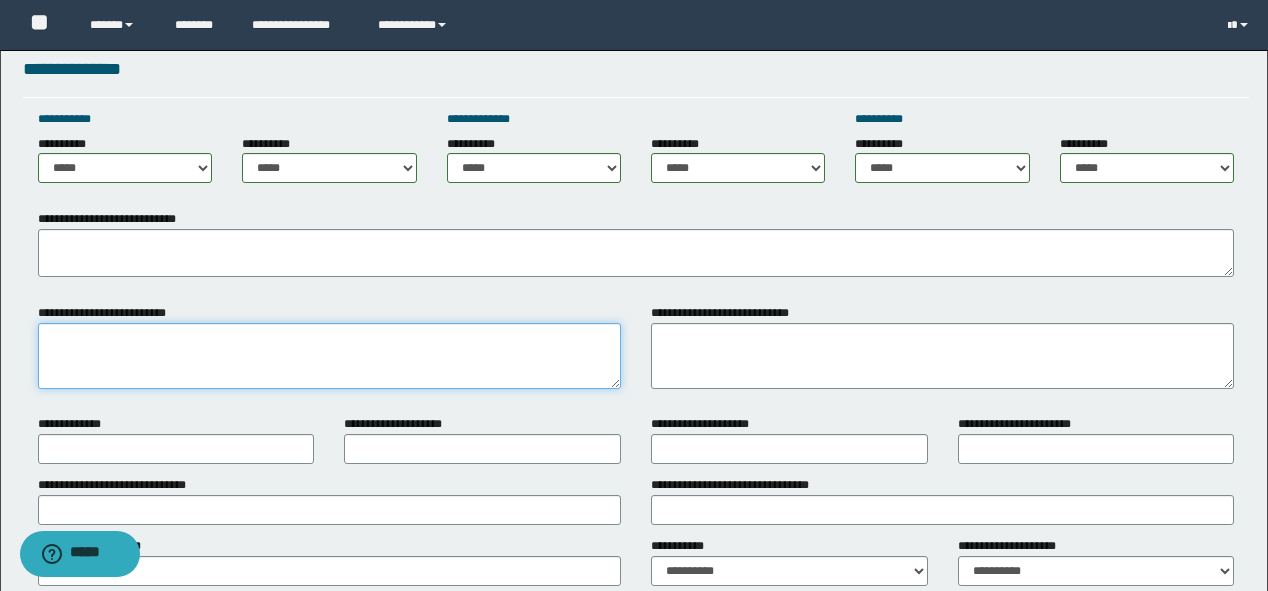 click on "**********" at bounding box center [329, 356] 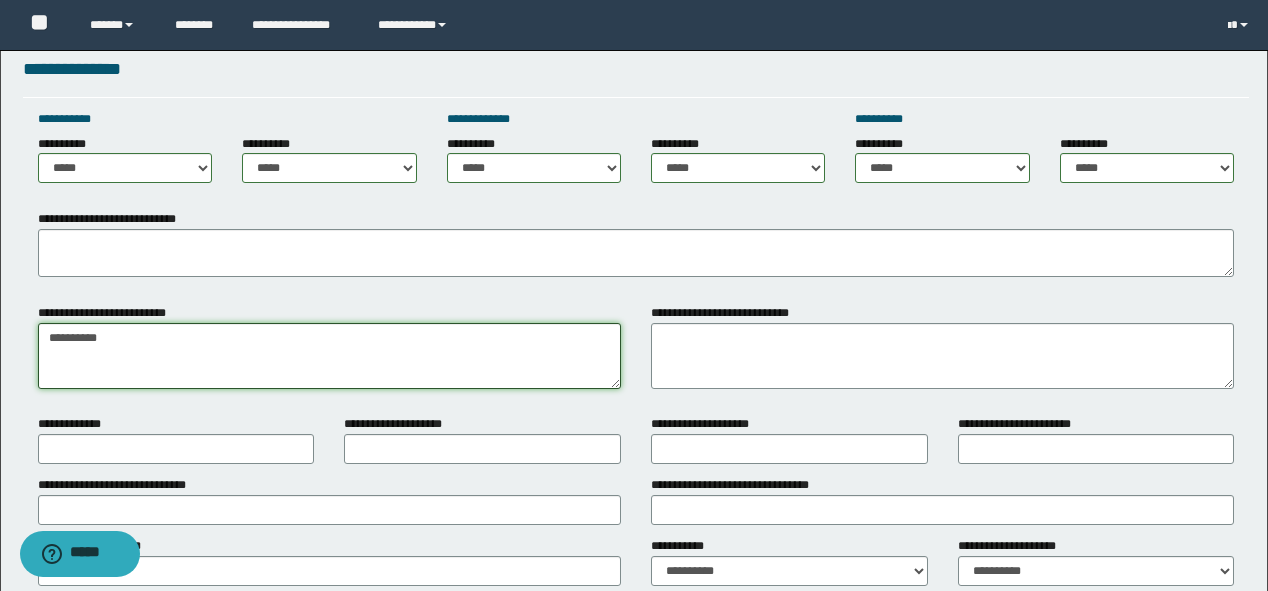 type on "**********" 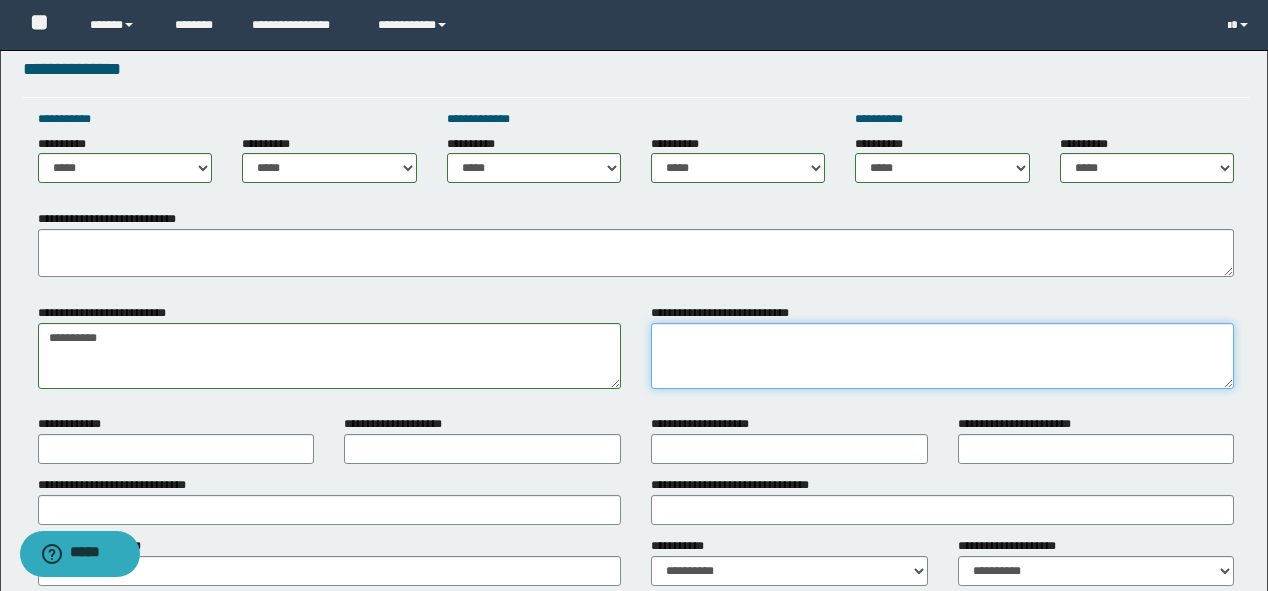 click on "**********" at bounding box center (942, 356) 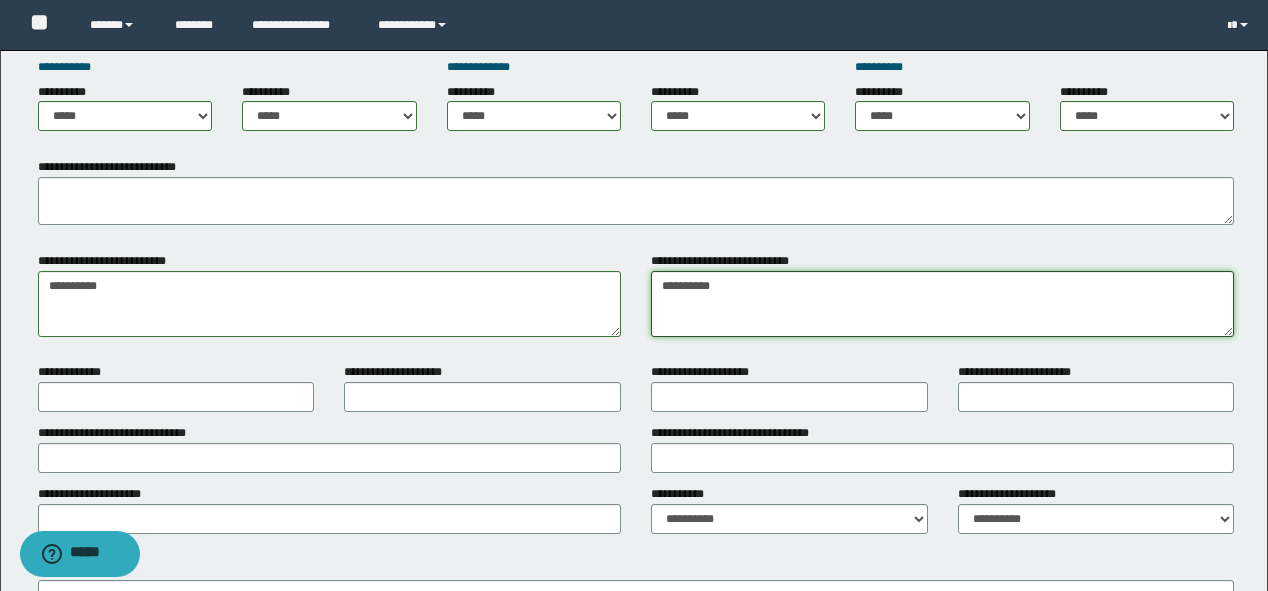 scroll, scrollTop: 1292, scrollLeft: 0, axis: vertical 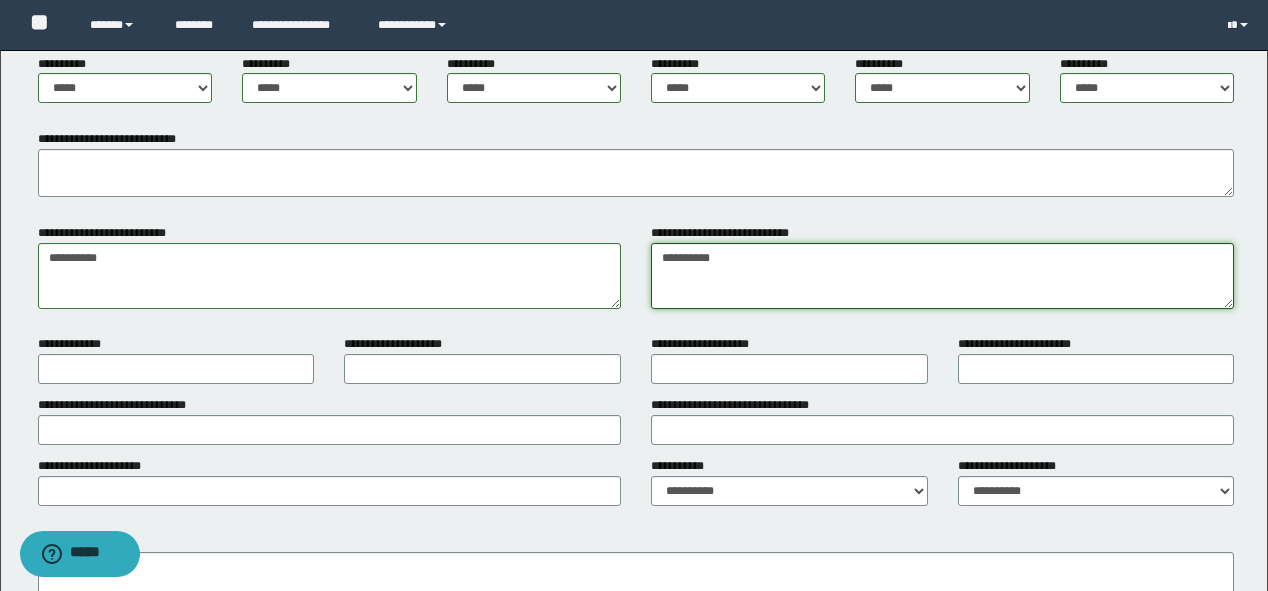 type on "**********" 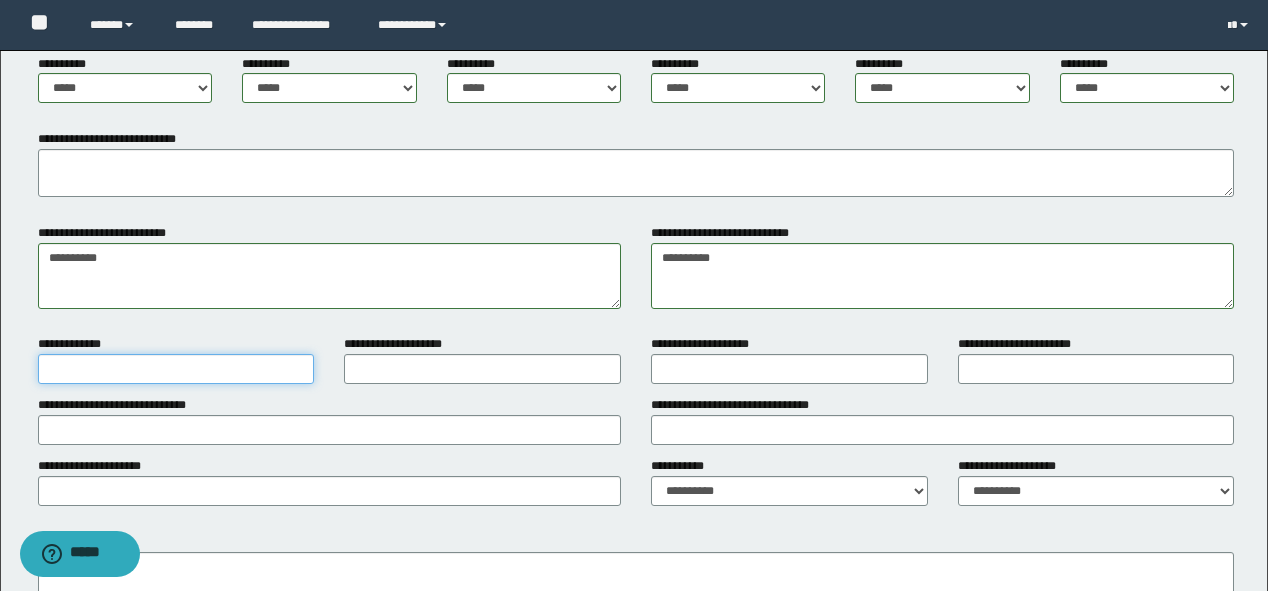 click on "**********" at bounding box center [176, 369] 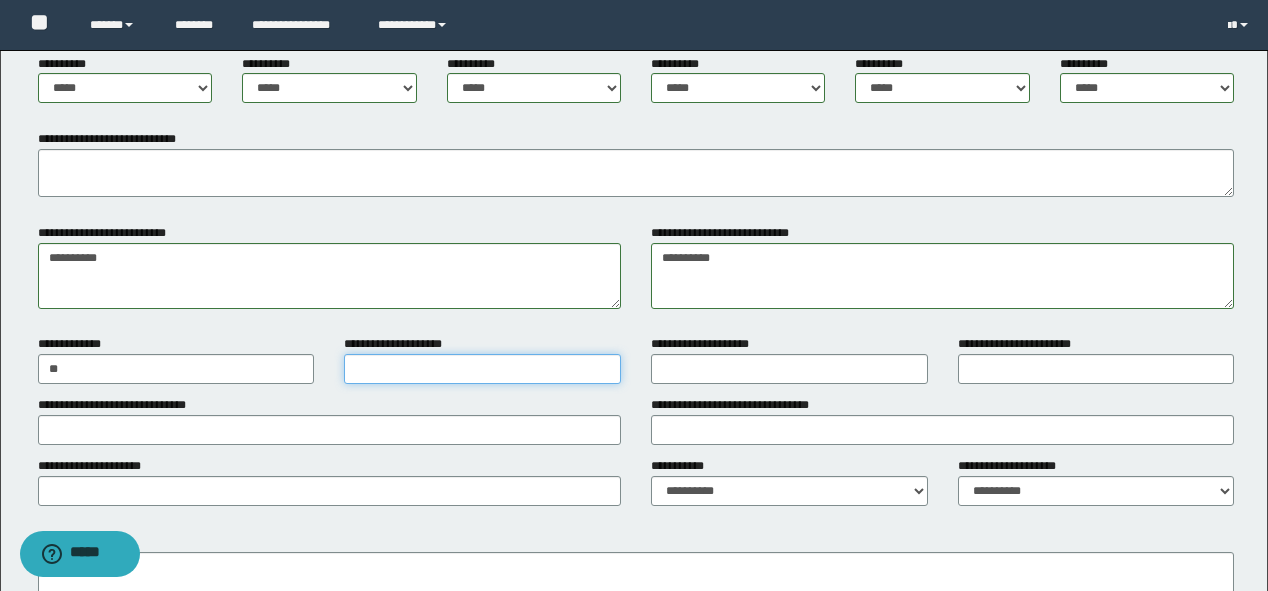 drag, startPoint x: 408, startPoint y: 364, endPoint x: 436, endPoint y: 384, distance: 34.4093 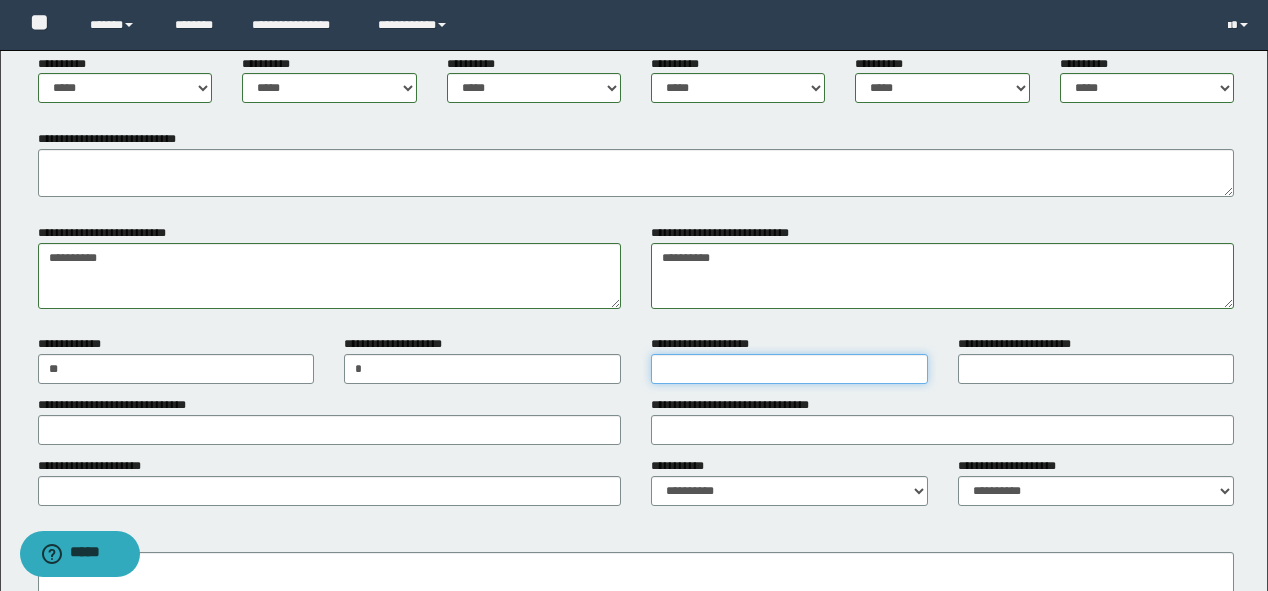 click on "**********" at bounding box center (789, 369) 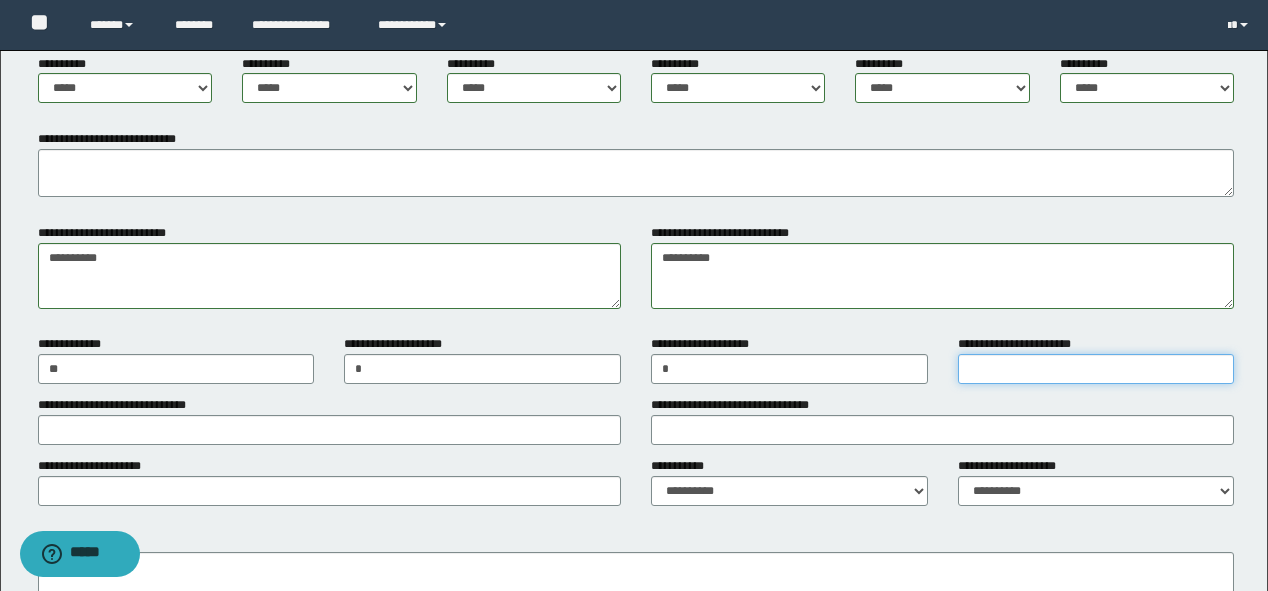 click on "**********" at bounding box center (1096, 369) 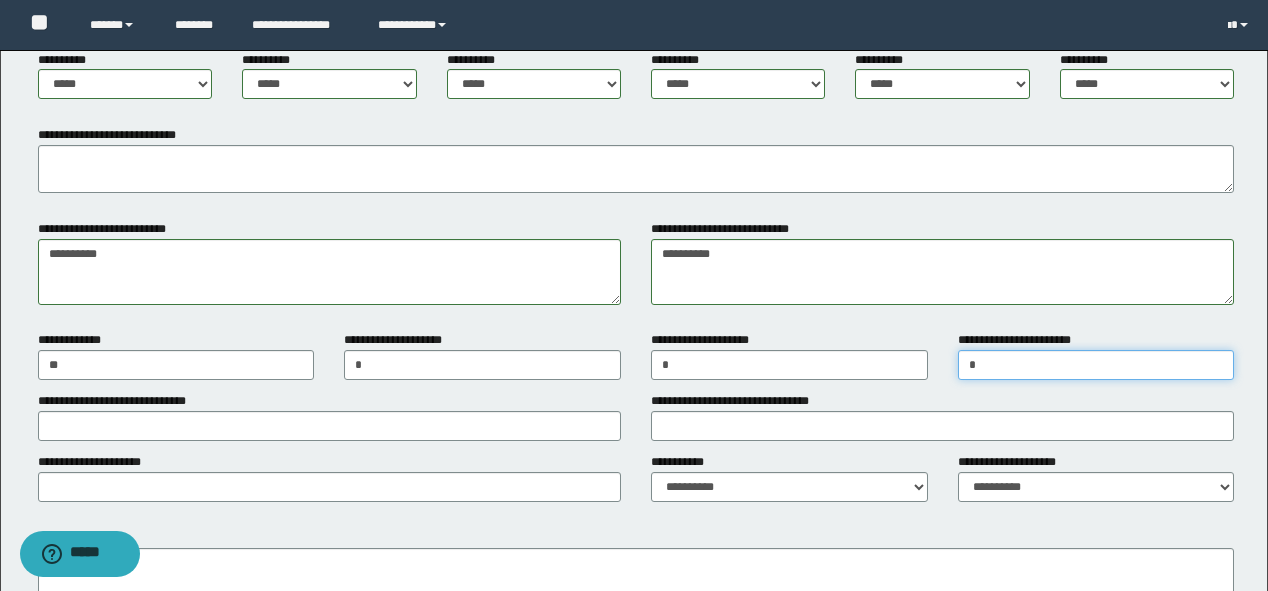 scroll, scrollTop: 1452, scrollLeft: 0, axis: vertical 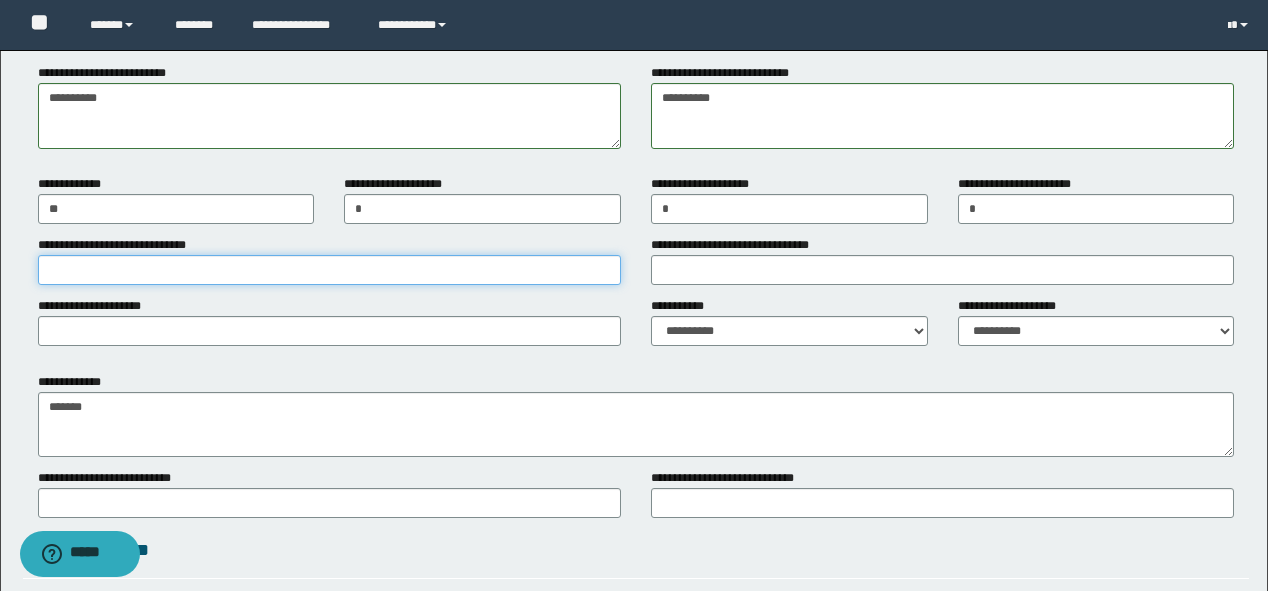 click on "**********" at bounding box center (329, 270) 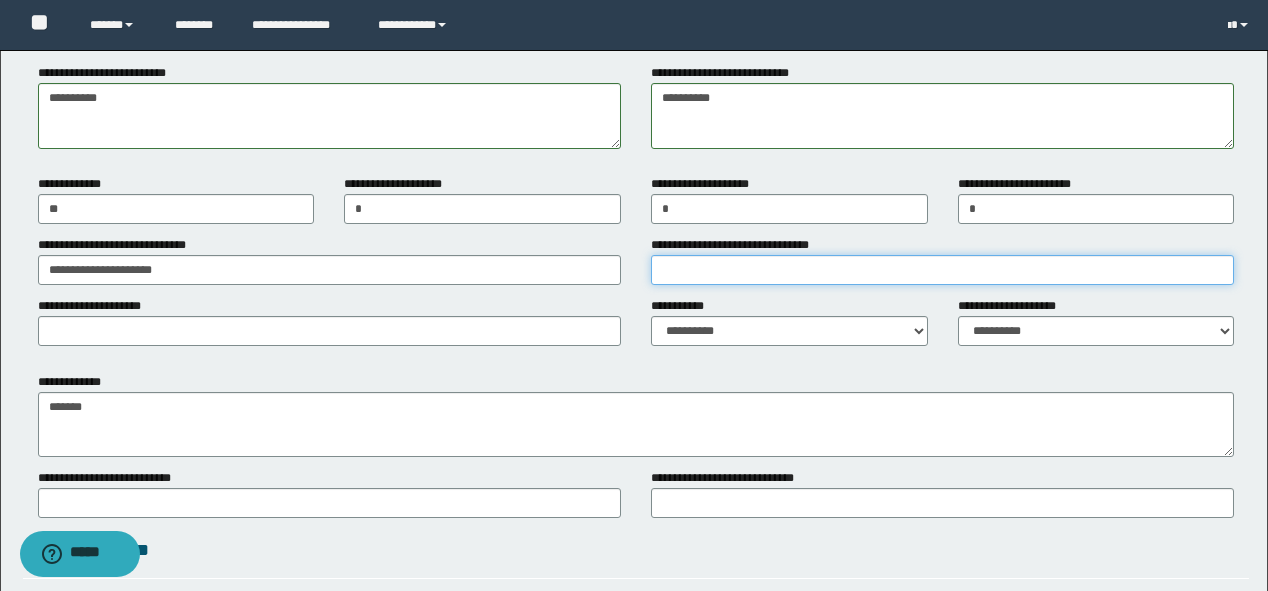 click on "**********" at bounding box center (942, 270) 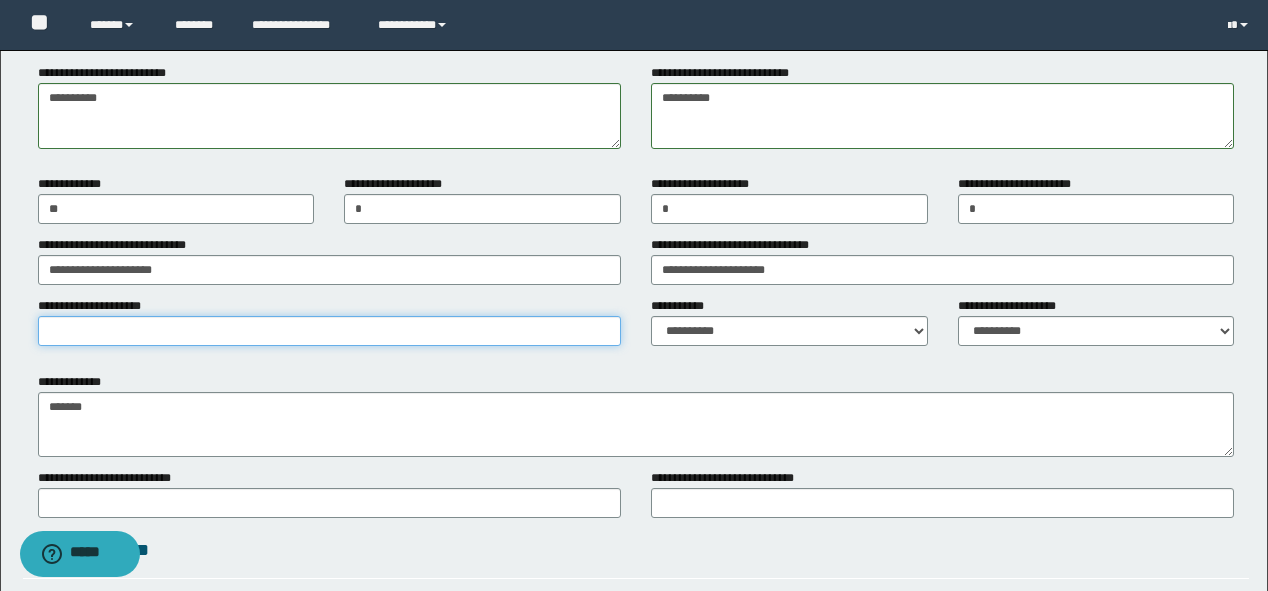 click on "**********" at bounding box center [329, 331] 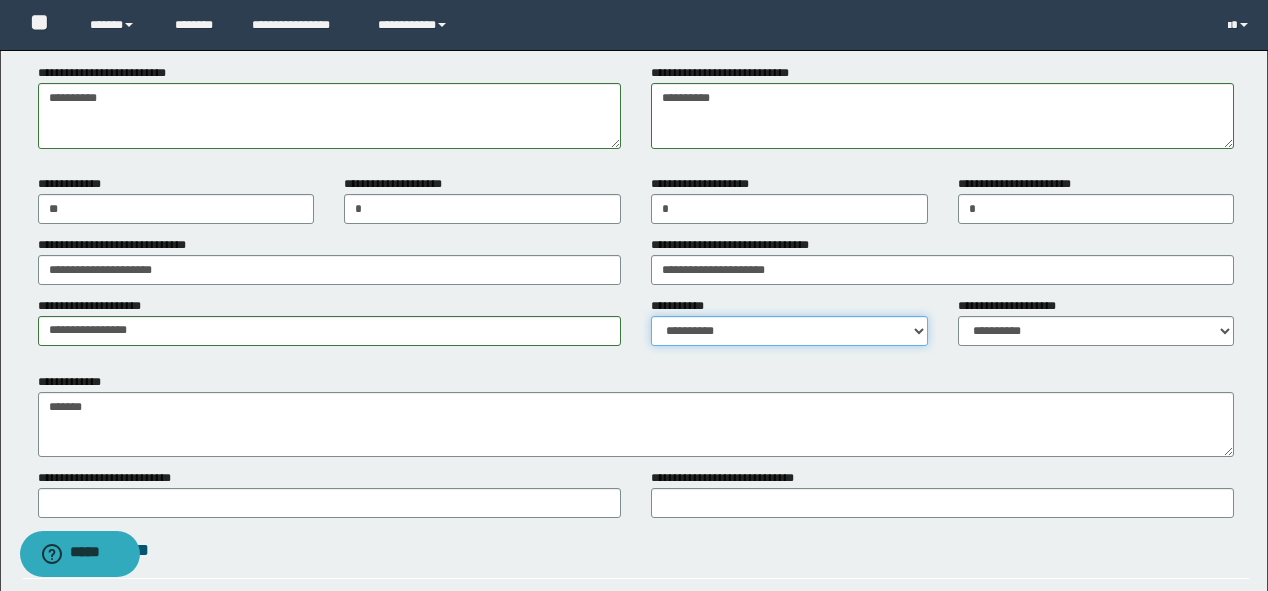 click on "**********" at bounding box center [789, 331] 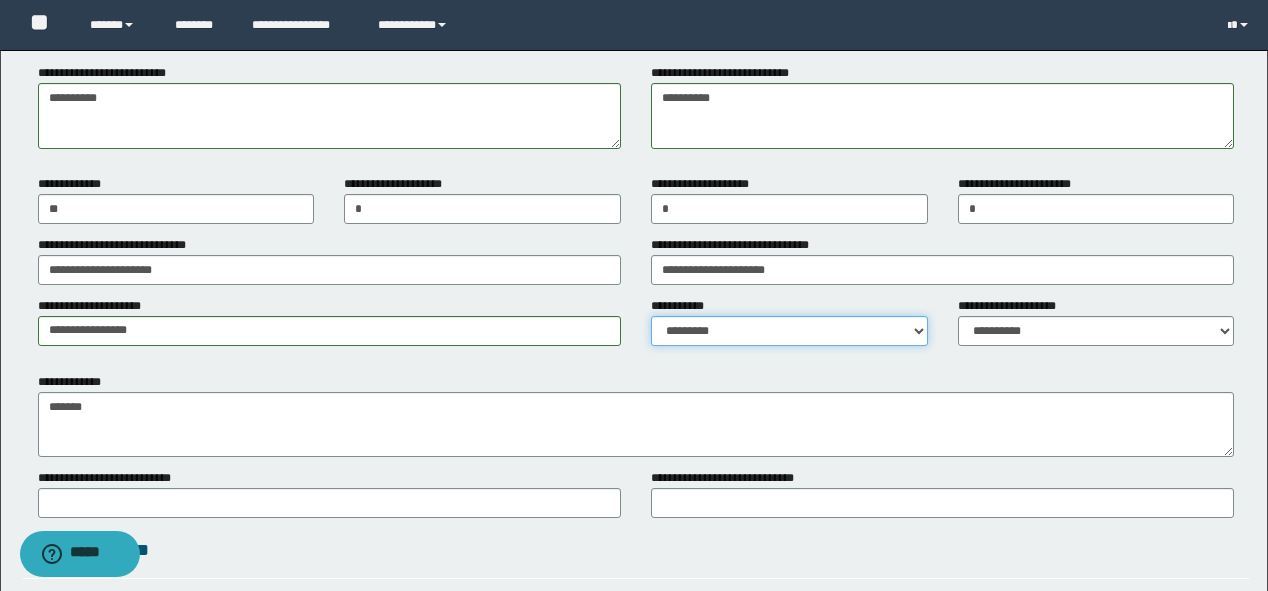 click on "**********" at bounding box center (789, 331) 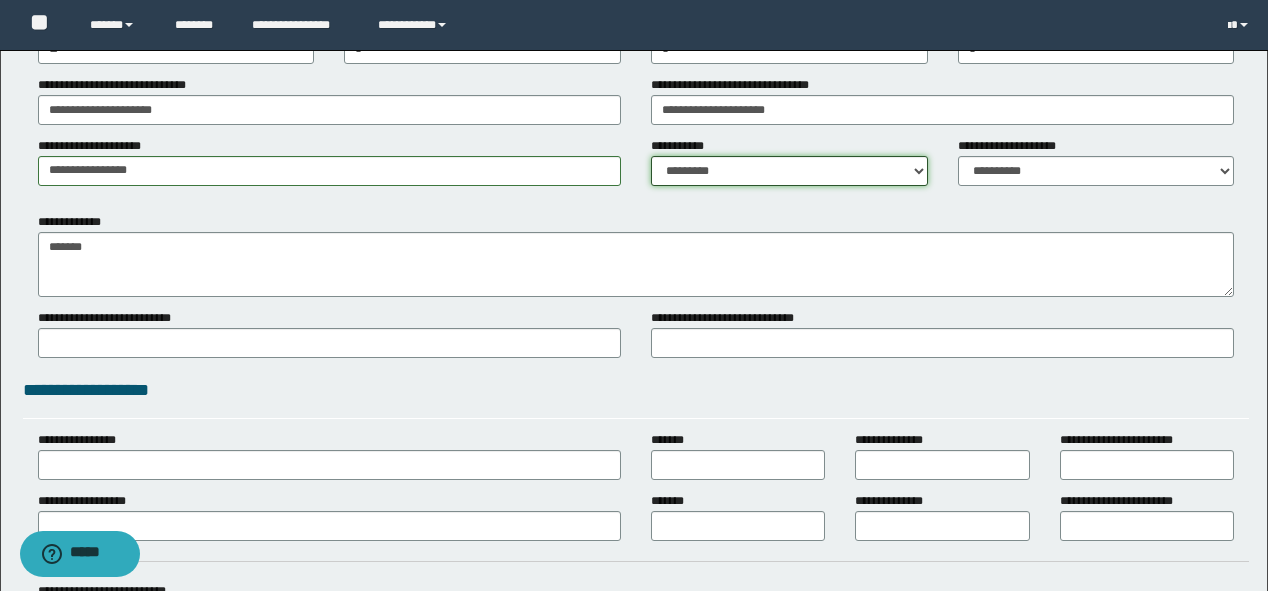 scroll, scrollTop: 1692, scrollLeft: 0, axis: vertical 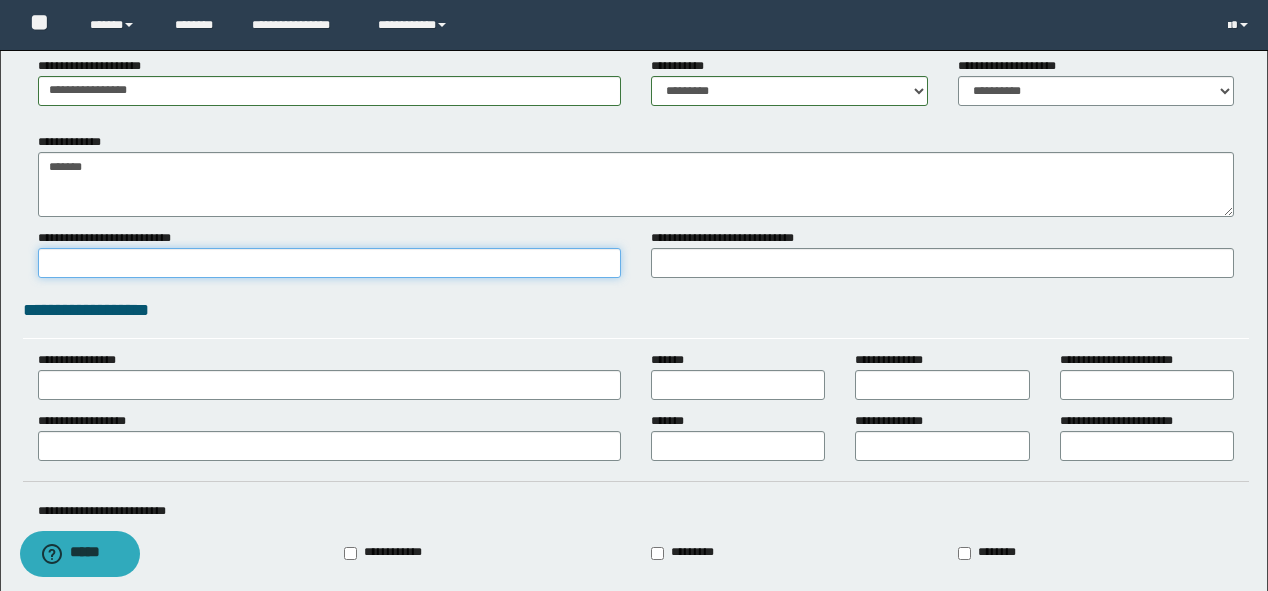 click on "**********" at bounding box center [329, 263] 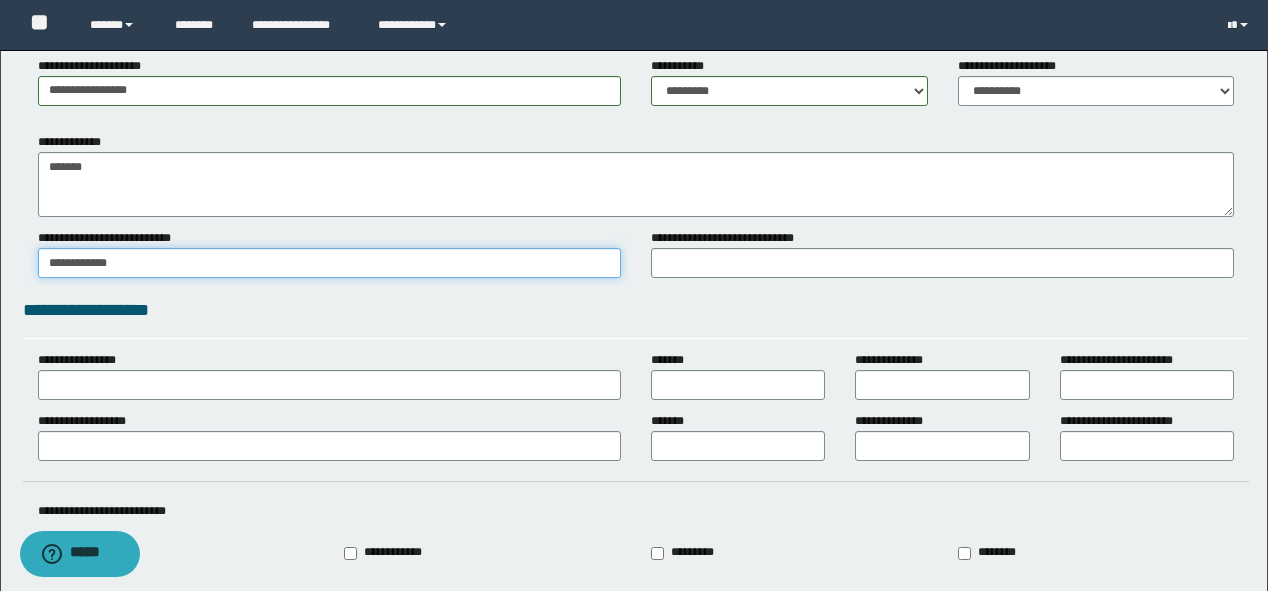 type on "**********" 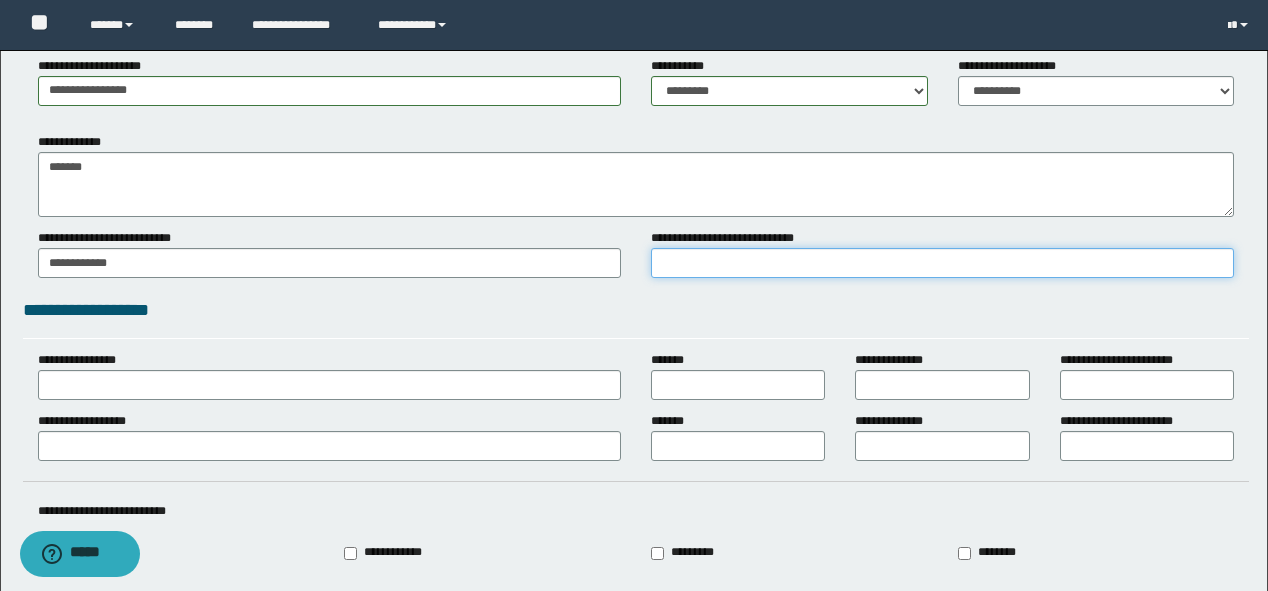 click on "**********" at bounding box center [942, 263] 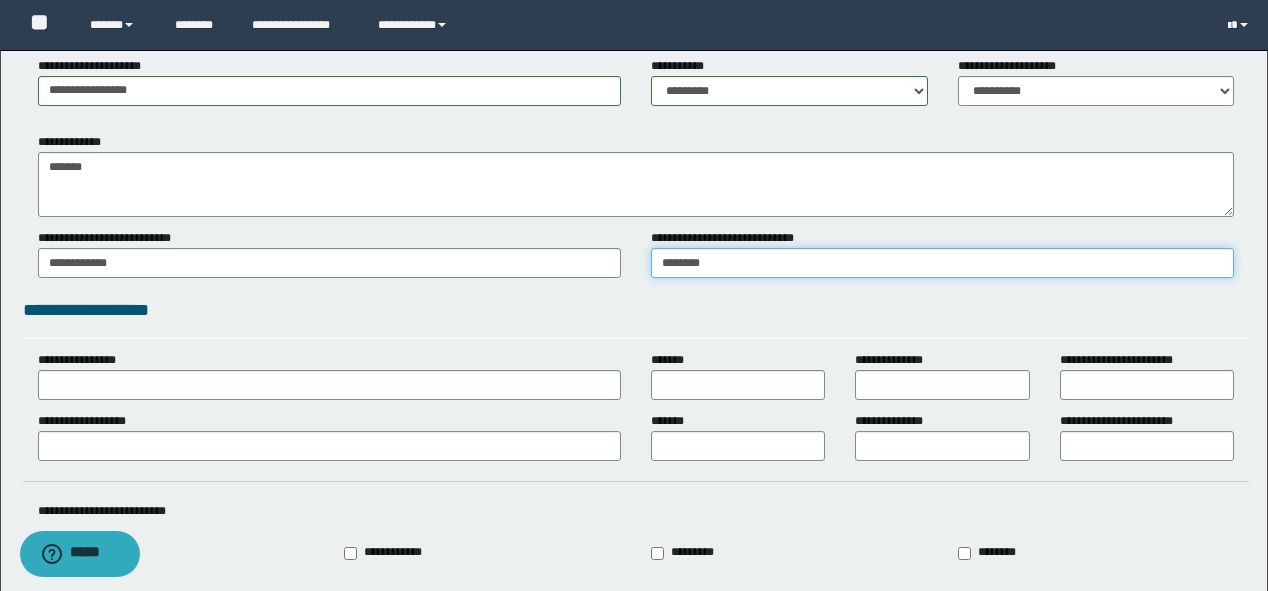 type on "********" 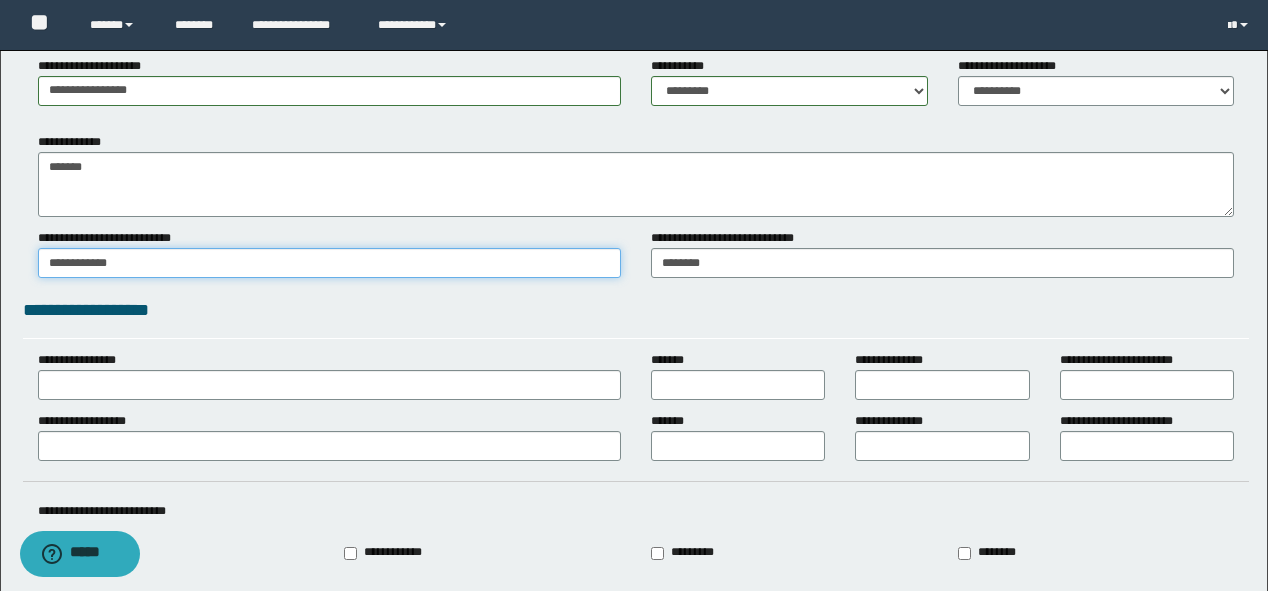 drag, startPoint x: 131, startPoint y: 259, endPoint x: 28, endPoint y: 265, distance: 103.17461 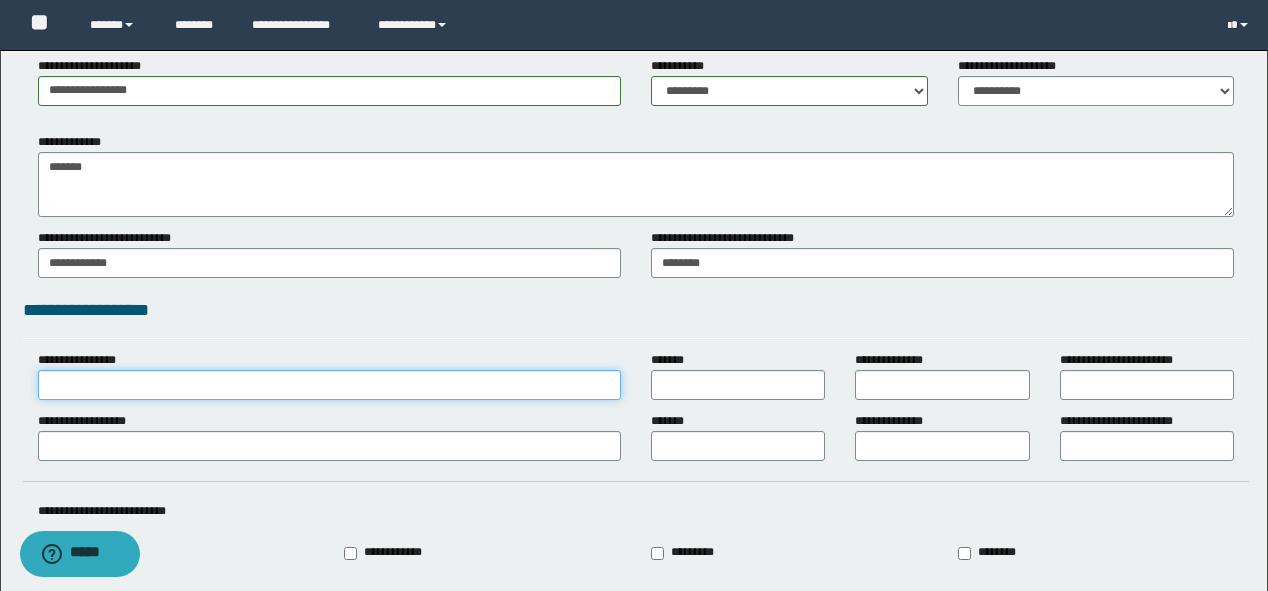 click on "**********" at bounding box center (329, 385) 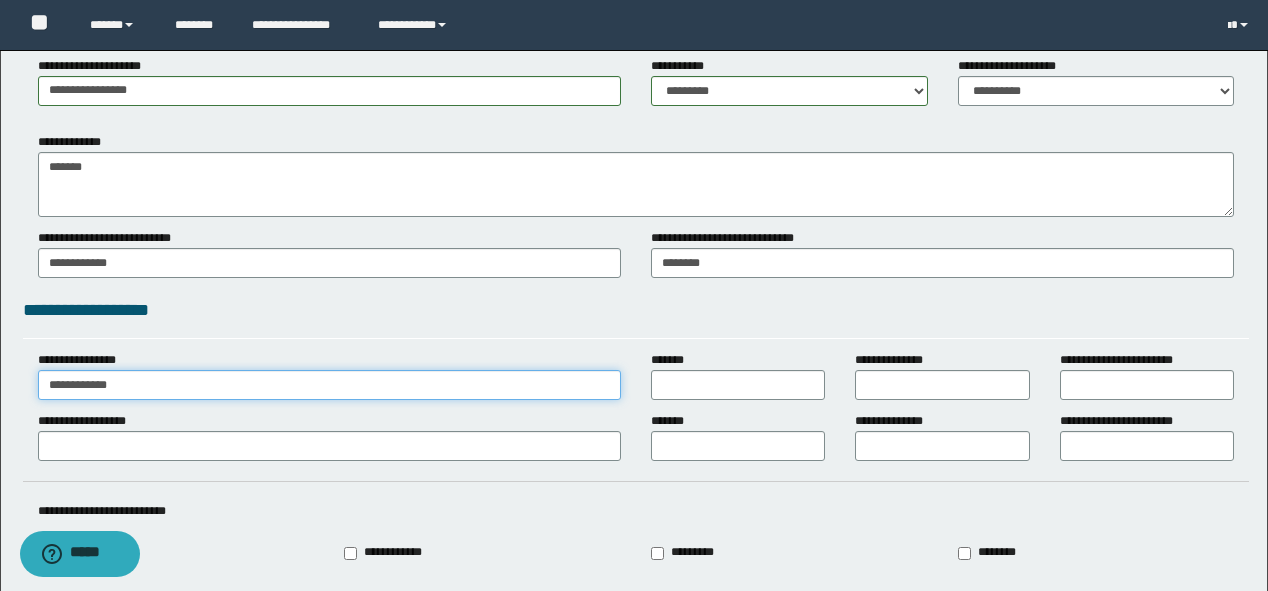 type on "**********" 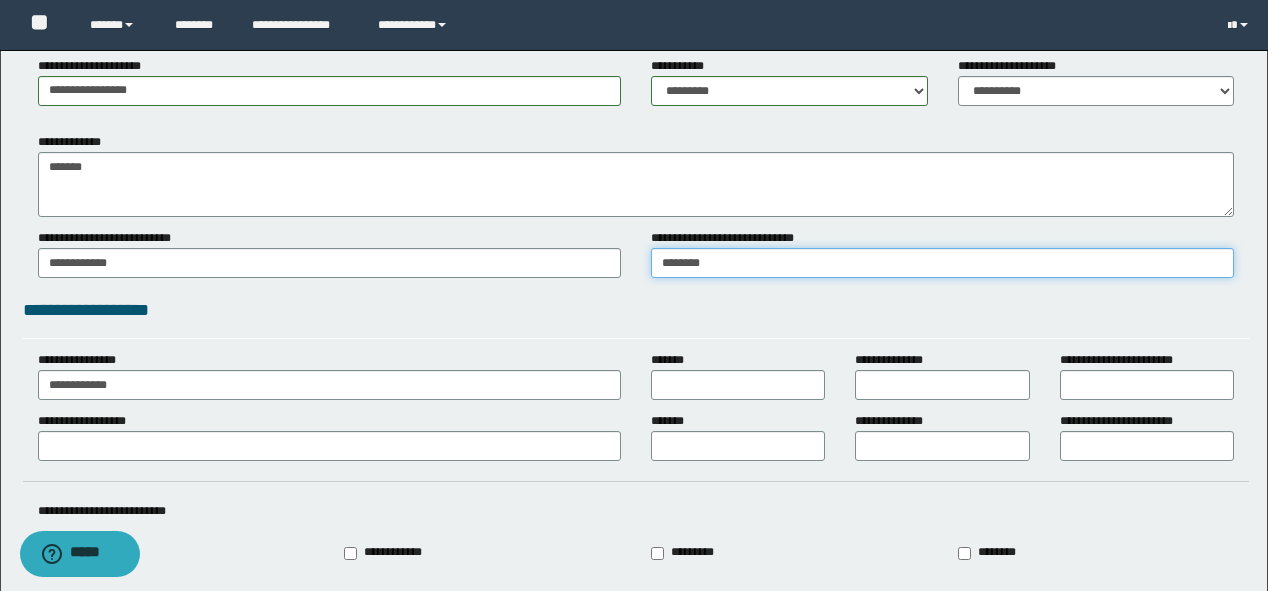 drag, startPoint x: 743, startPoint y: 258, endPoint x: 636, endPoint y: 275, distance: 108.34205 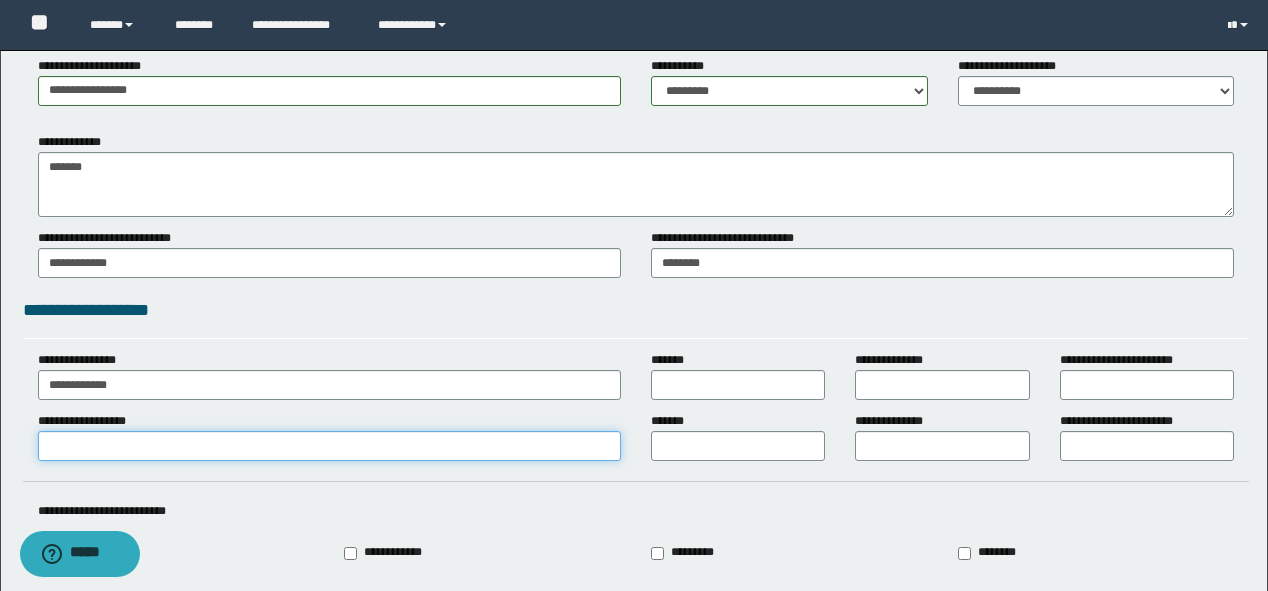 click on "**********" at bounding box center (329, 446) 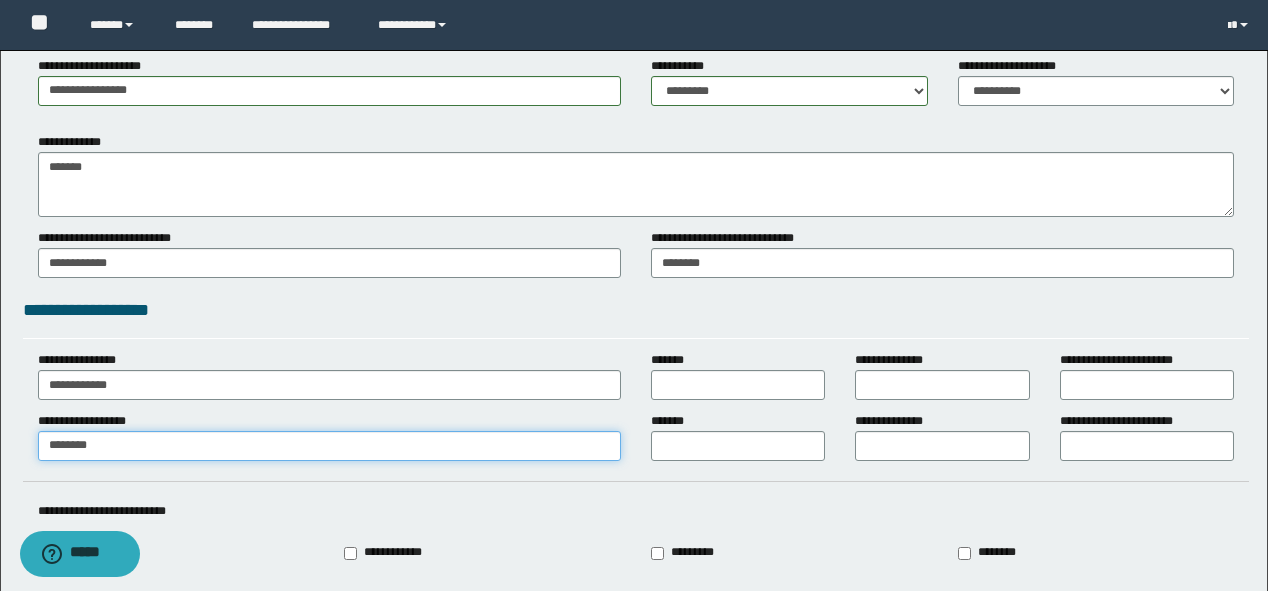 type on "********" 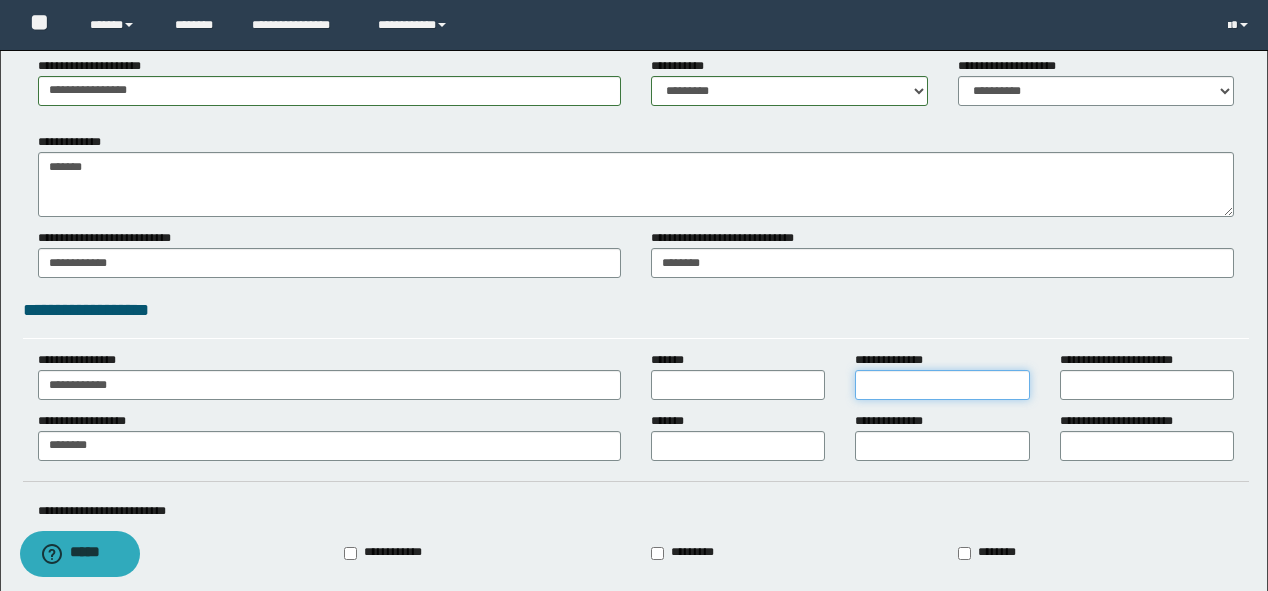 drag, startPoint x: 907, startPoint y: 372, endPoint x: 1014, endPoint y: 385, distance: 107.78683 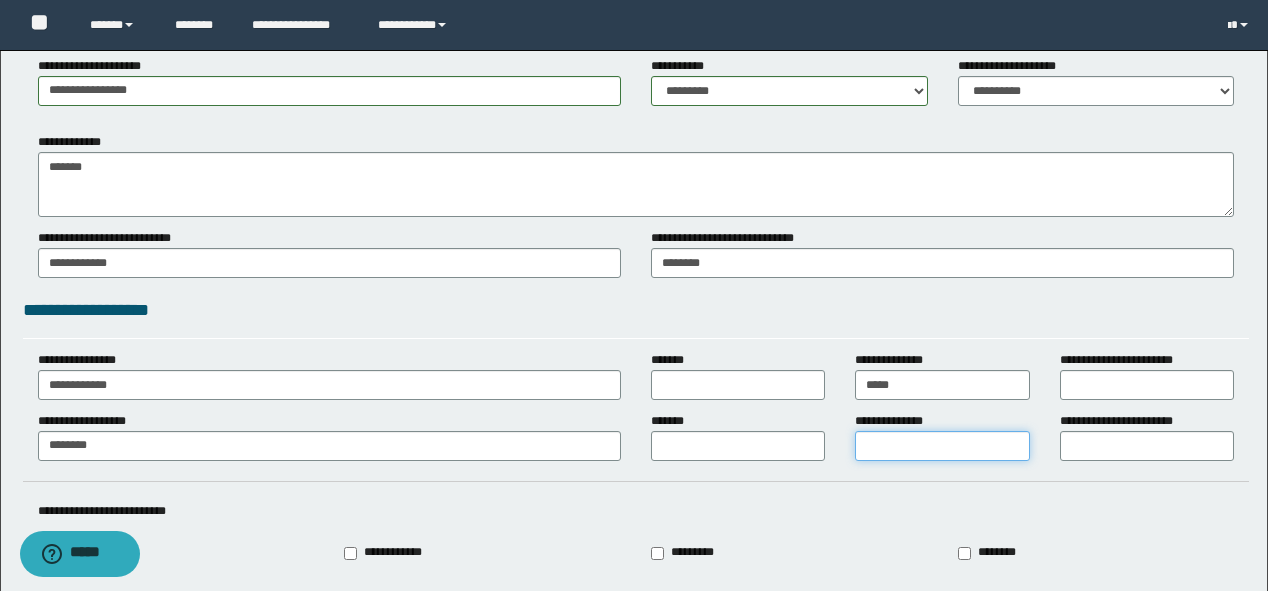 click on "**********" at bounding box center [942, 446] 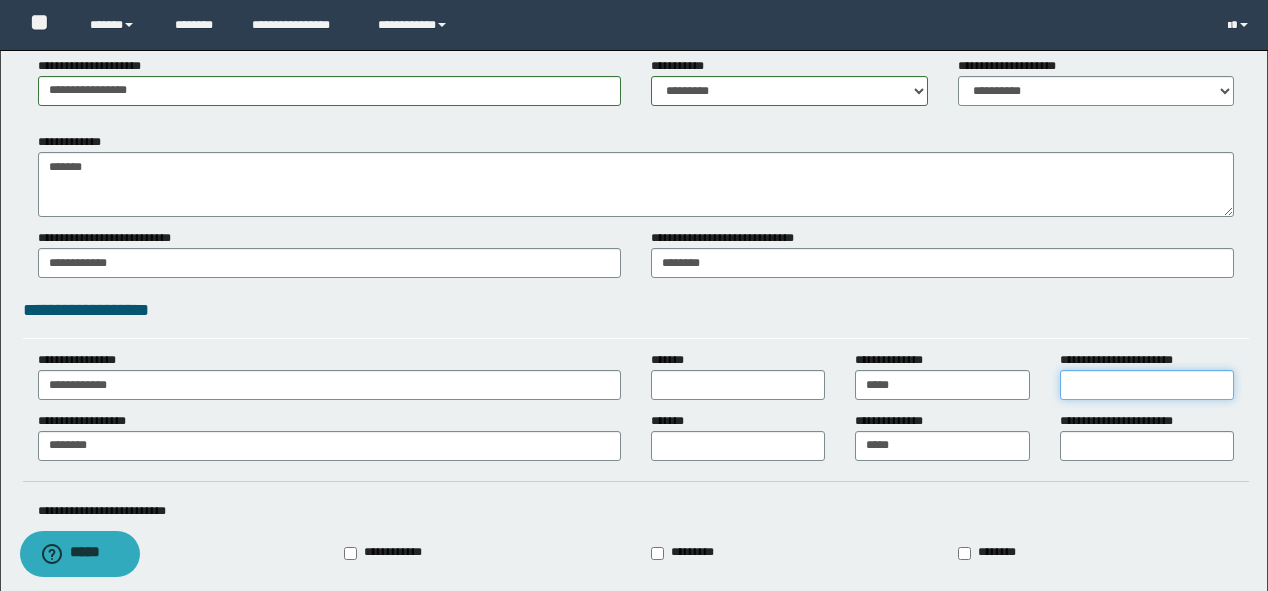 click on "**********" at bounding box center [1147, 385] 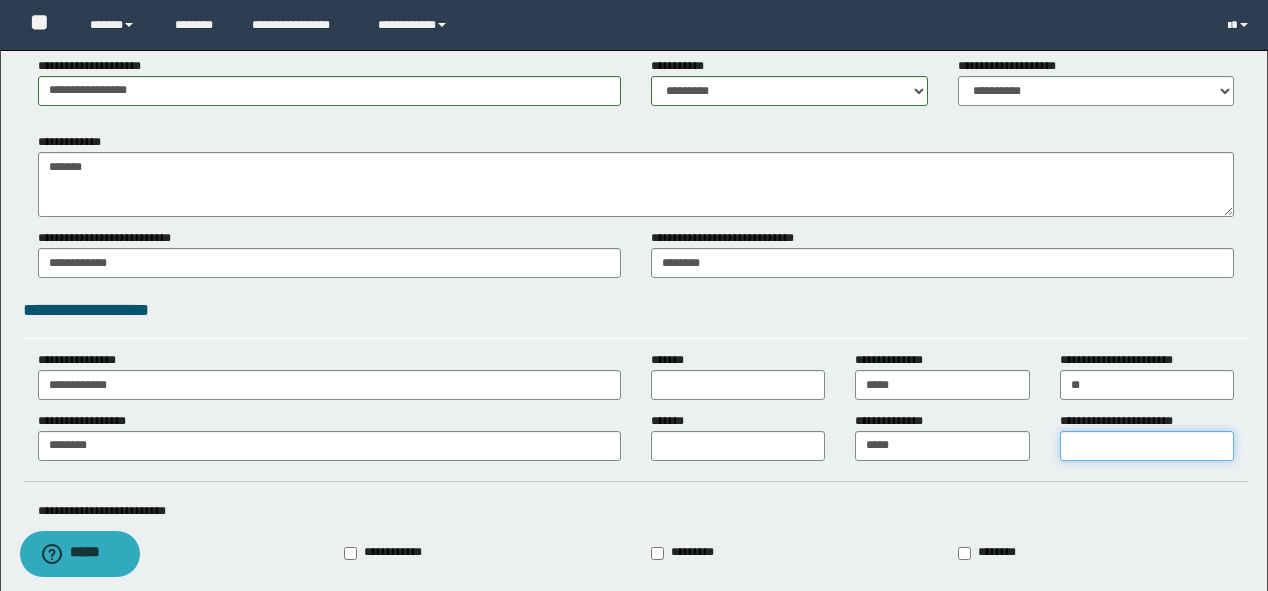 click on "**********" at bounding box center (1147, 446) 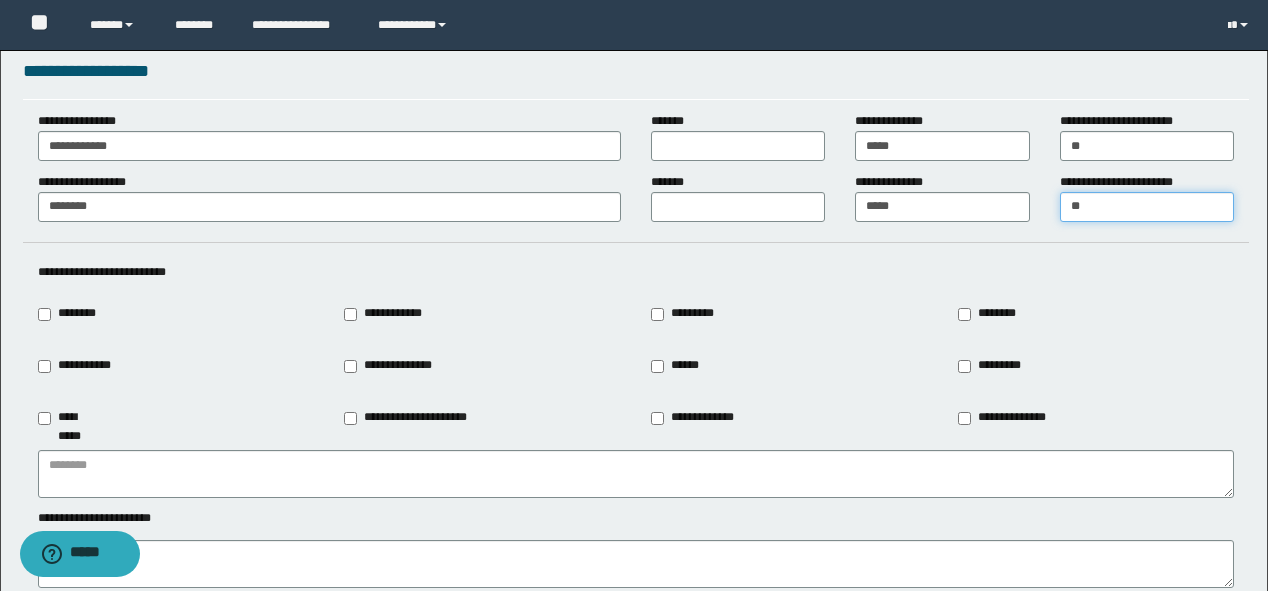 scroll, scrollTop: 1932, scrollLeft: 0, axis: vertical 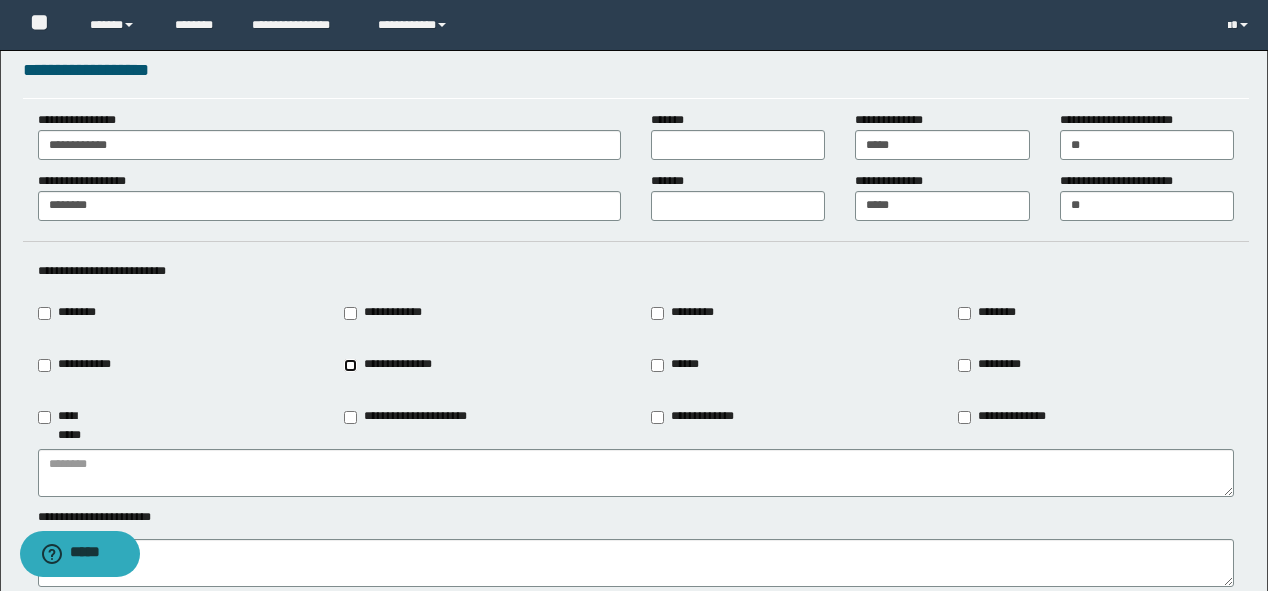 type on "**********" 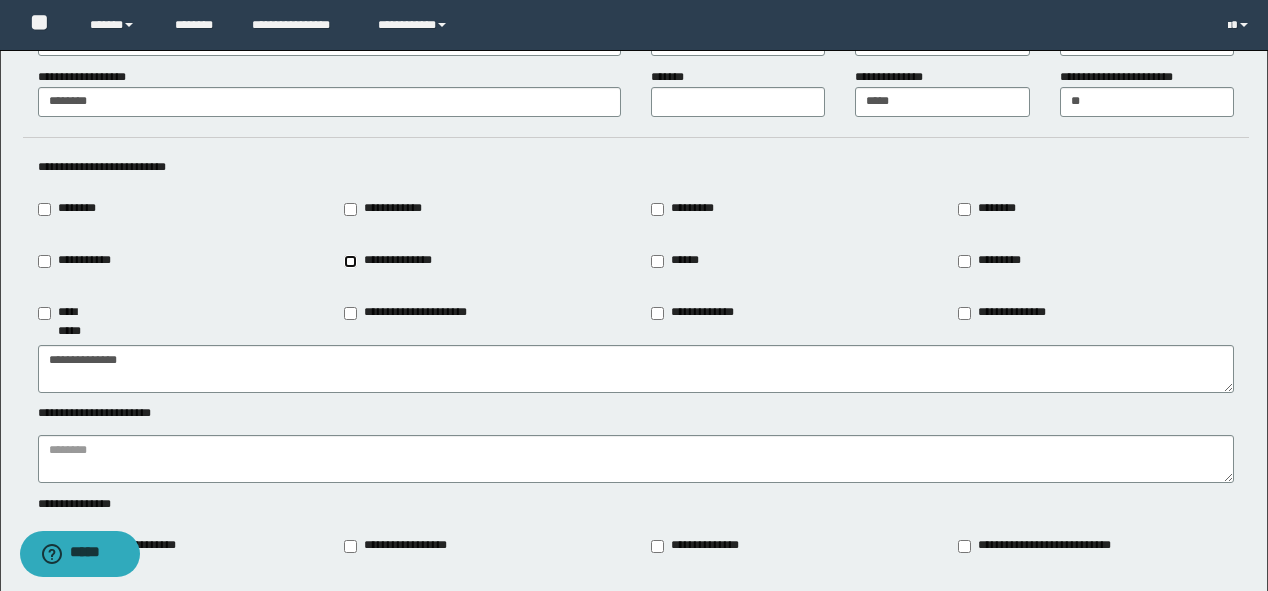 scroll, scrollTop: 2172, scrollLeft: 0, axis: vertical 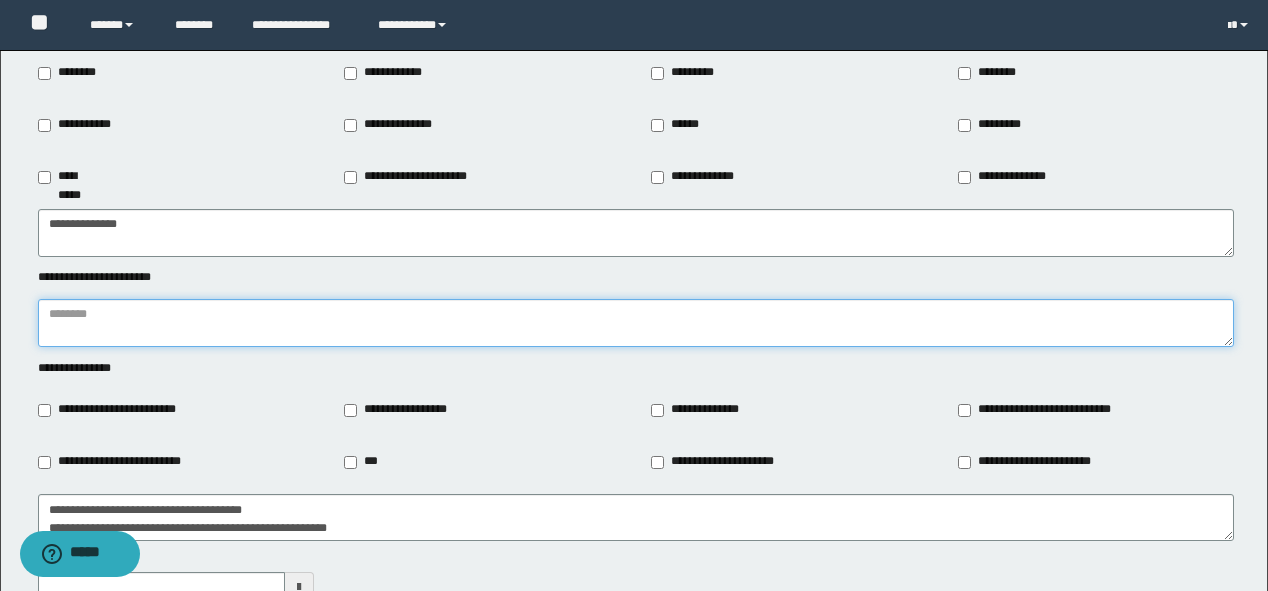 click at bounding box center [636, 323] 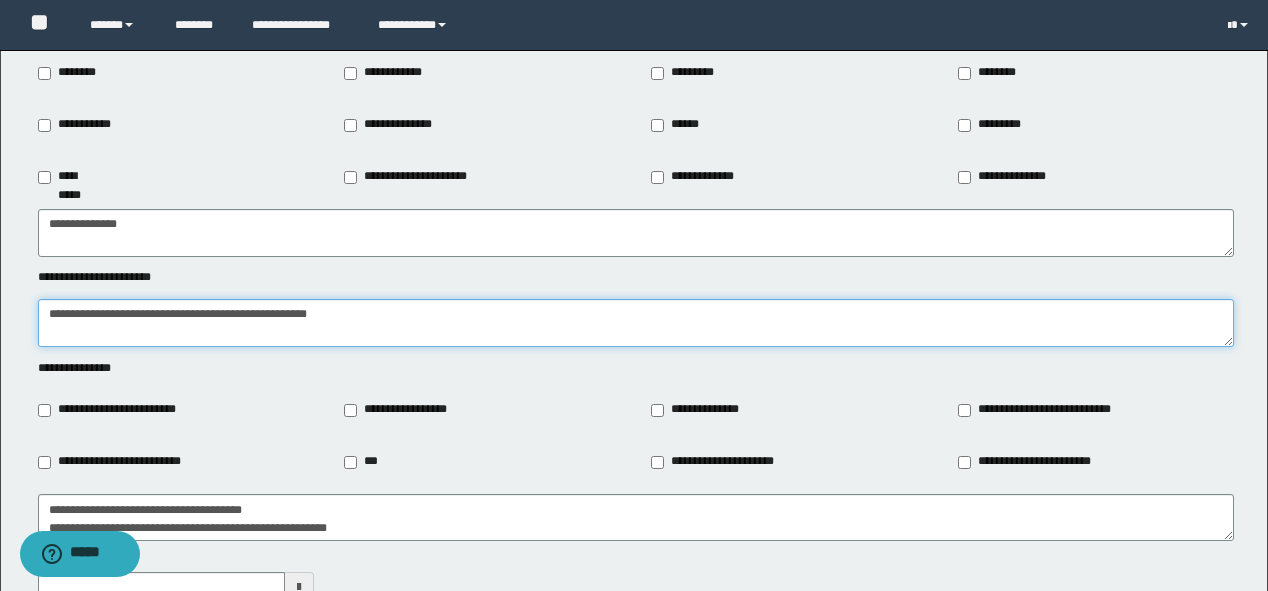 drag, startPoint x: 252, startPoint y: 312, endPoint x: 220, endPoint y: 315, distance: 32.140316 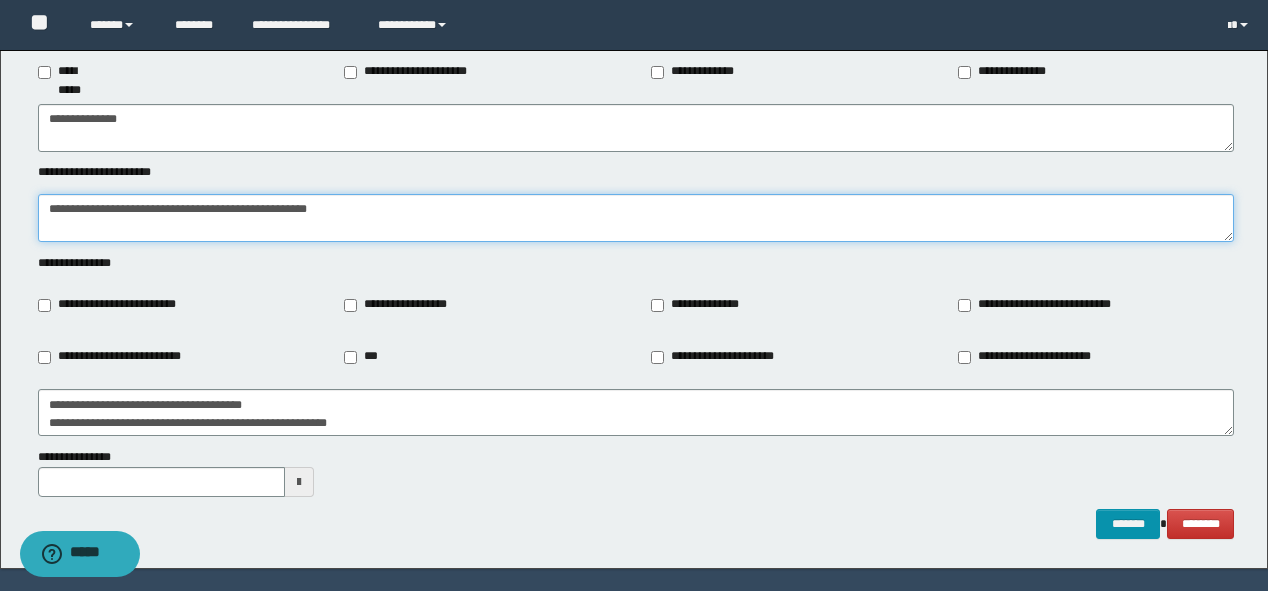 scroll, scrollTop: 2332, scrollLeft: 0, axis: vertical 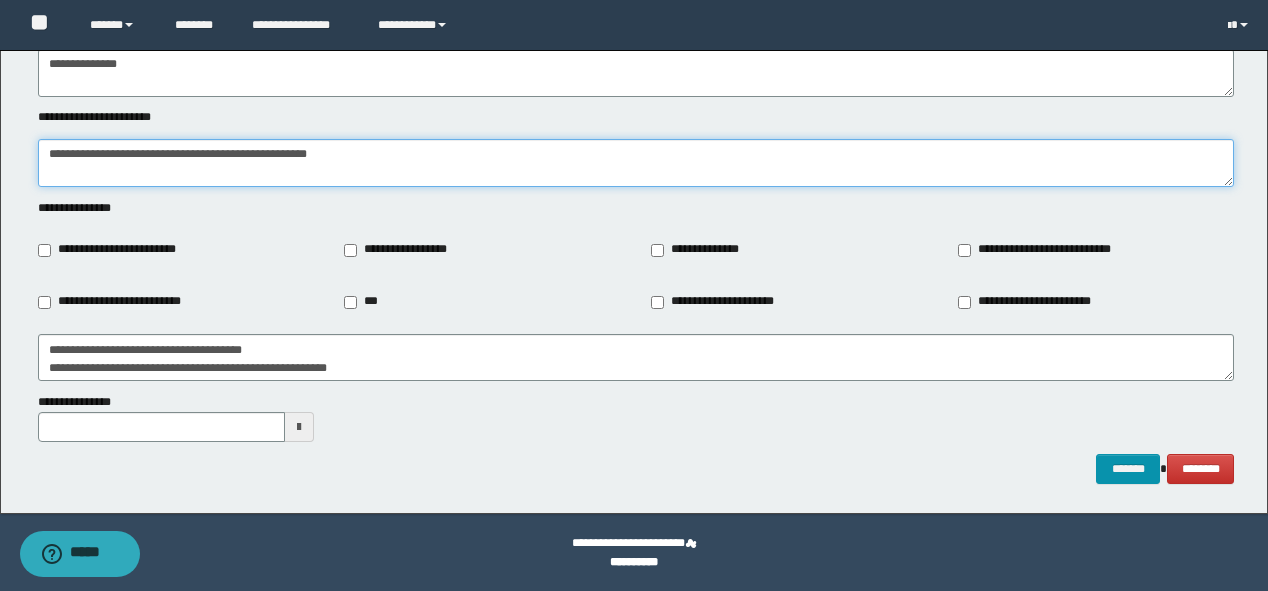 type on "**********" 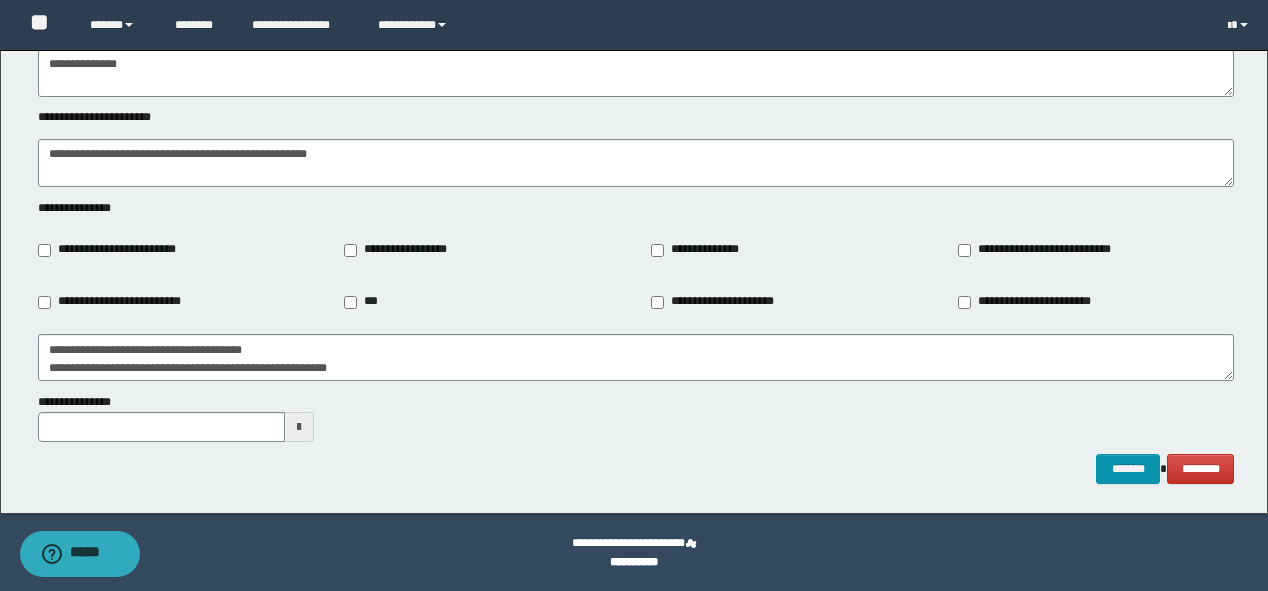 click at bounding box center (299, 427) 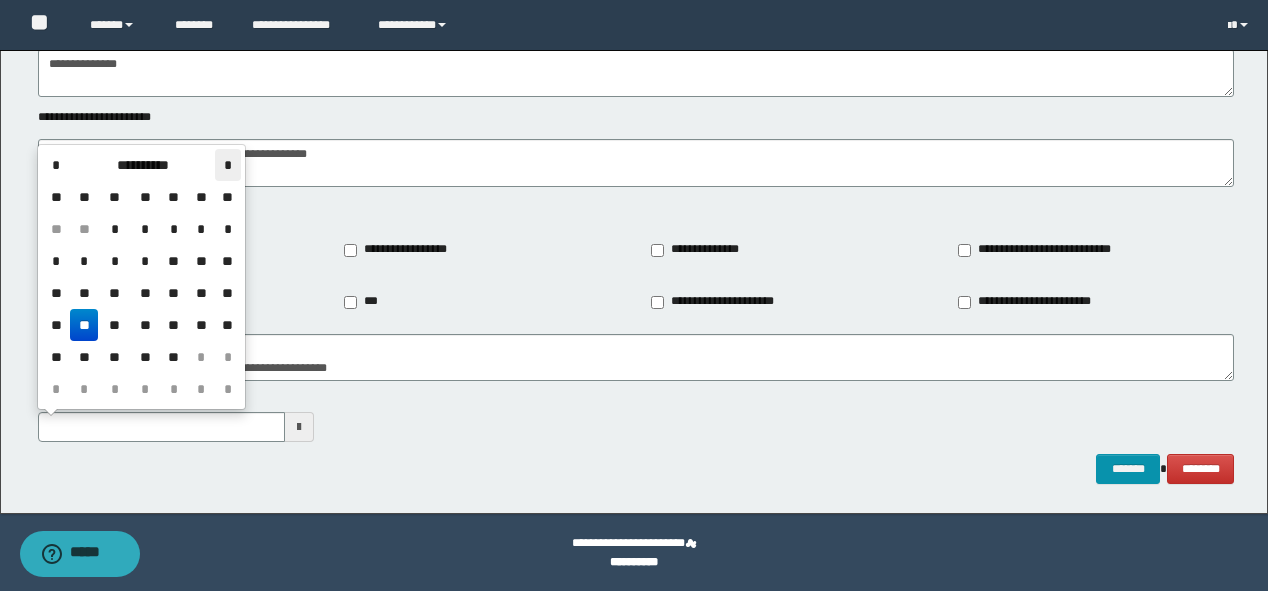 click on "*" at bounding box center [227, 165] 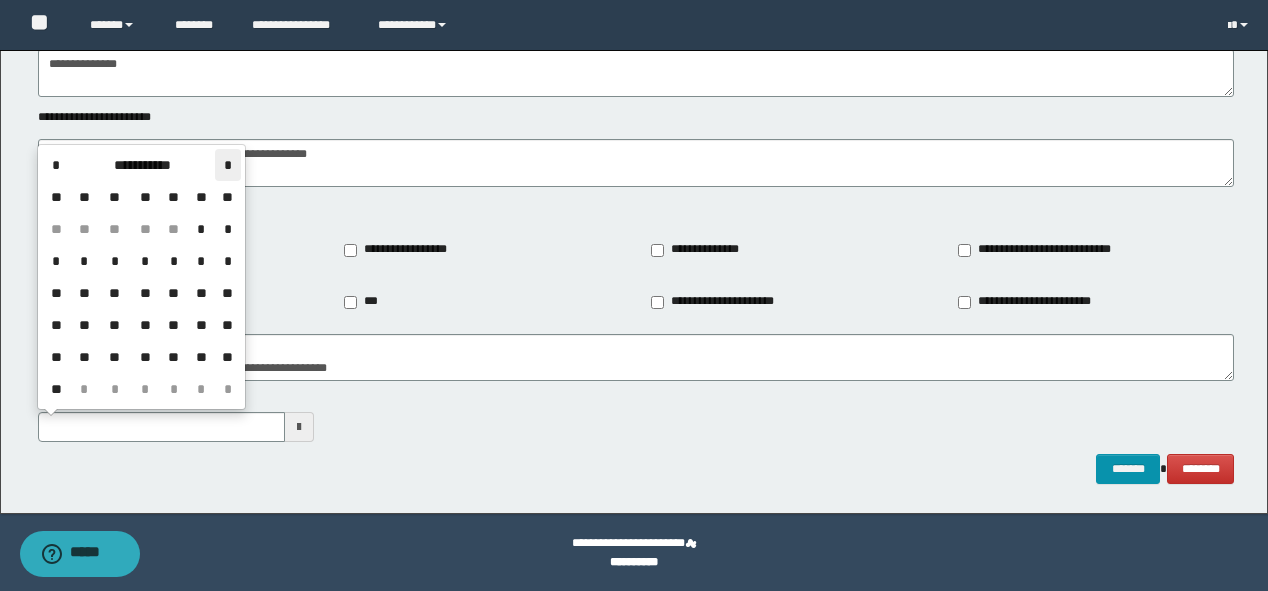 click on "*" at bounding box center (227, 165) 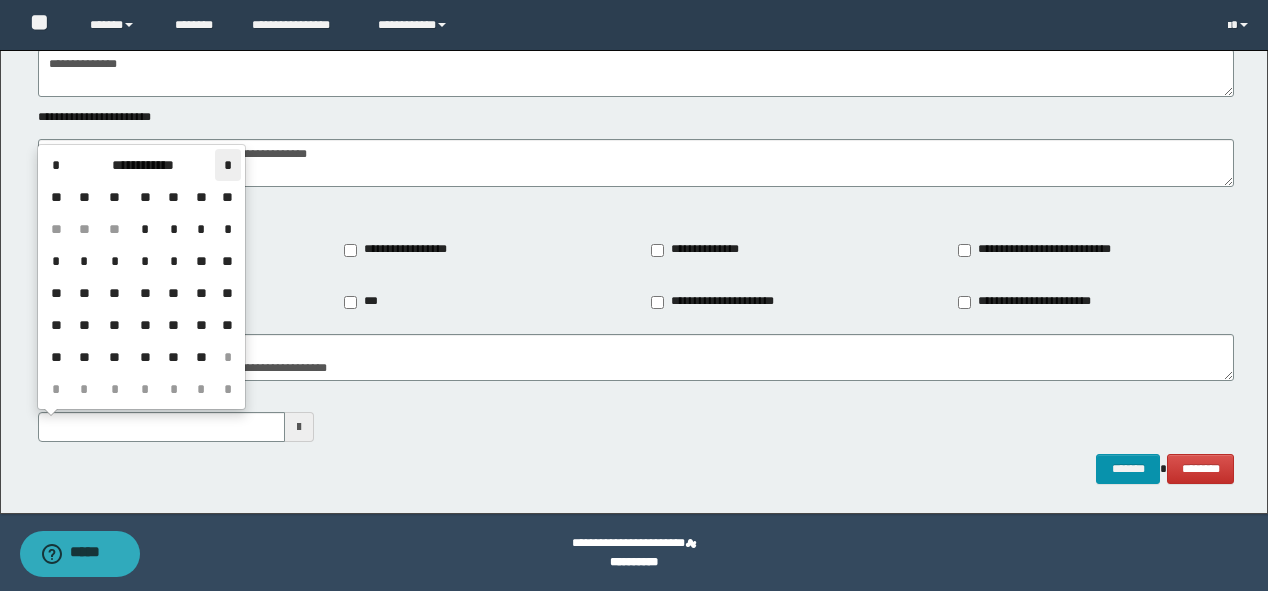 click on "*" at bounding box center [227, 165] 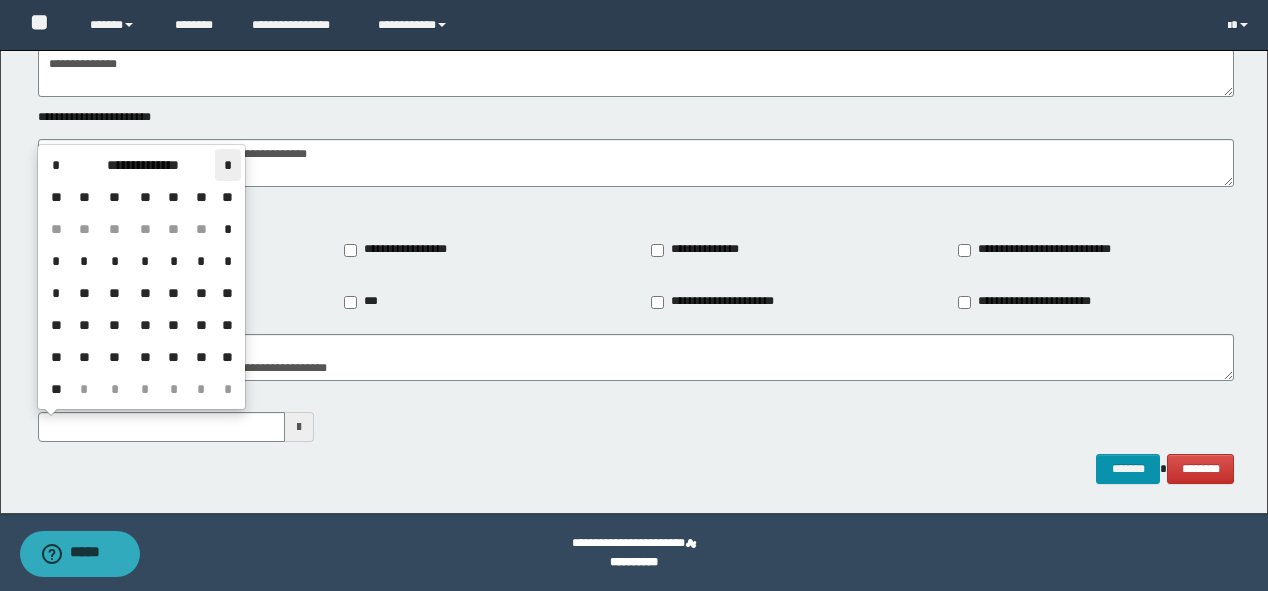 click on "*" at bounding box center (227, 165) 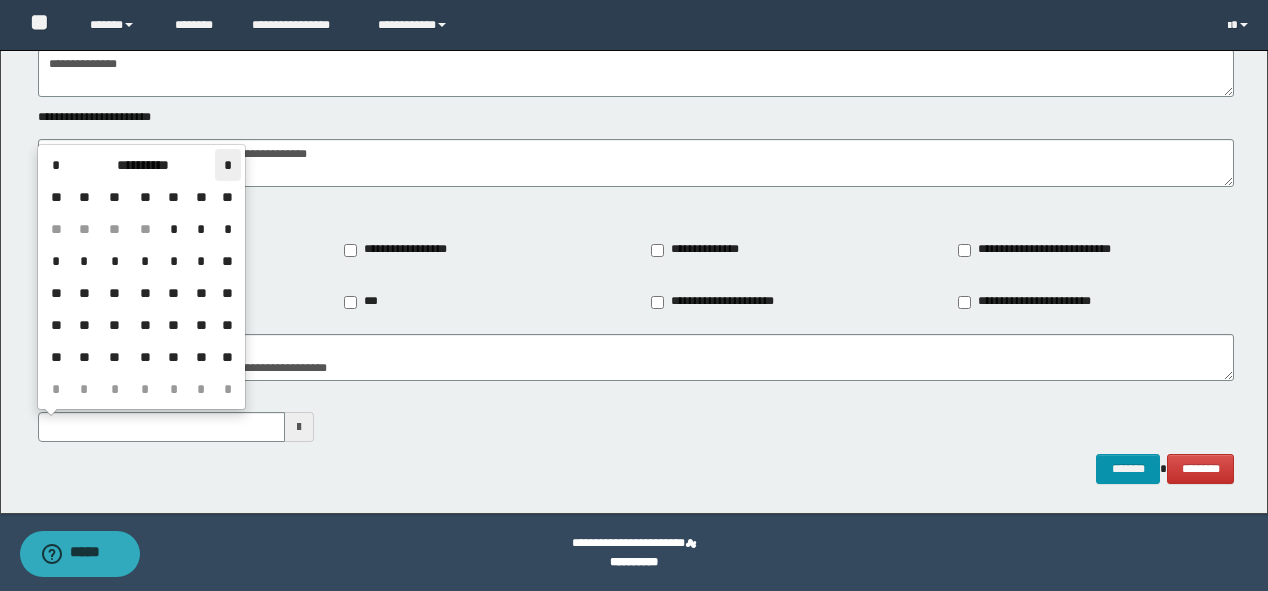 click on "*" at bounding box center (227, 165) 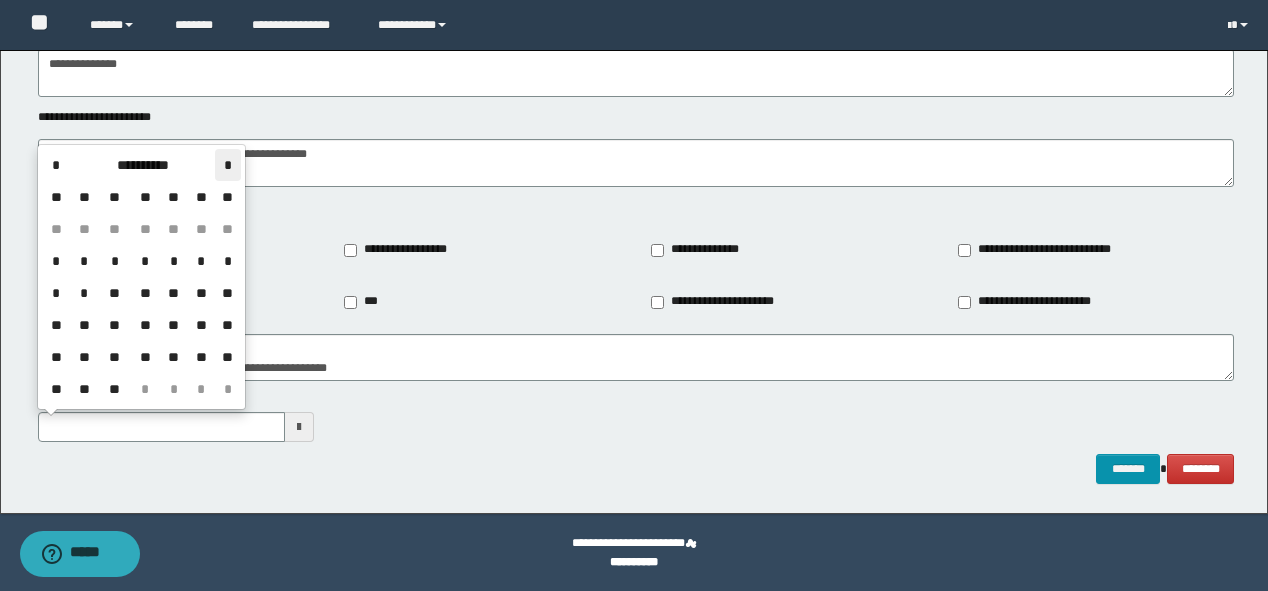 click on "*" at bounding box center [227, 165] 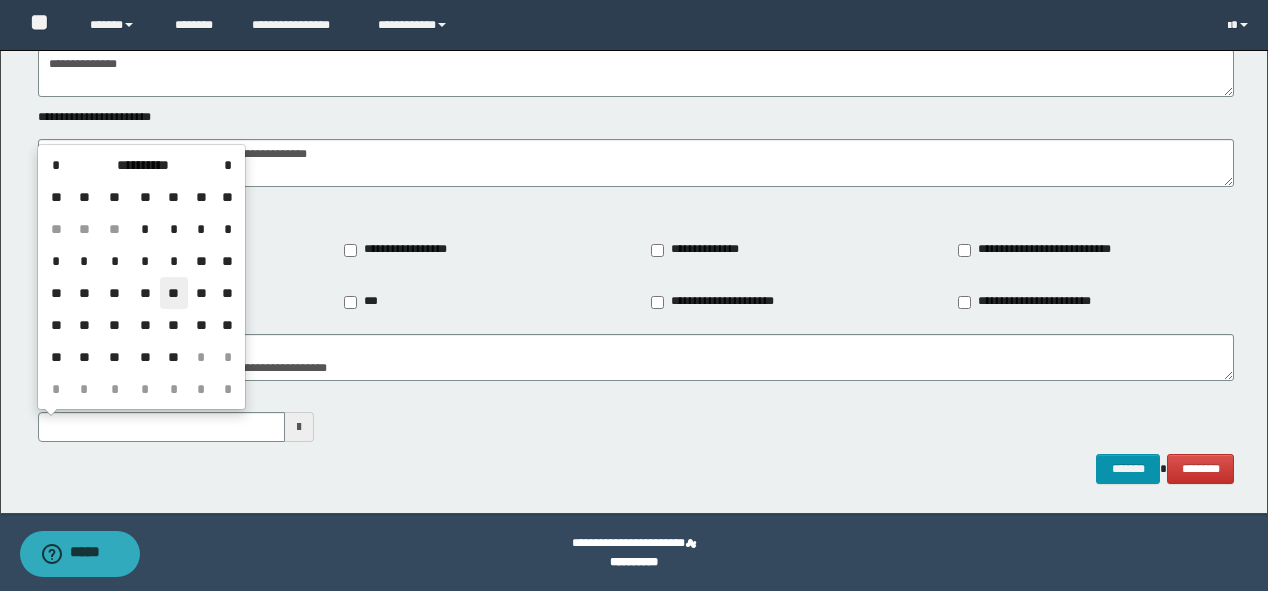 click on "**" at bounding box center [174, 293] 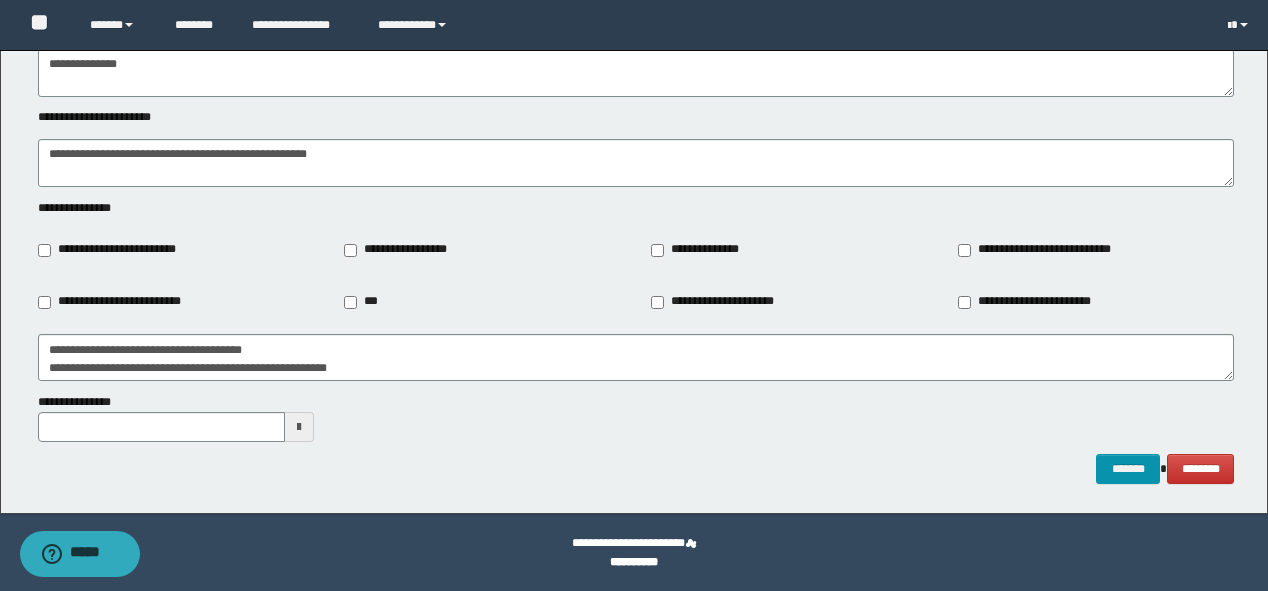 click at bounding box center [299, 427] 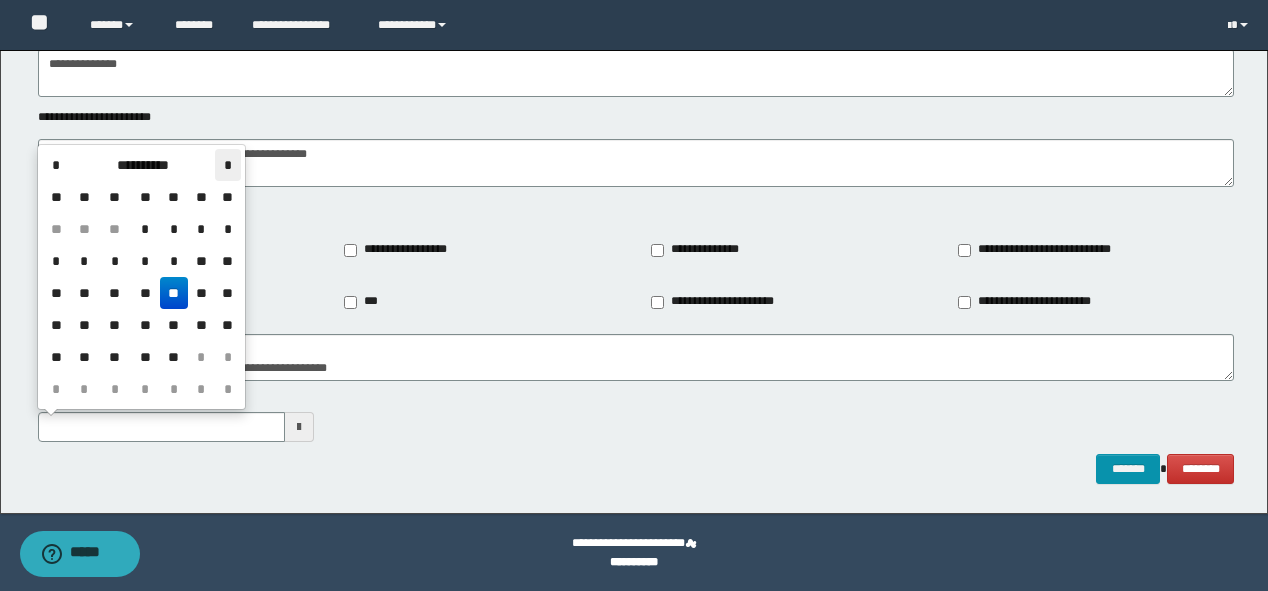 click on "*" at bounding box center (227, 165) 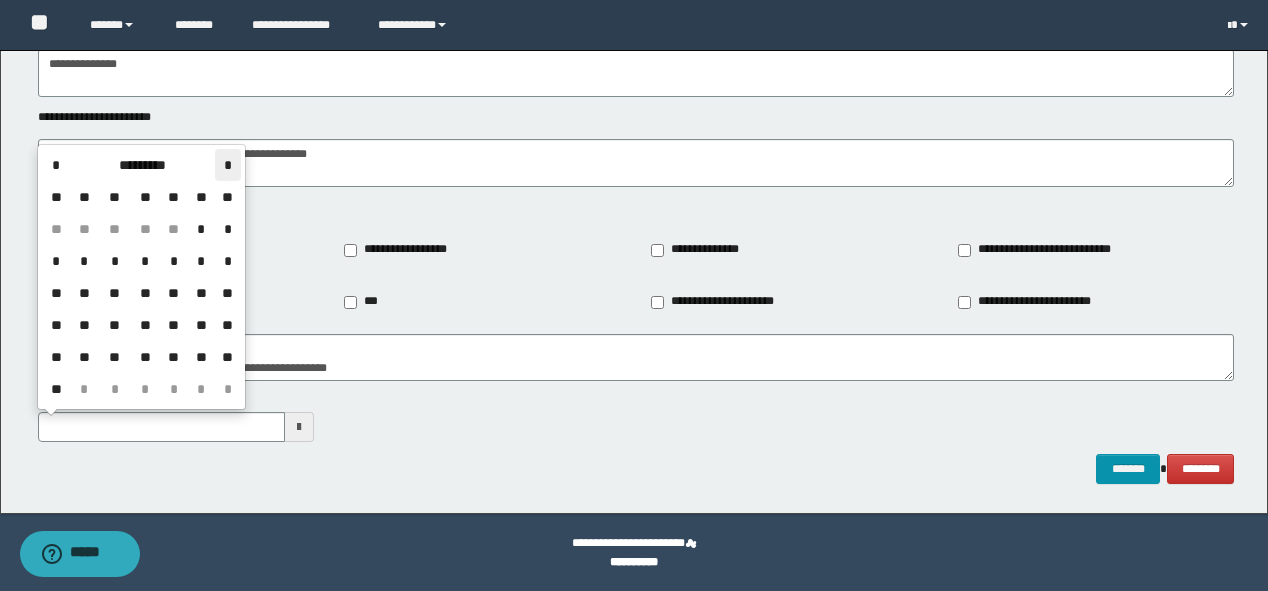 click on "*" at bounding box center (227, 165) 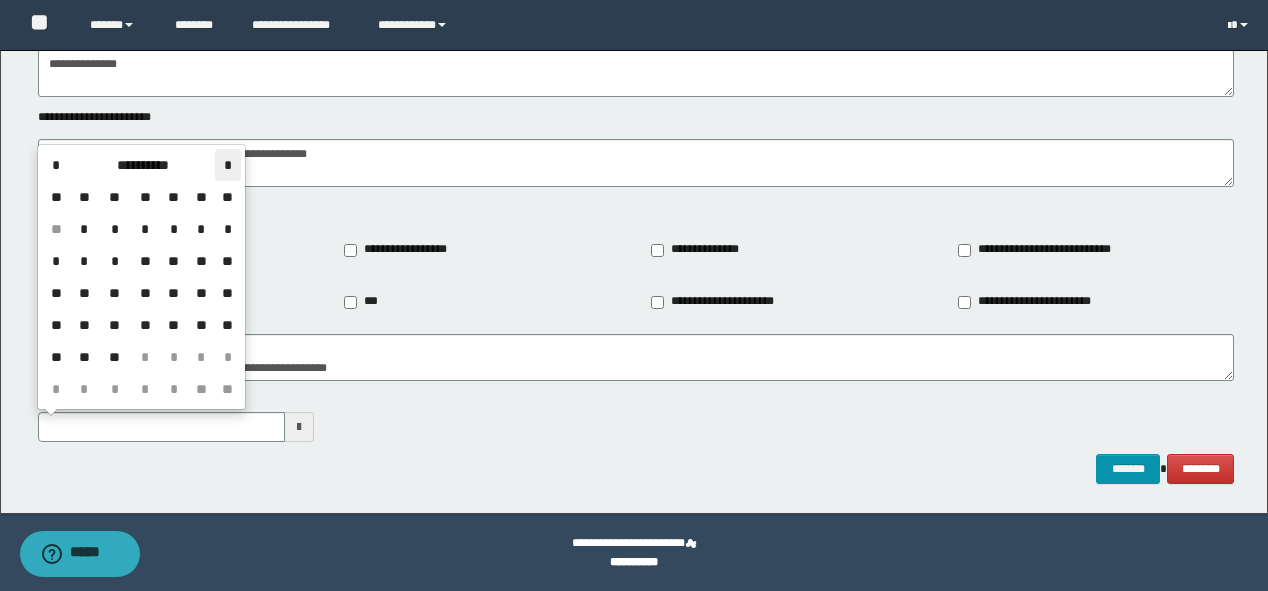 click on "*" at bounding box center [227, 165] 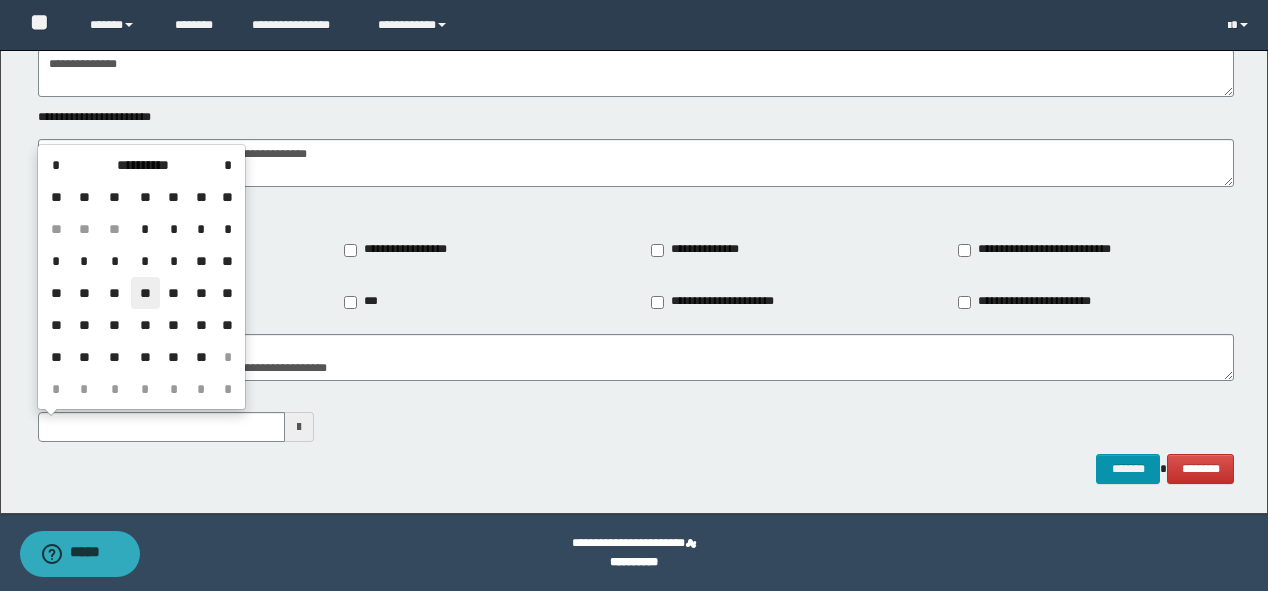 click on "**" at bounding box center (145, 293) 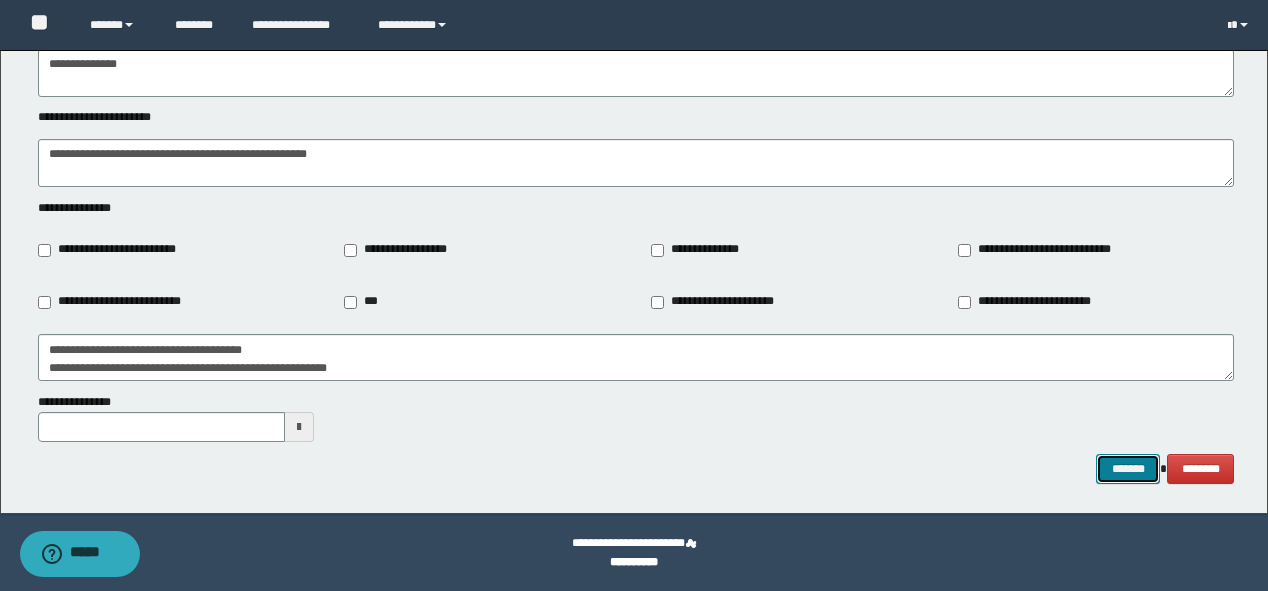 click on "*******" at bounding box center (1128, 469) 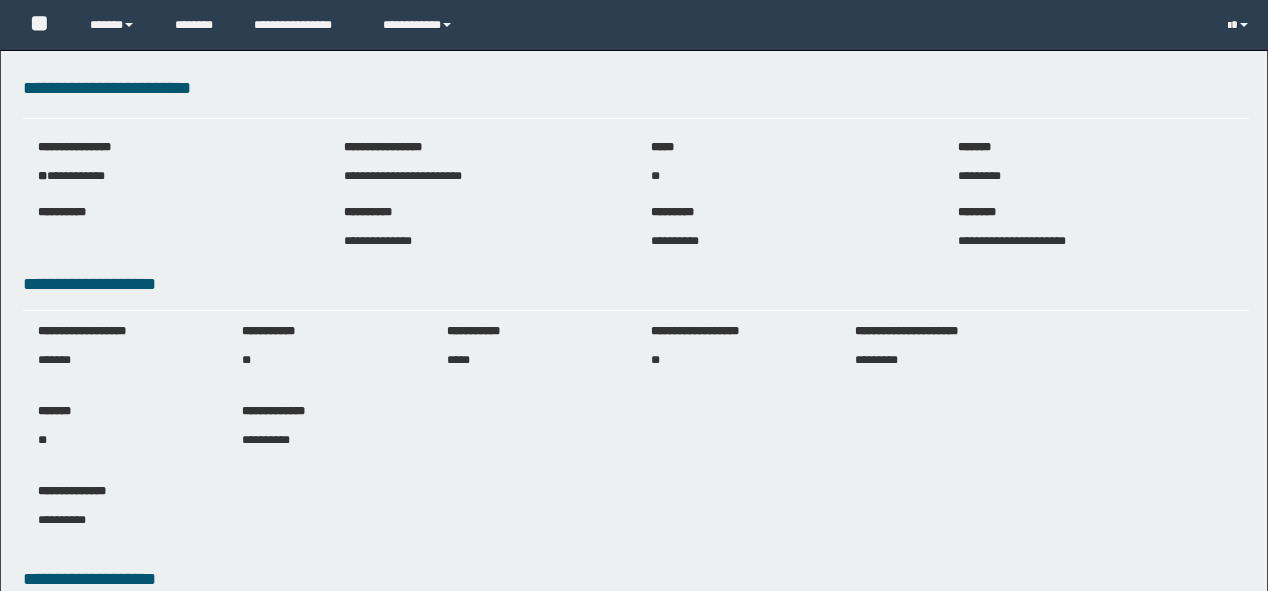 scroll, scrollTop: 0, scrollLeft: 0, axis: both 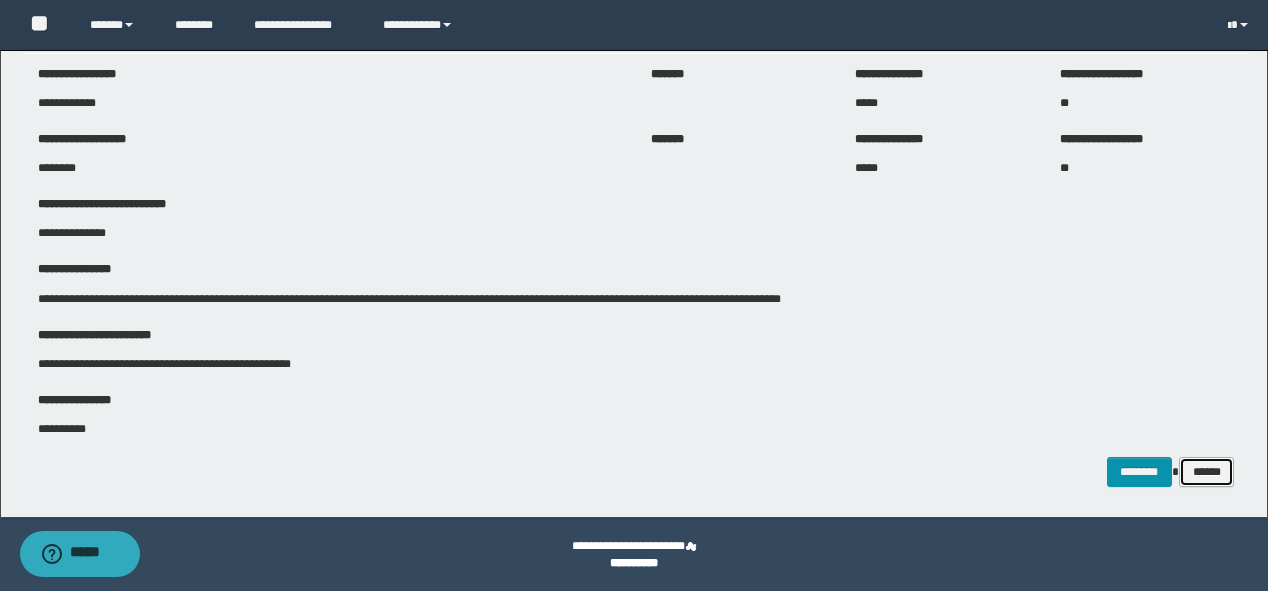 click on "******" at bounding box center (1207, 472) 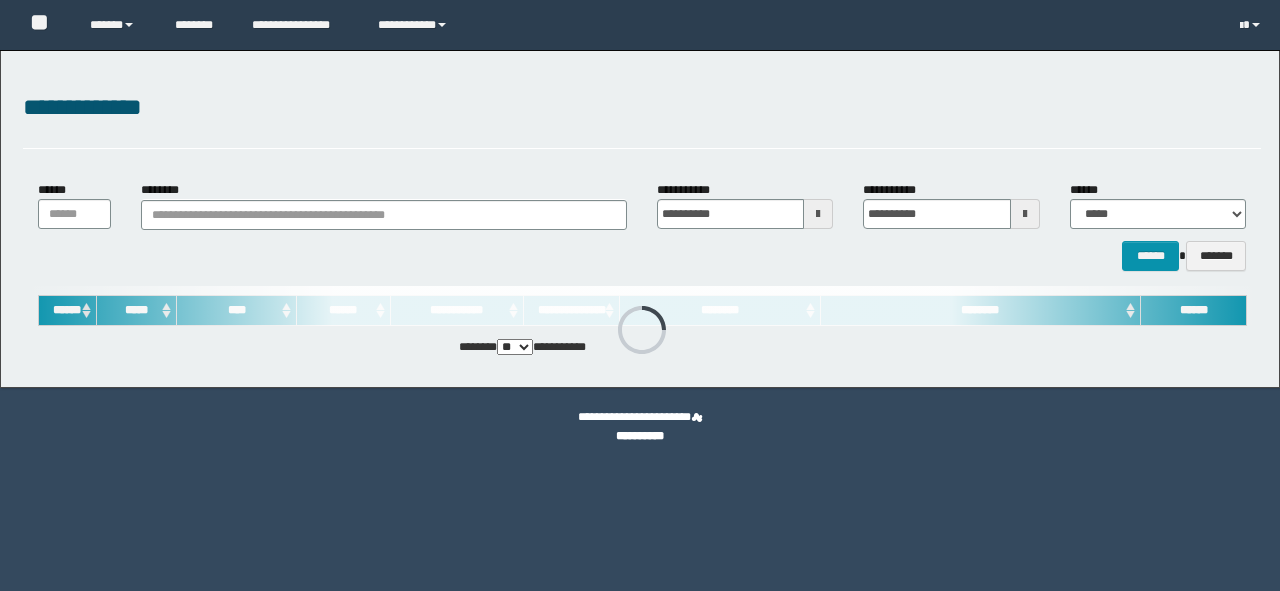 scroll, scrollTop: 0, scrollLeft: 0, axis: both 